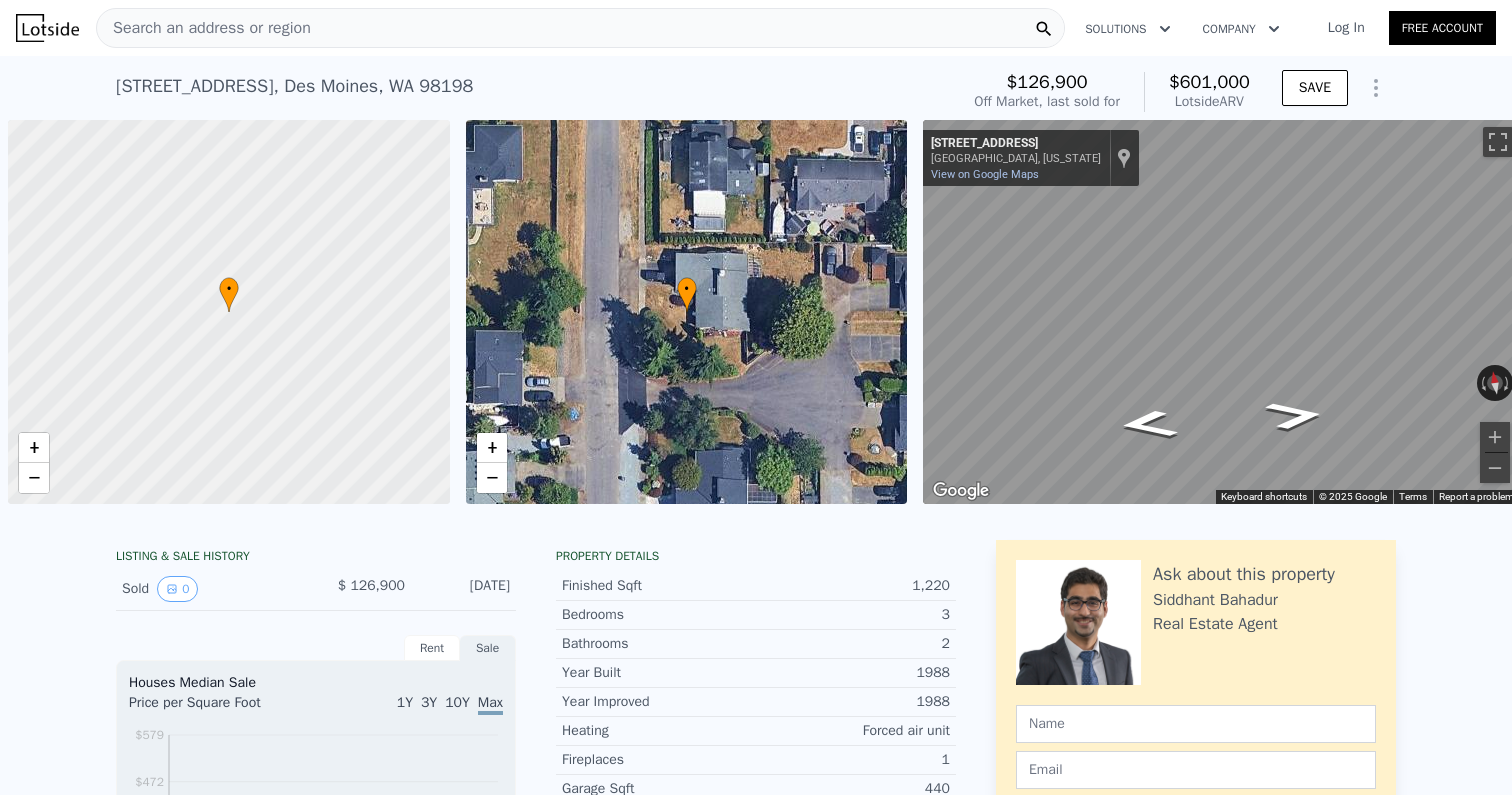 scroll, scrollTop: 0, scrollLeft: 0, axis: both 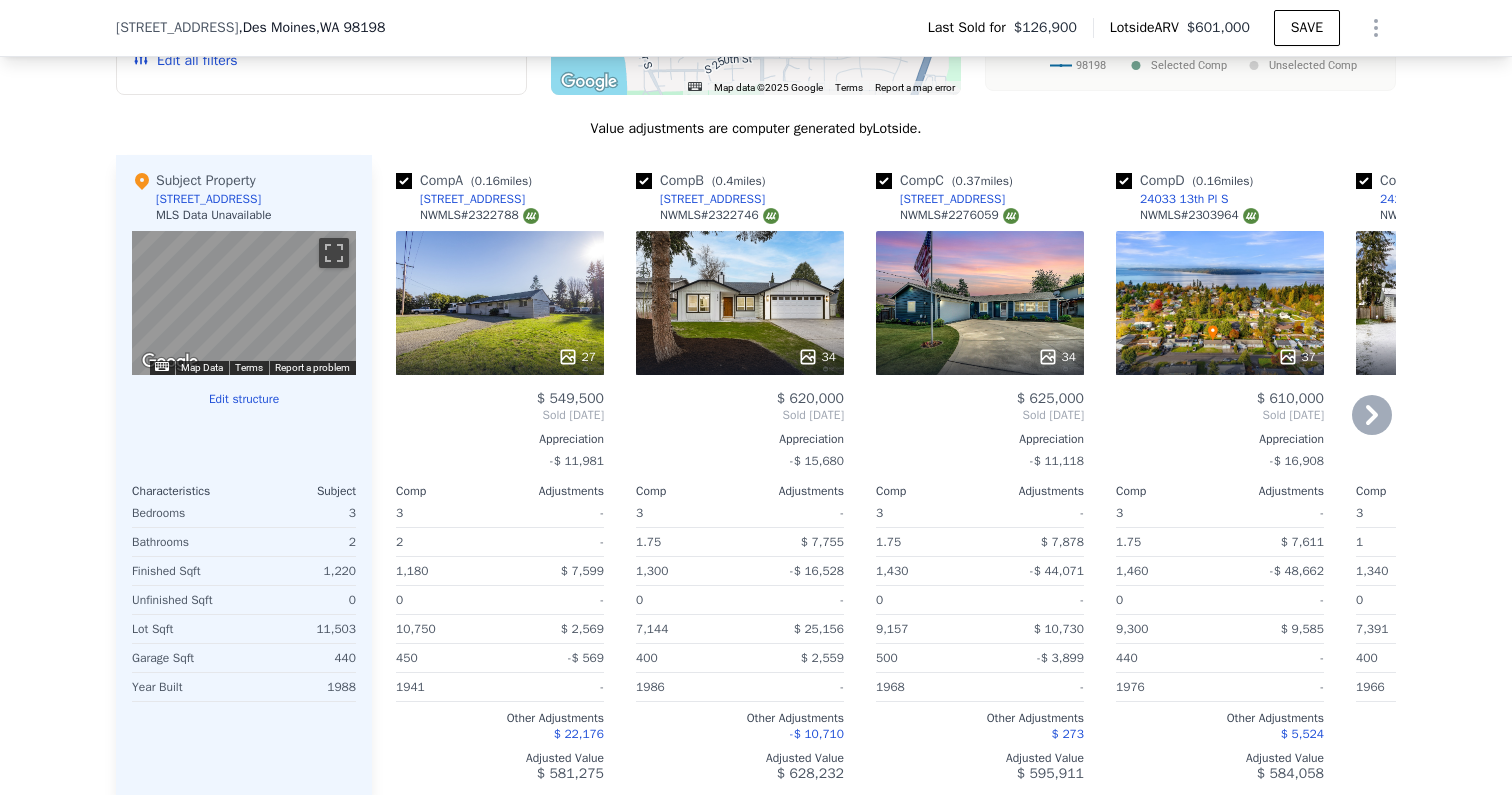 click on "34" at bounding box center [740, 303] 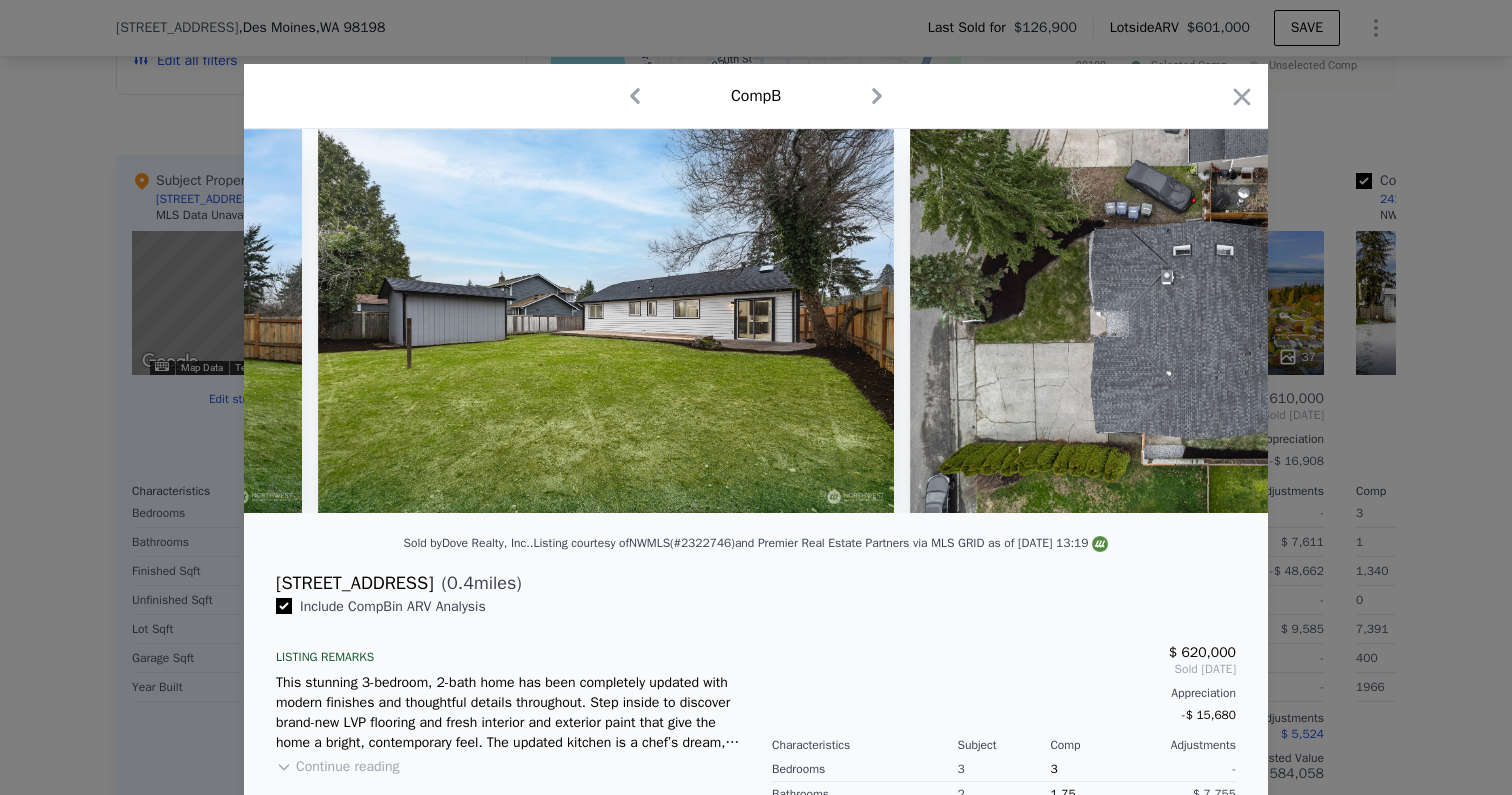 scroll, scrollTop: 0, scrollLeft: 18877, axis: horizontal 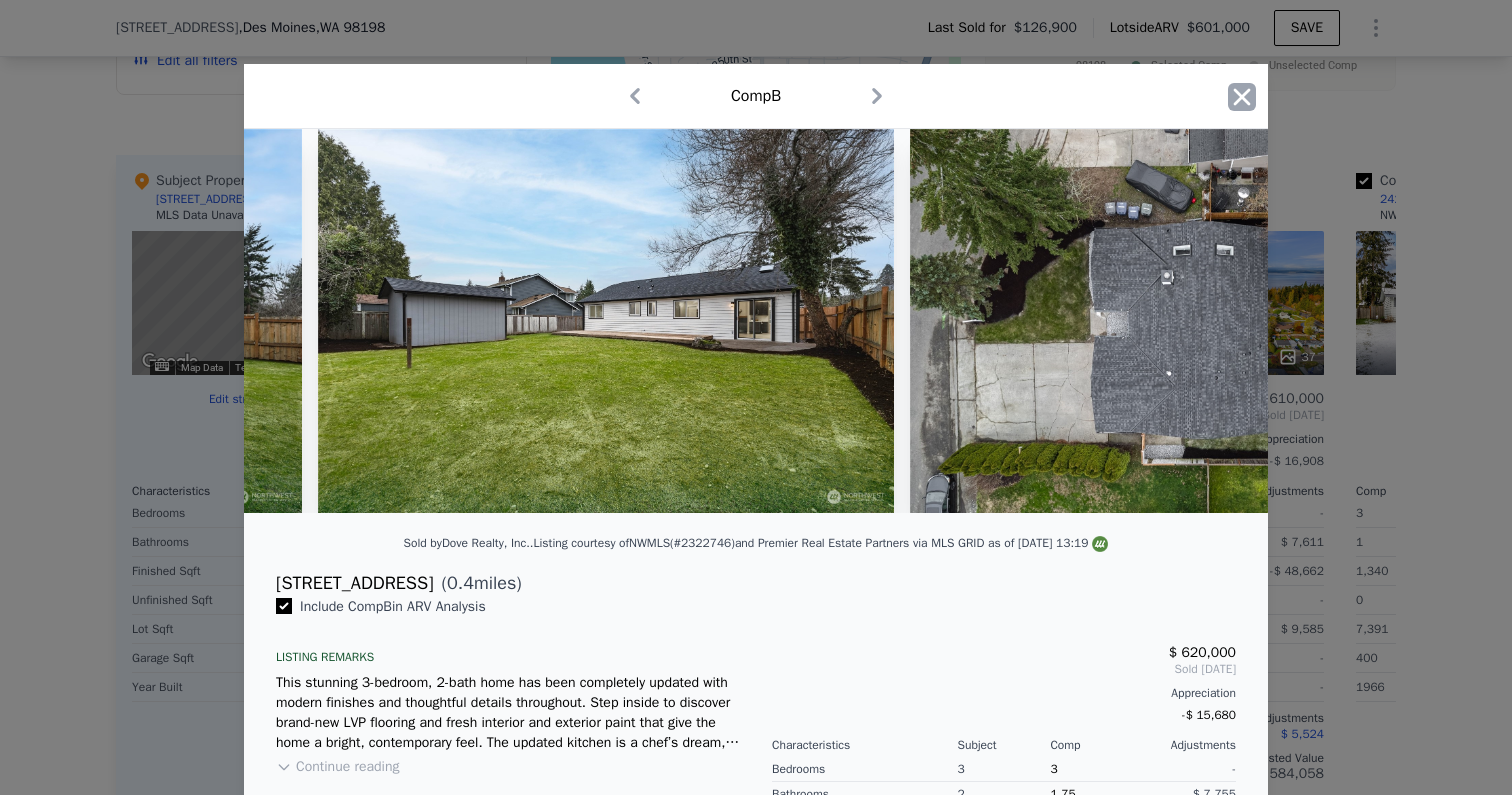 click 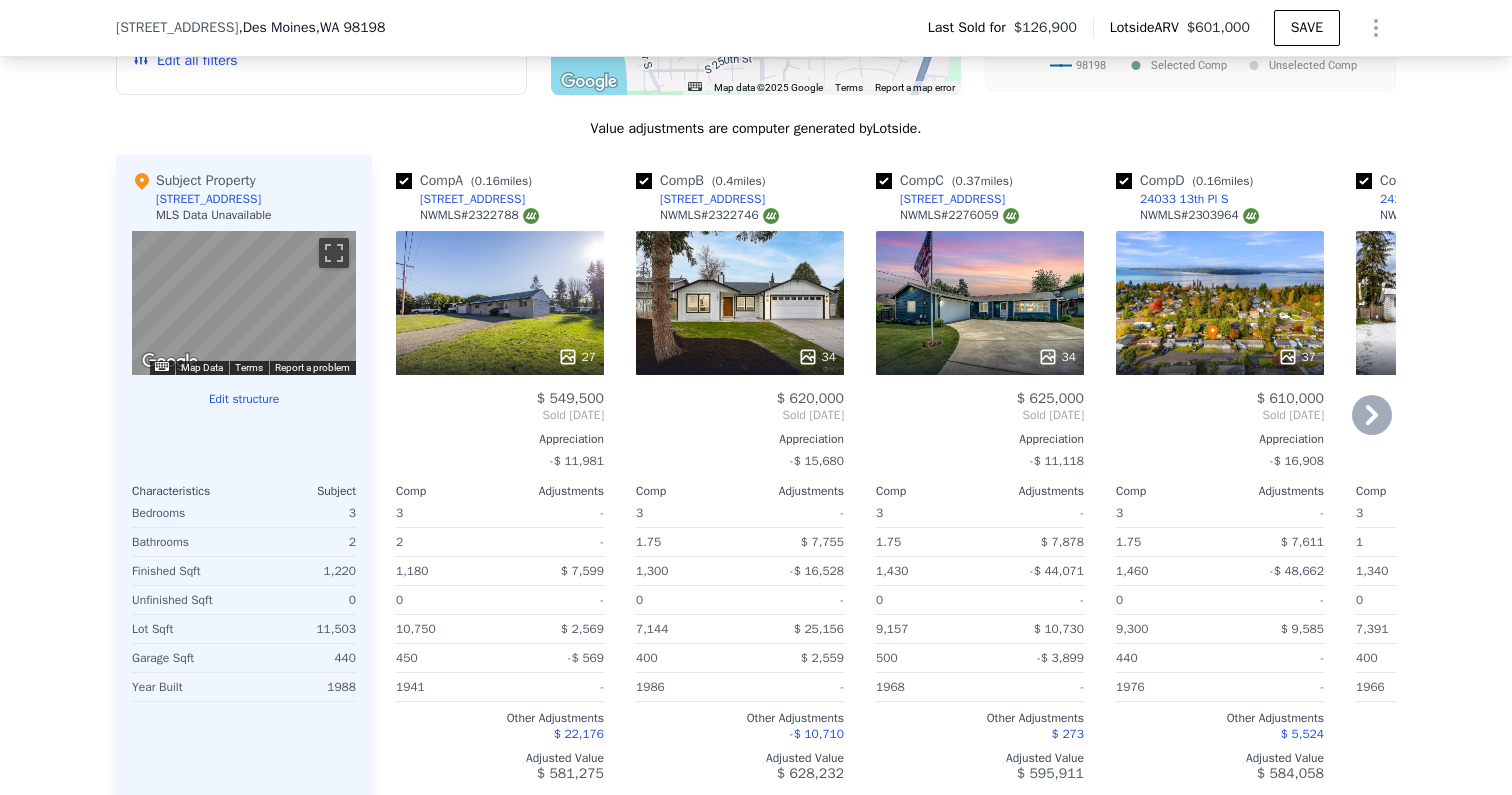 click on "34" at bounding box center (980, 303) 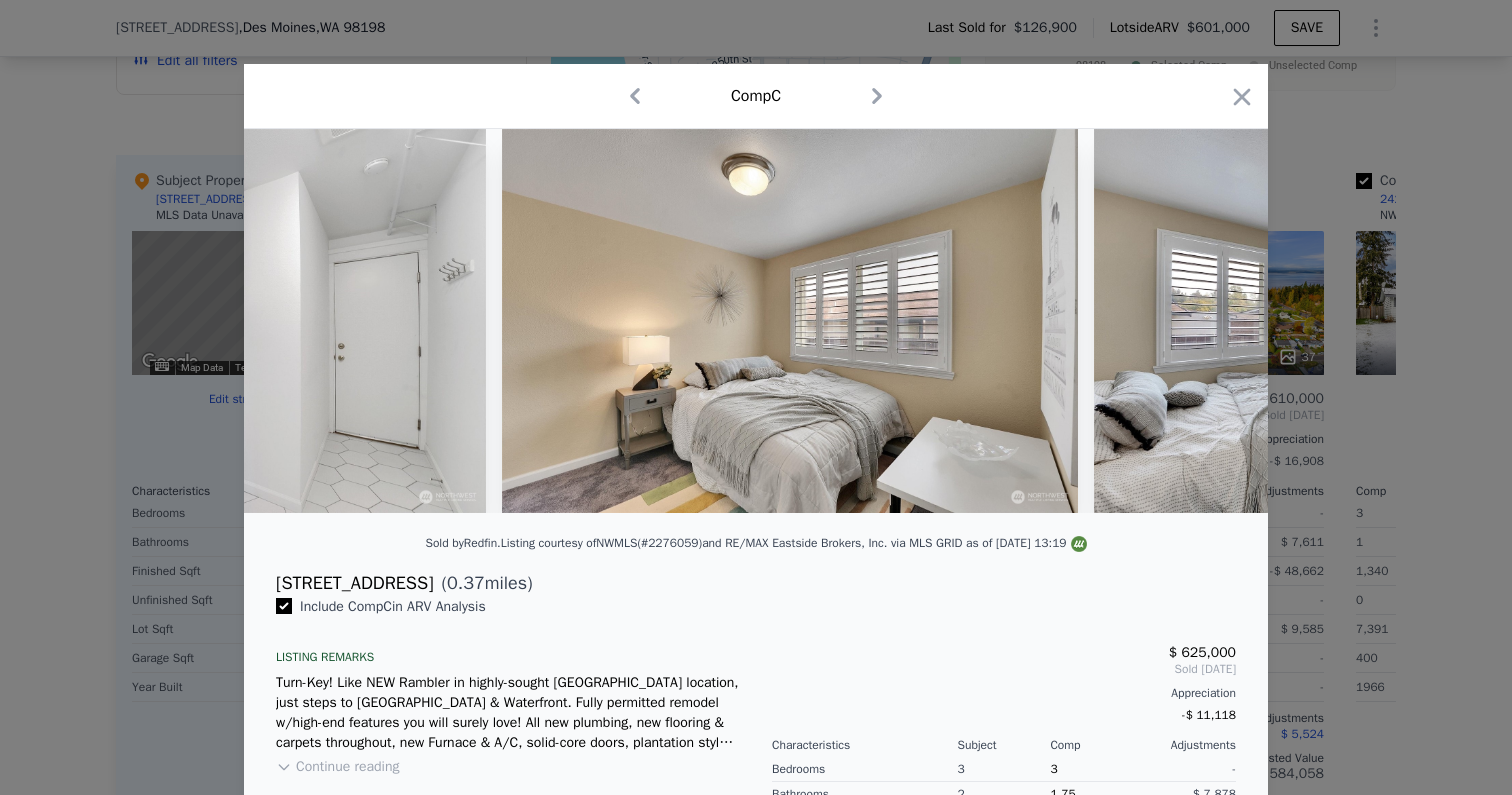 scroll, scrollTop: 0, scrollLeft: 12879, axis: horizontal 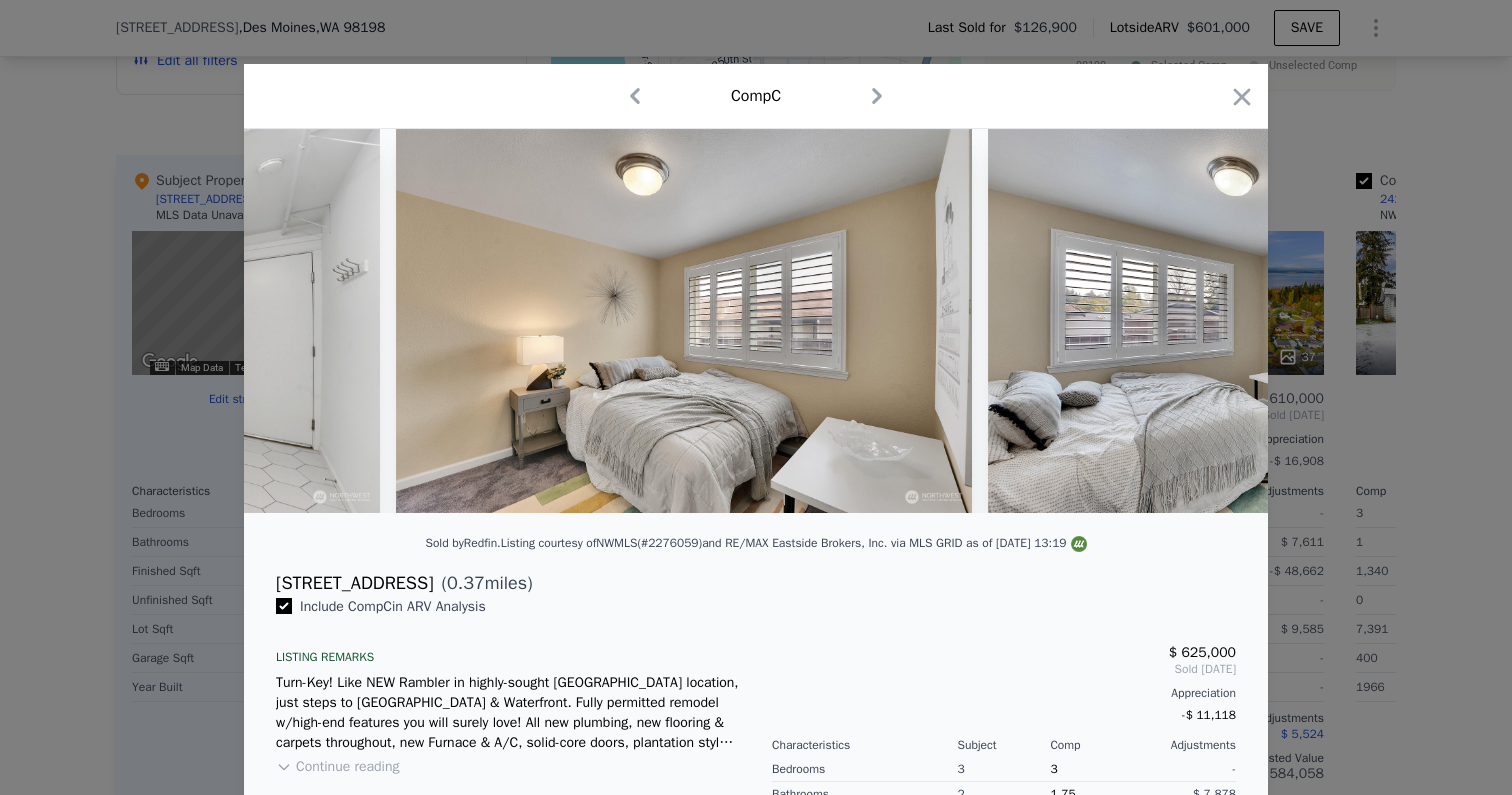 click on "Comp  C" at bounding box center (756, 96) 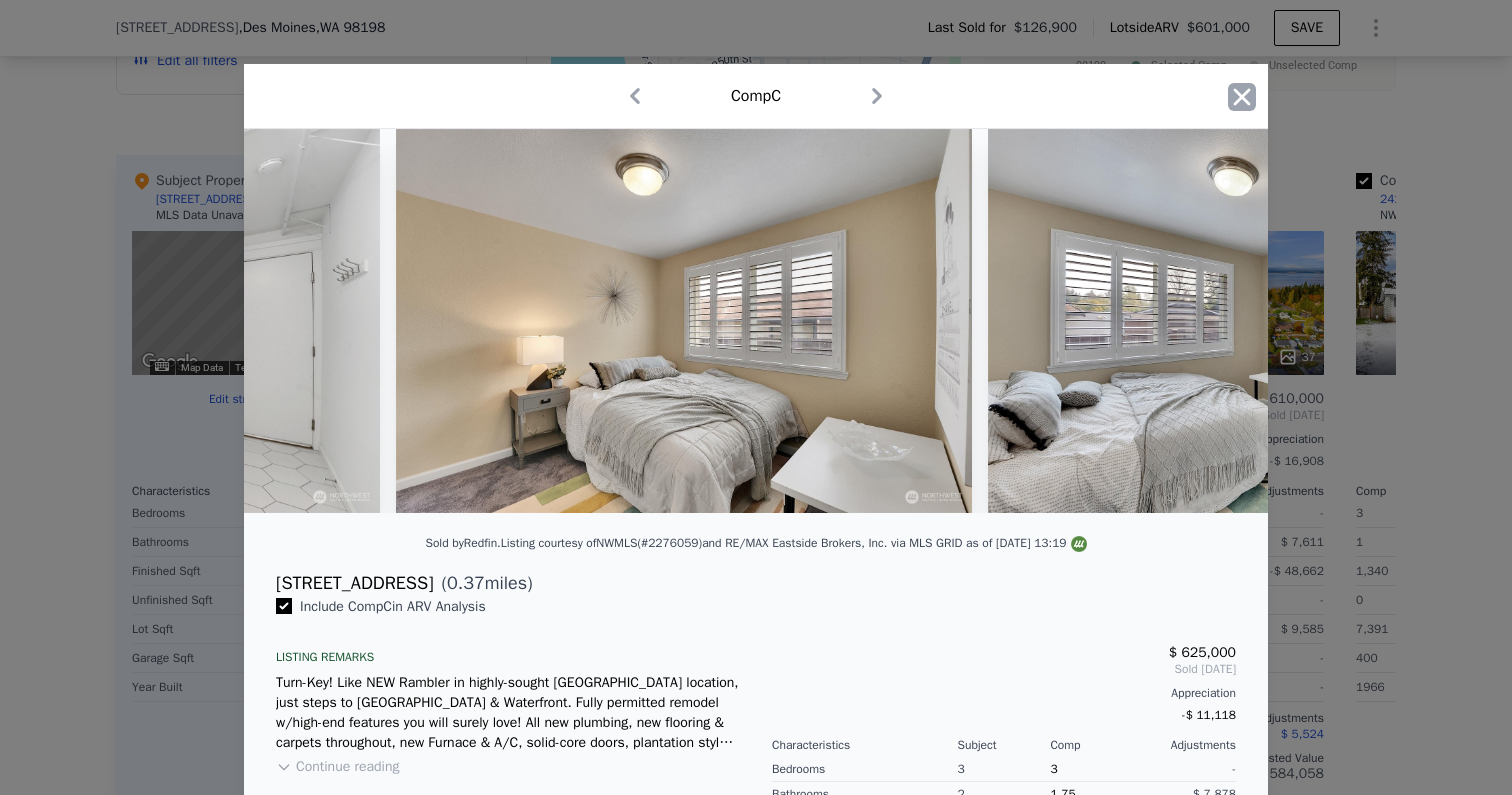 click 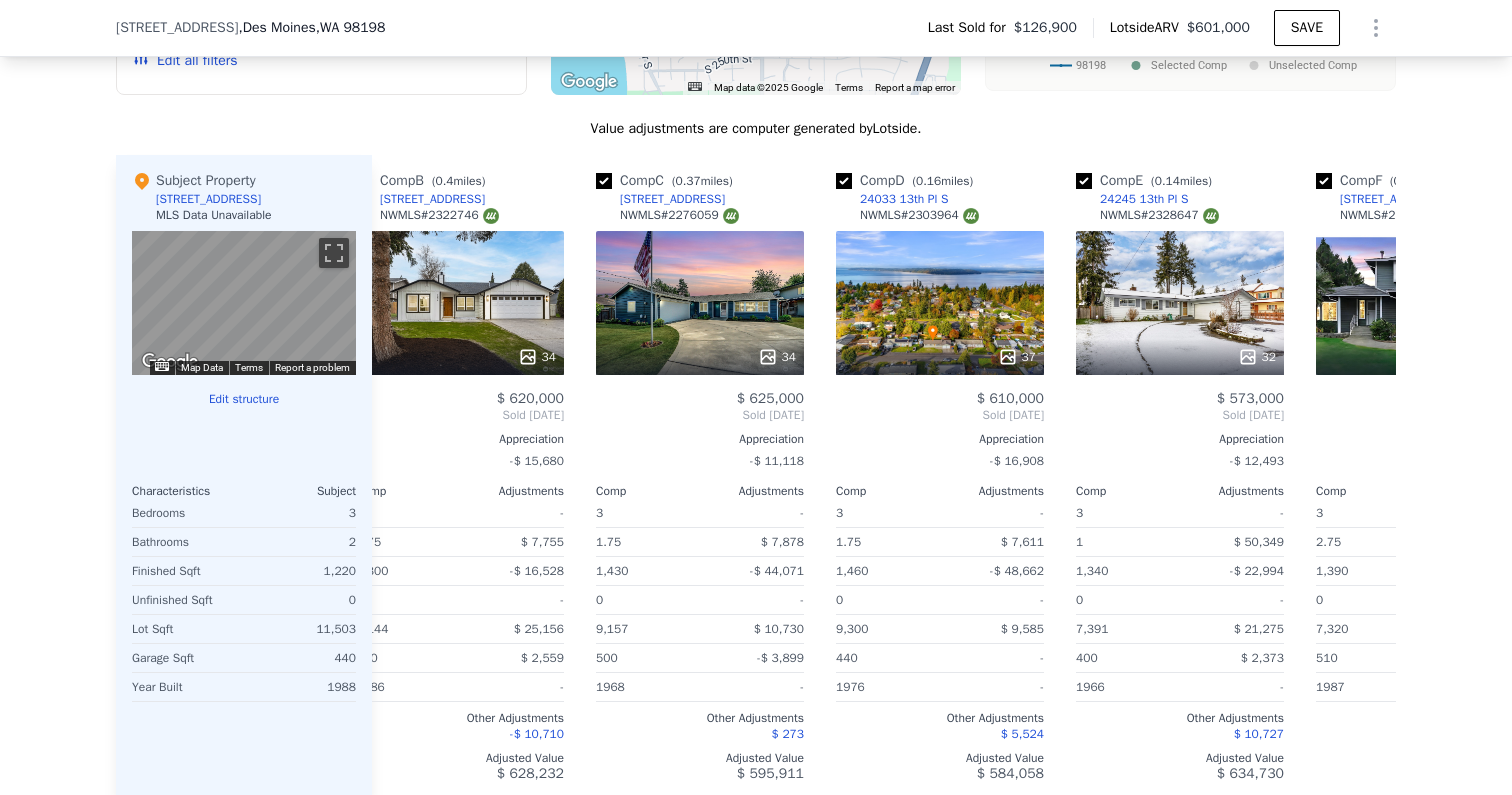 scroll, scrollTop: 0, scrollLeft: 369, axis: horizontal 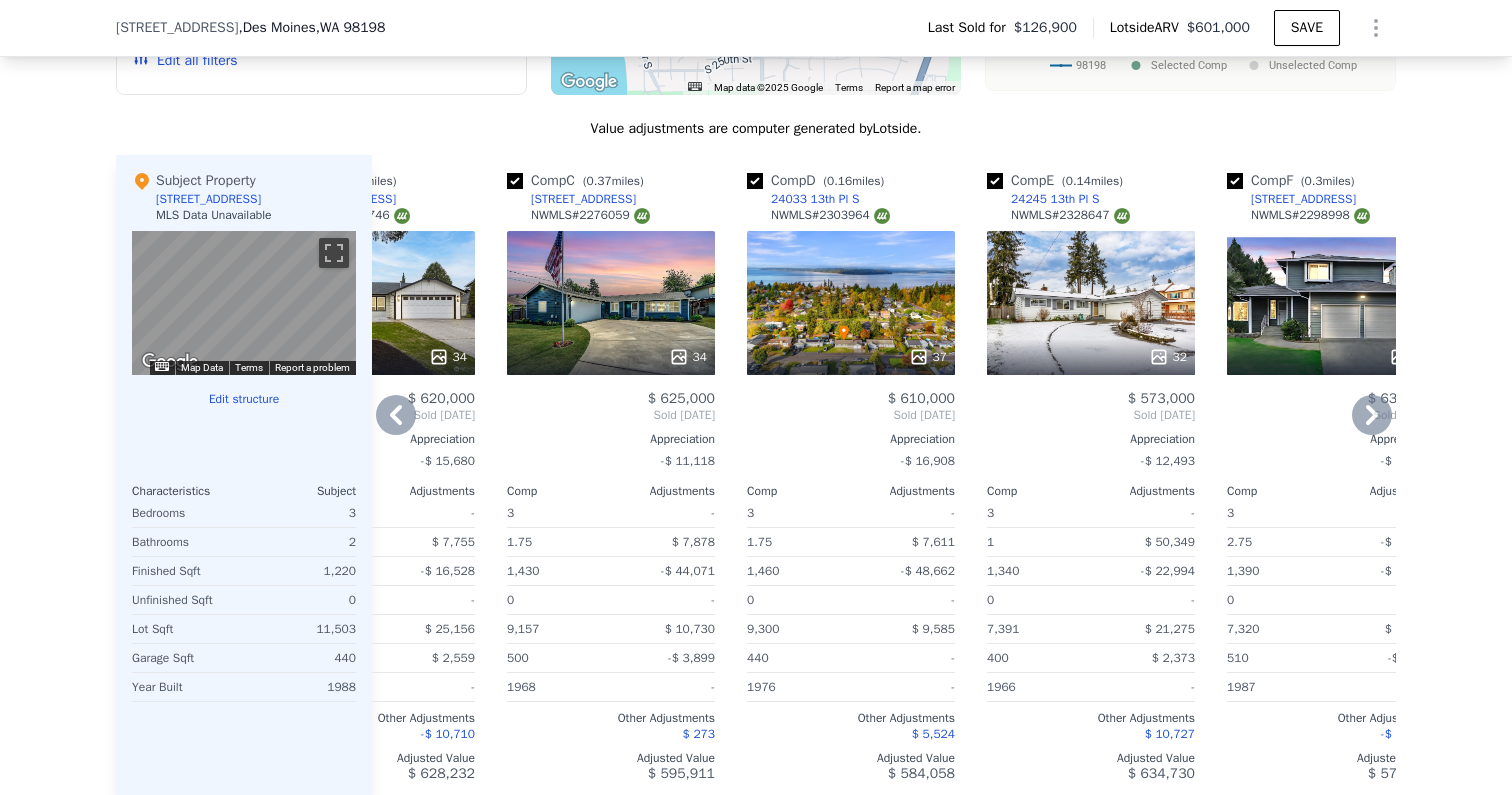 click on "37" at bounding box center (851, 303) 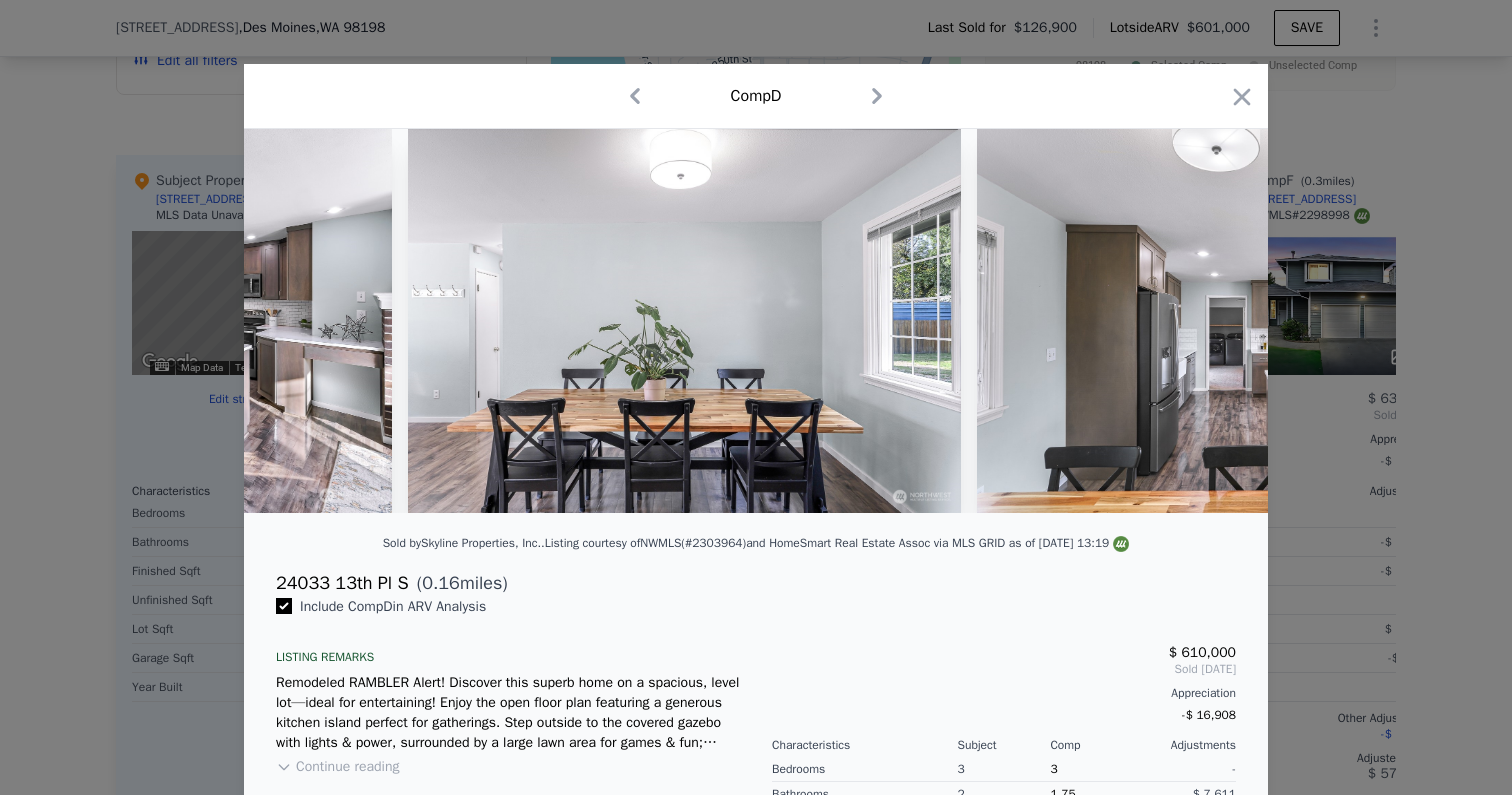 scroll, scrollTop: 0, scrollLeft: 5097, axis: horizontal 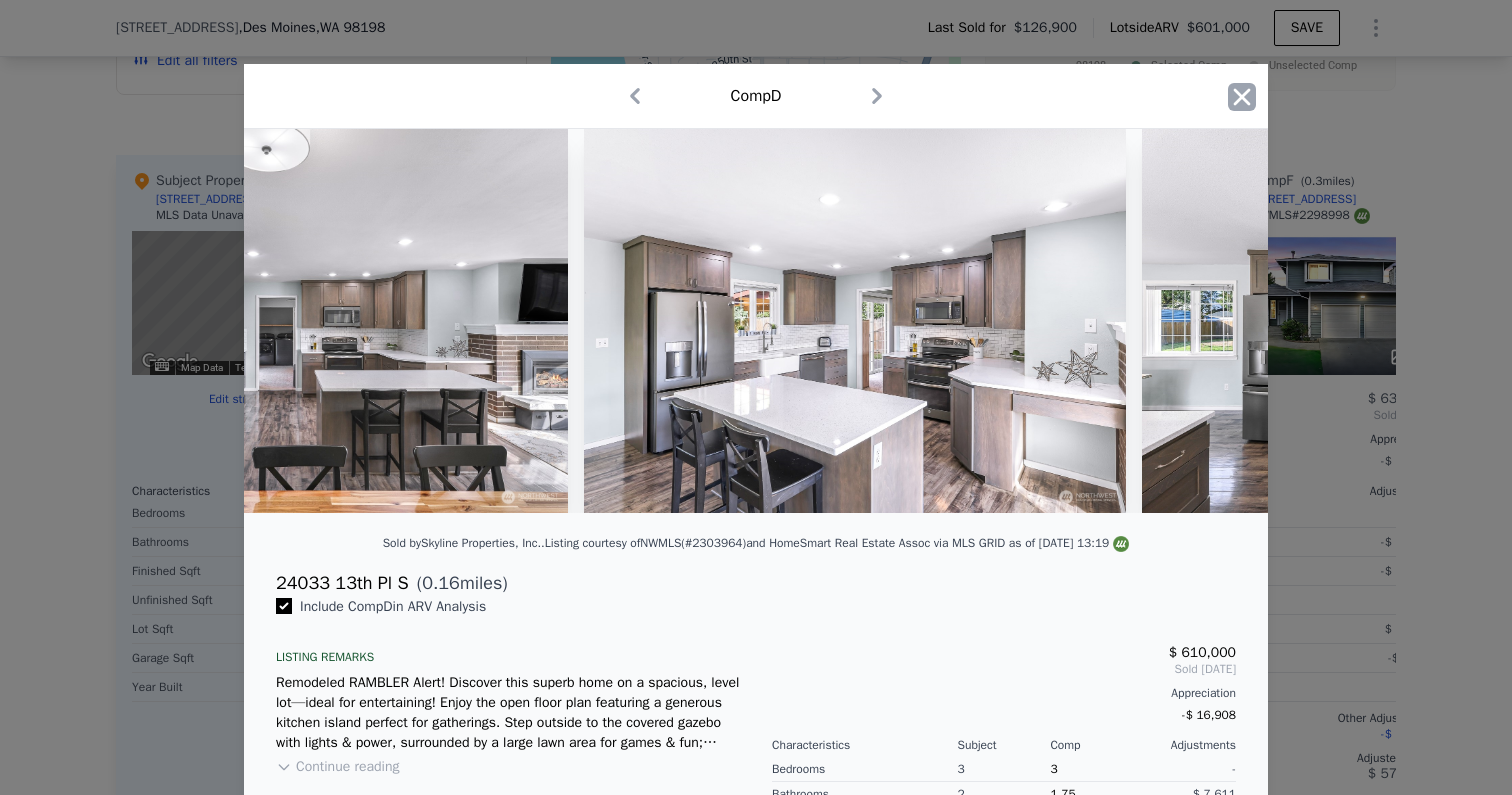 click 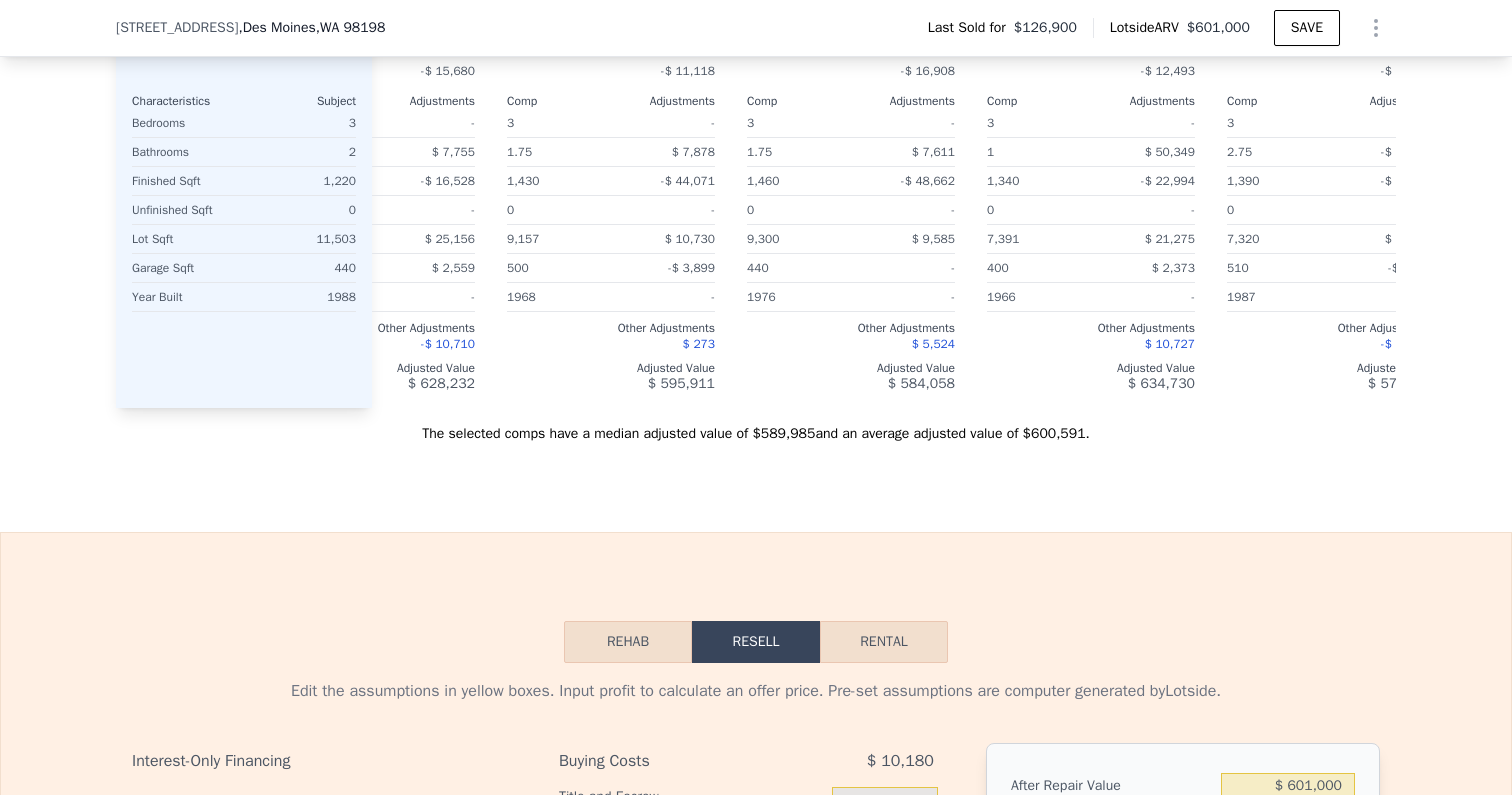 scroll, scrollTop: 2250, scrollLeft: 0, axis: vertical 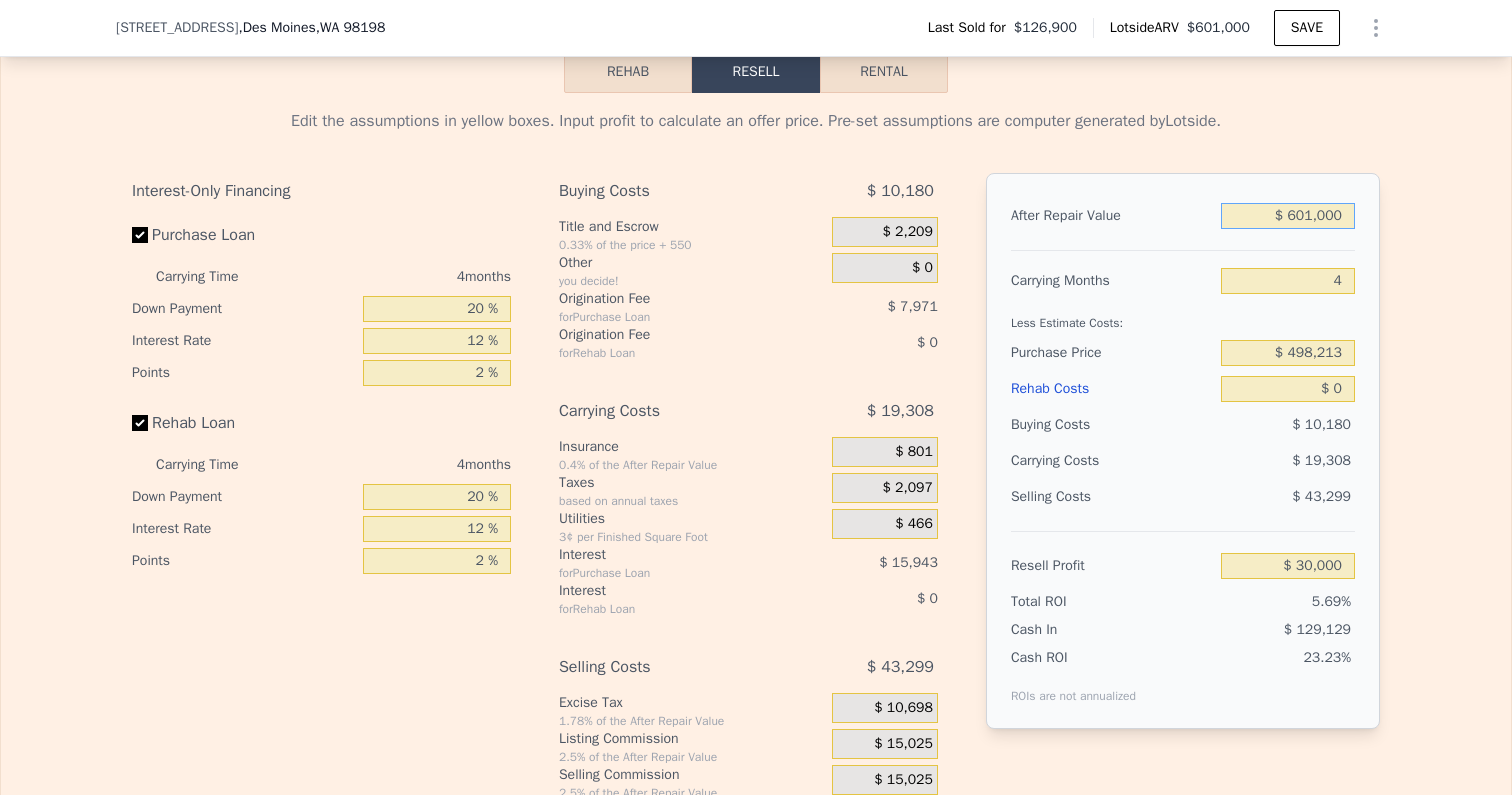 drag, startPoint x: 1290, startPoint y: 211, endPoint x: 1486, endPoint y: 209, distance: 196.01021 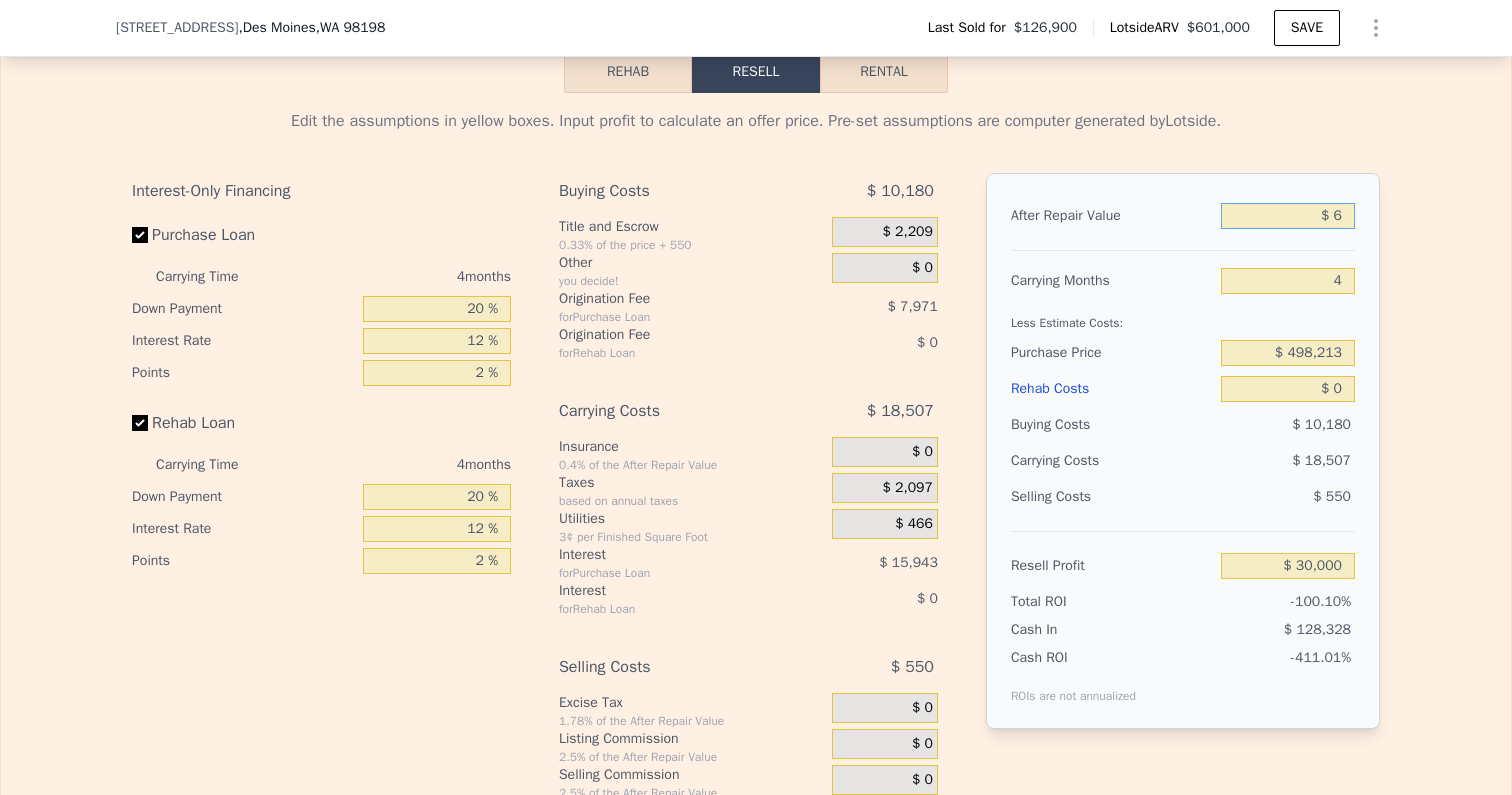 type on "-$ 527,444" 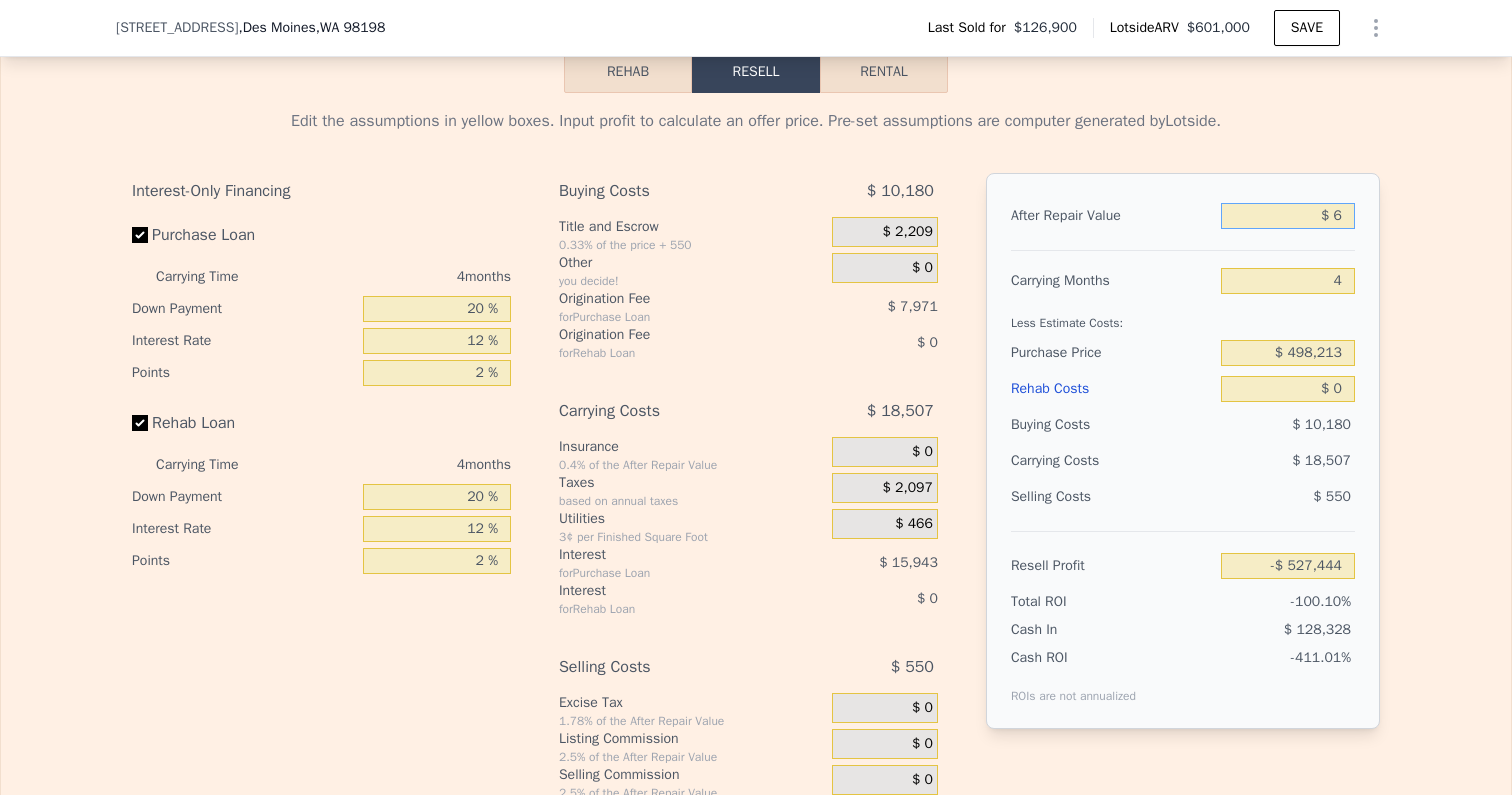 type on "$ 62" 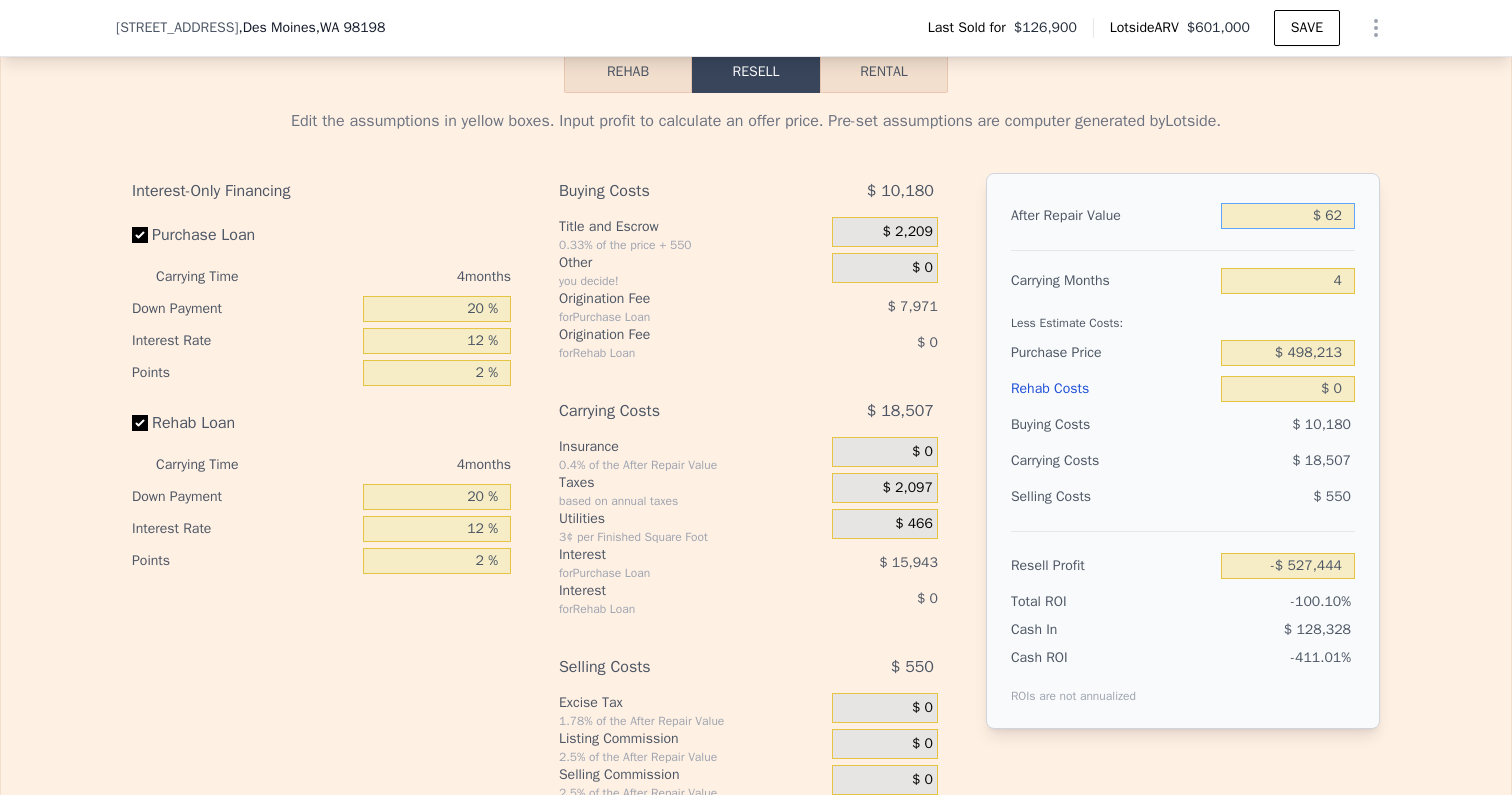 type on "-$ 527,393" 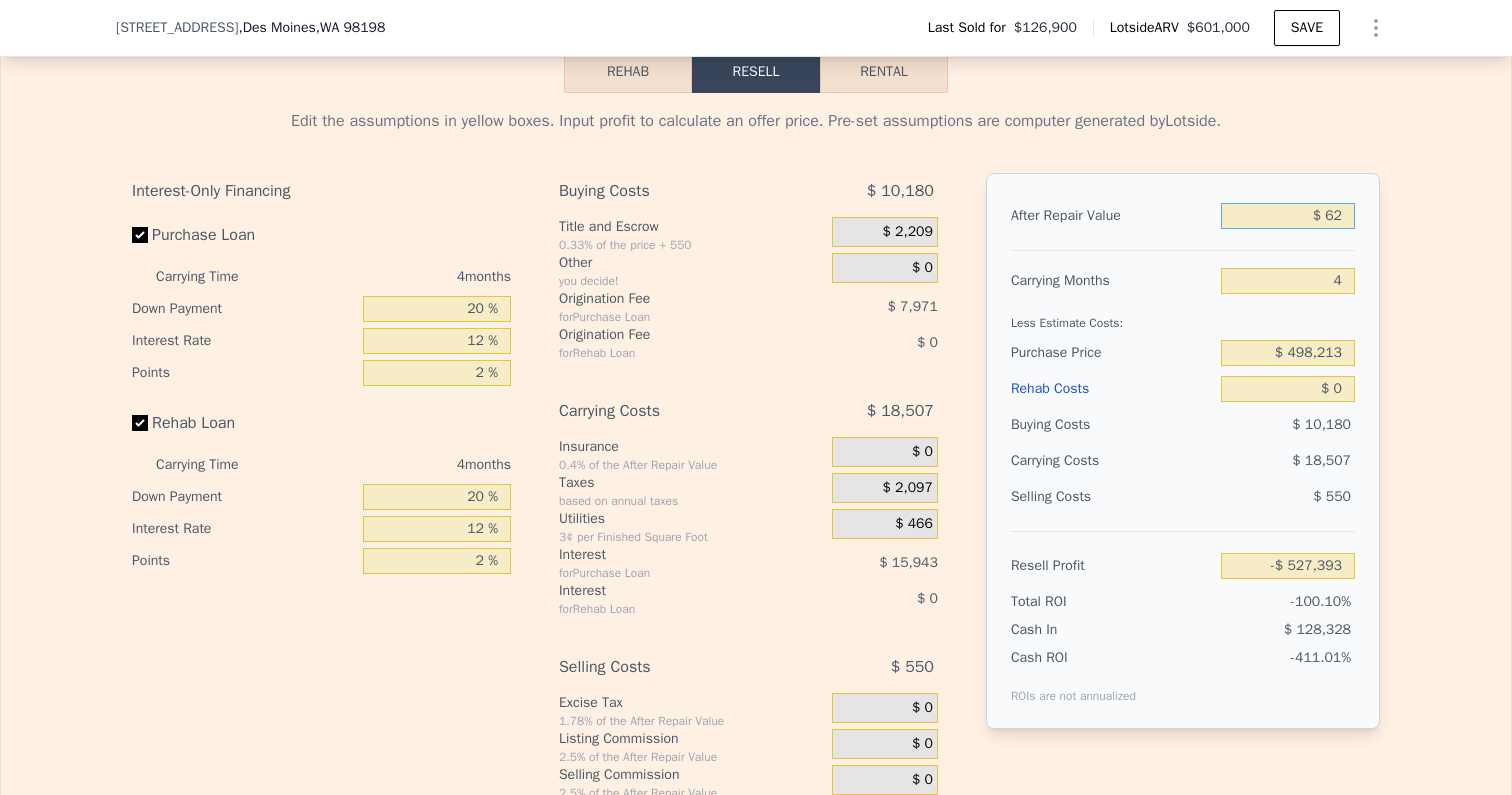 type on "$ 625" 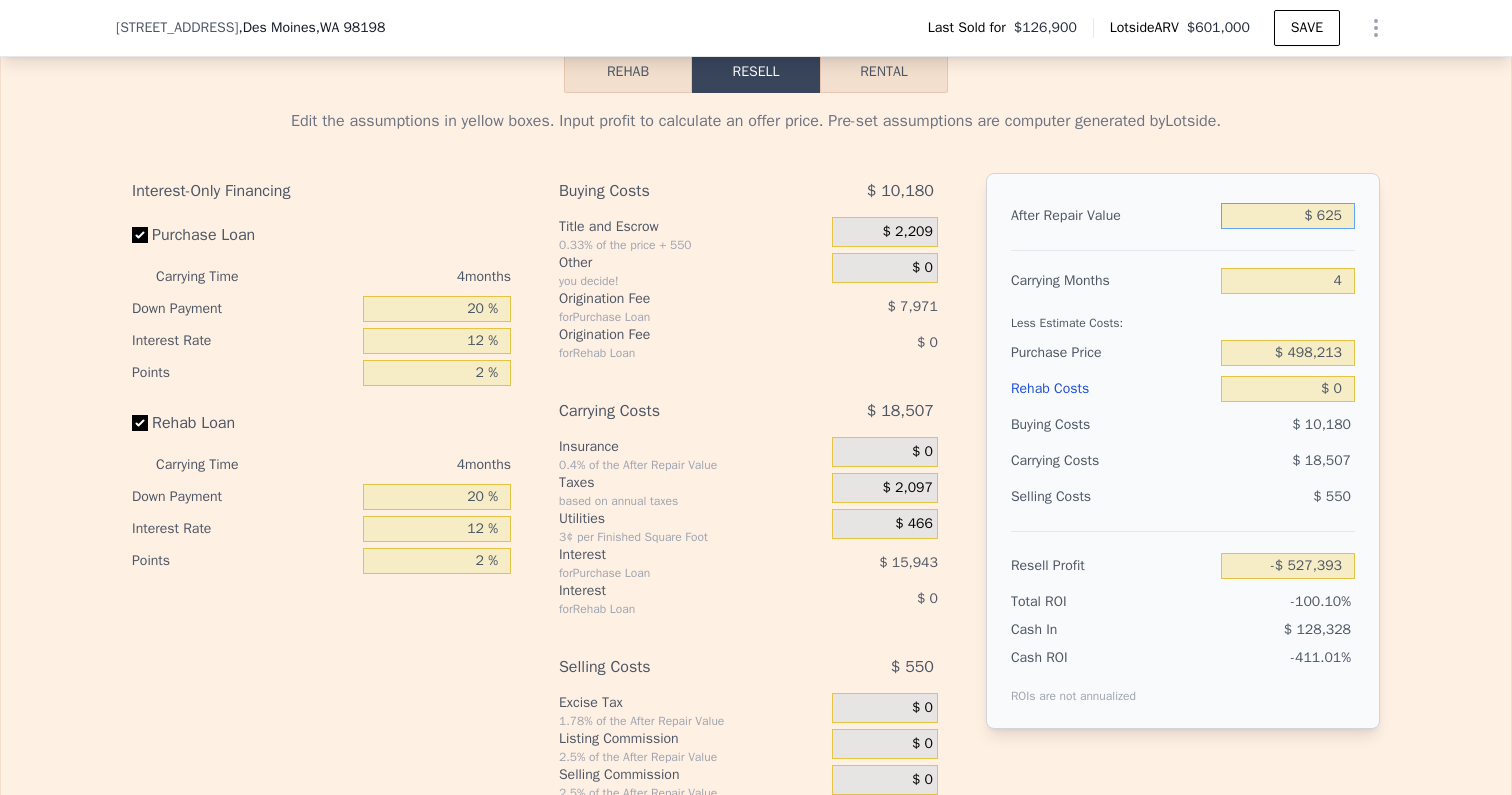 type on "-$ 526,871" 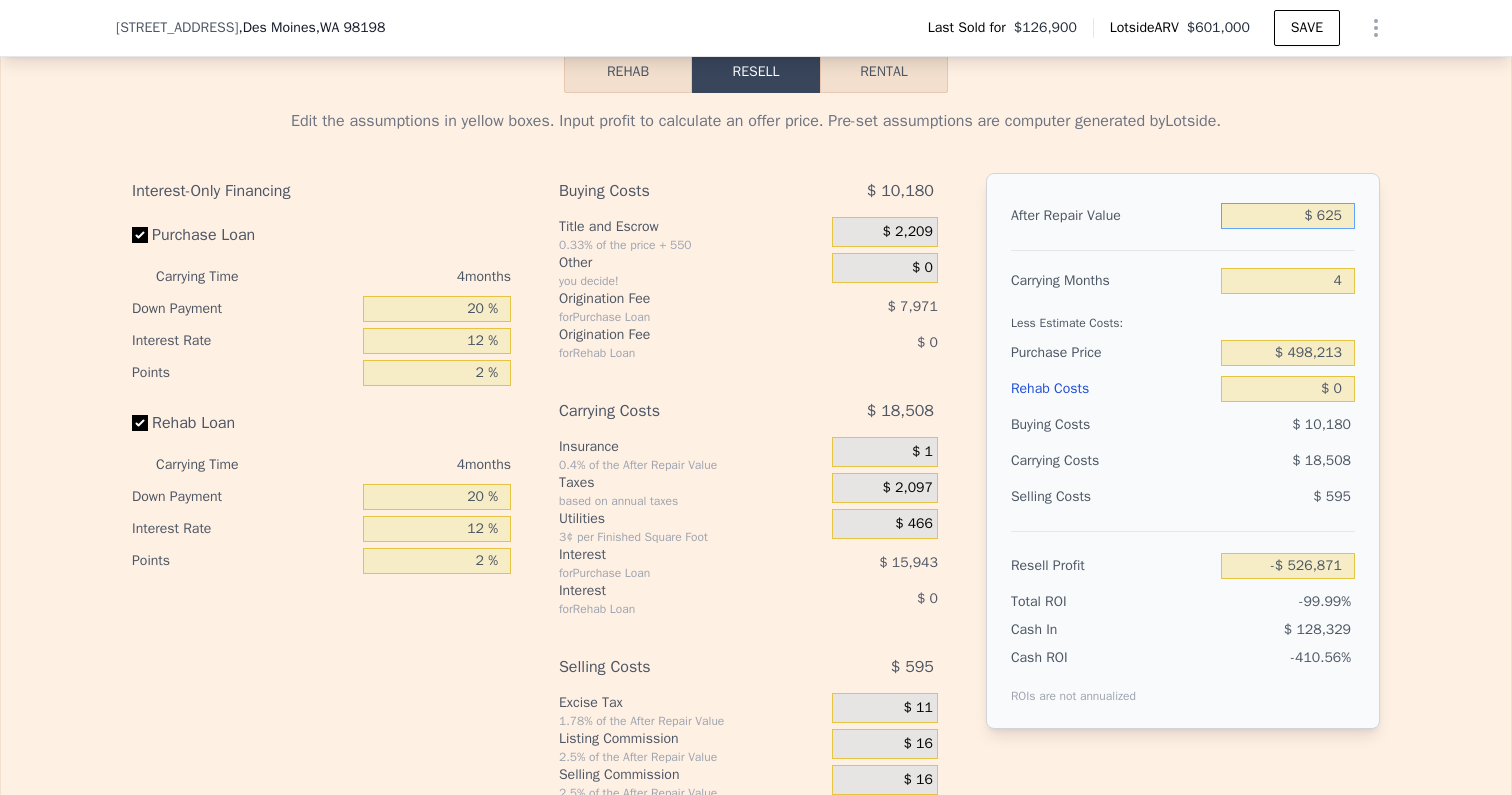type on "$ 6,250" 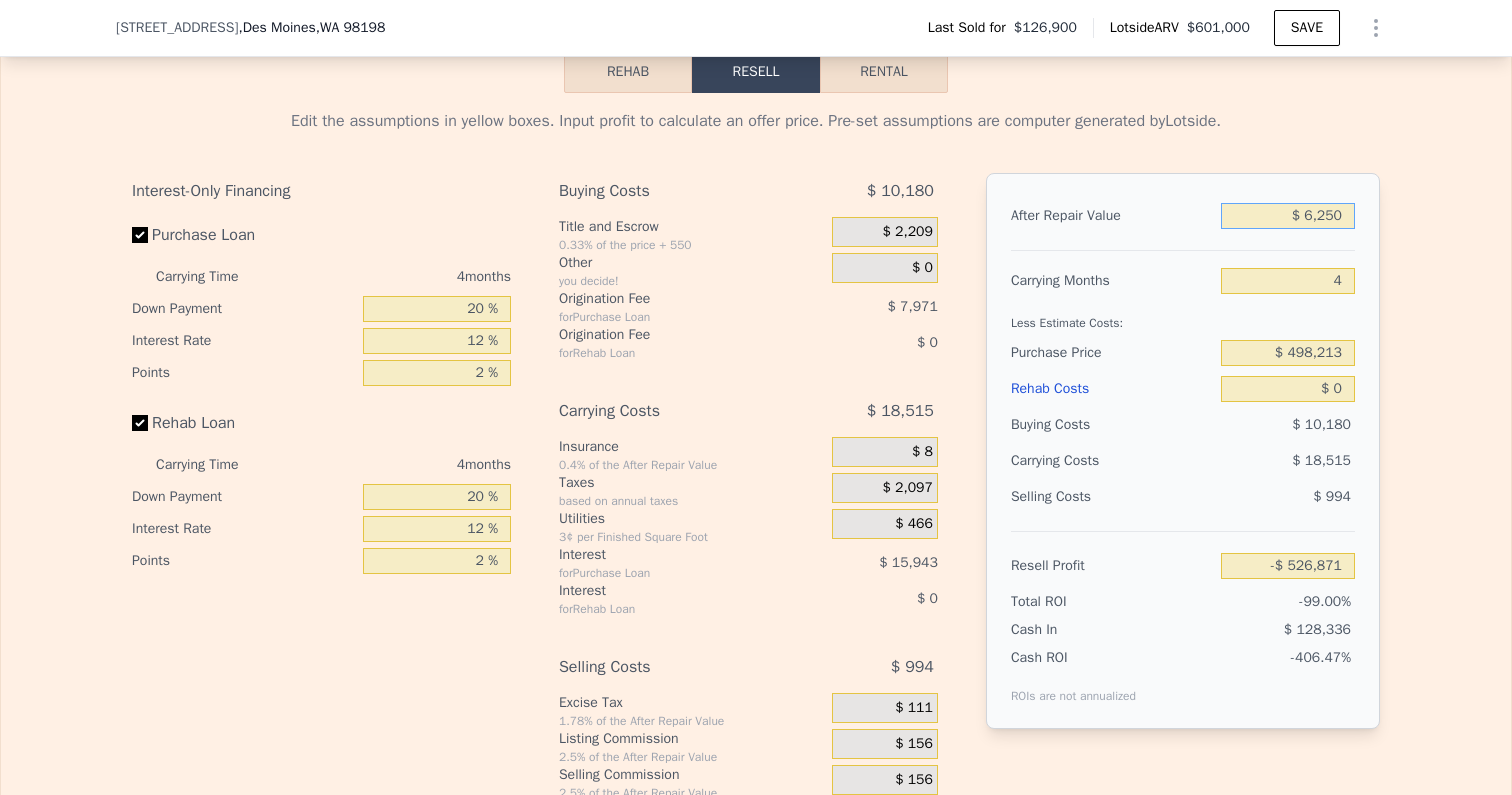 type on "-$ 521,652" 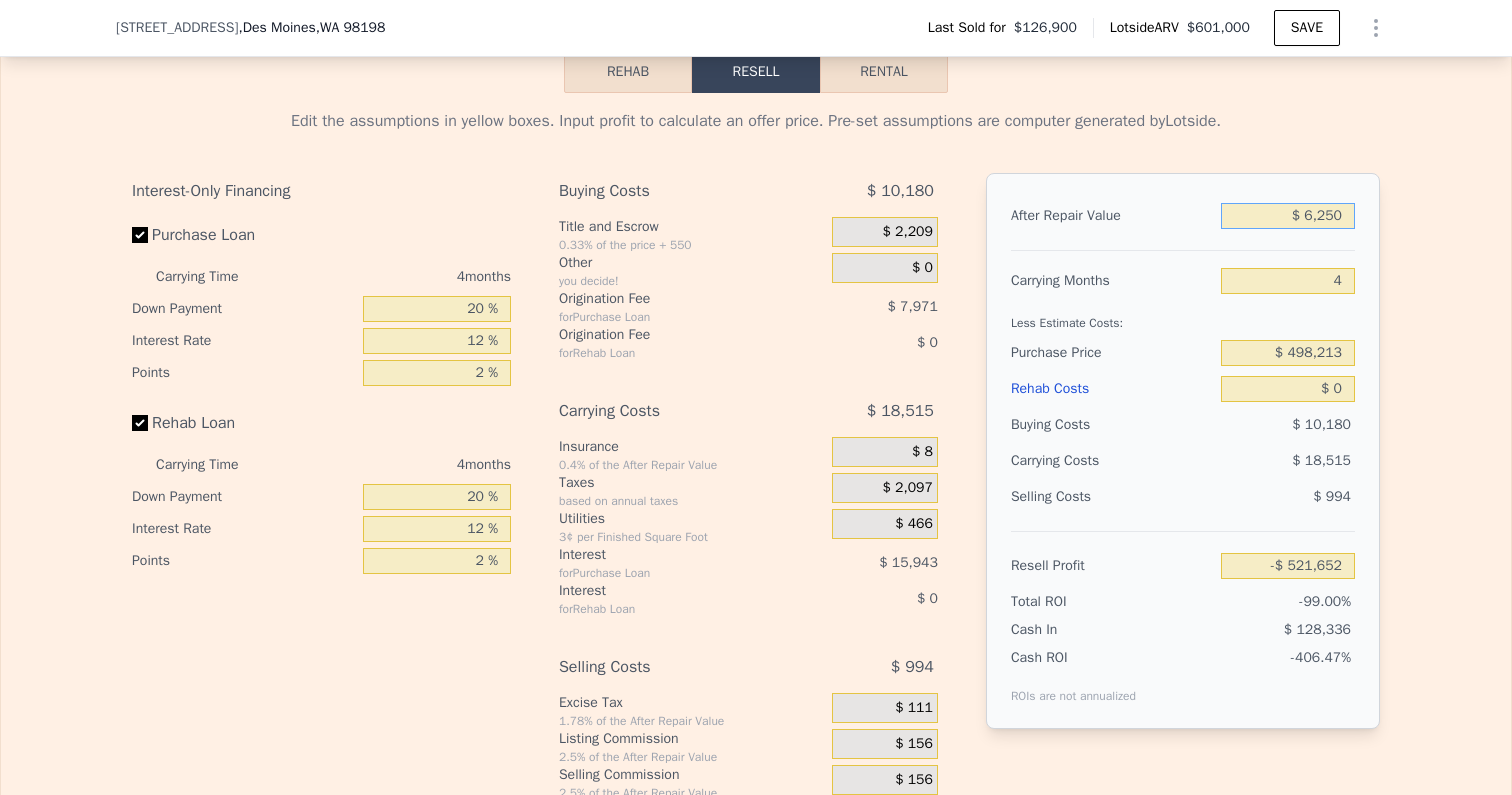 type on "$ 62,500" 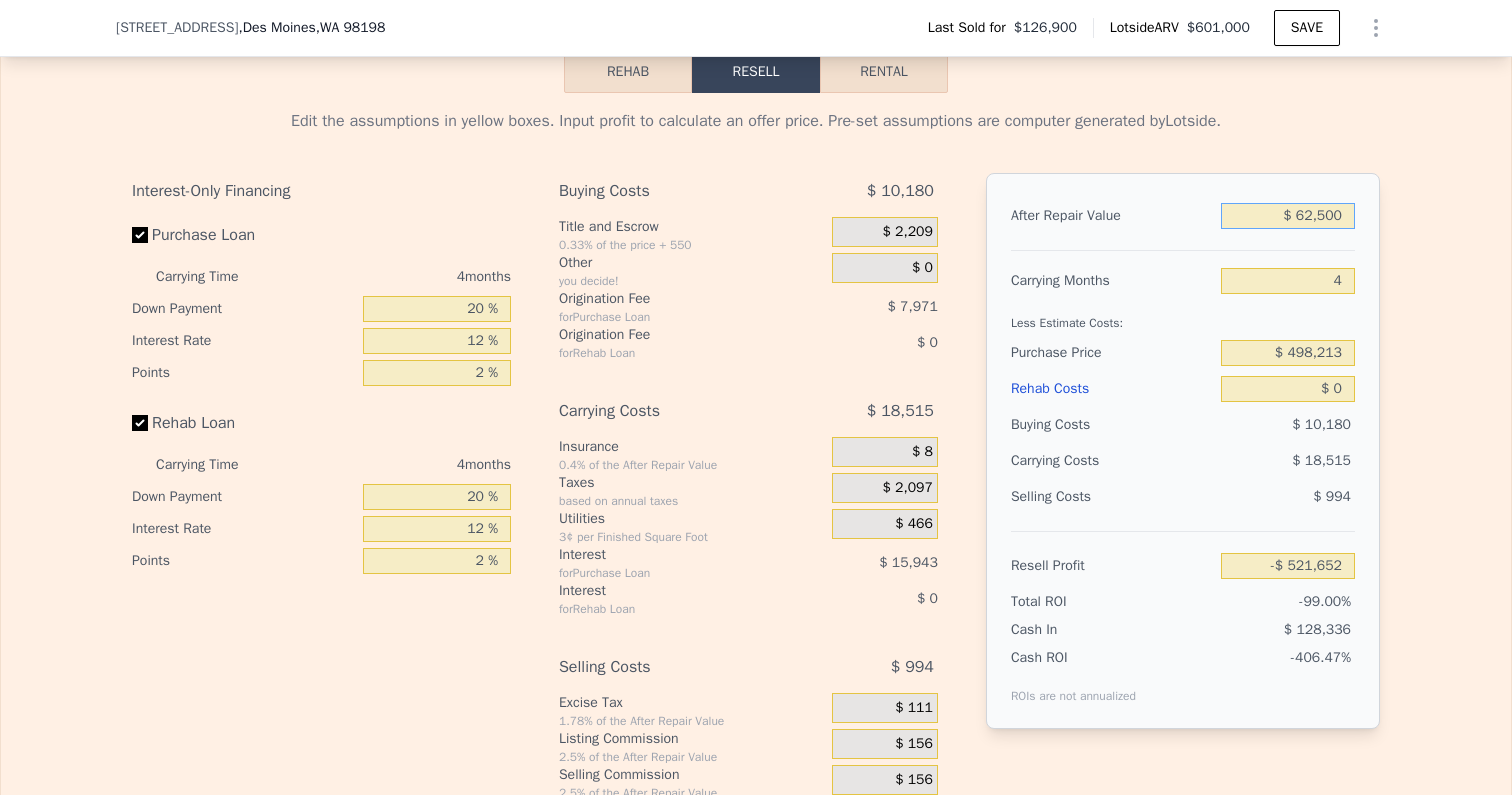 type on "-$ 469,480" 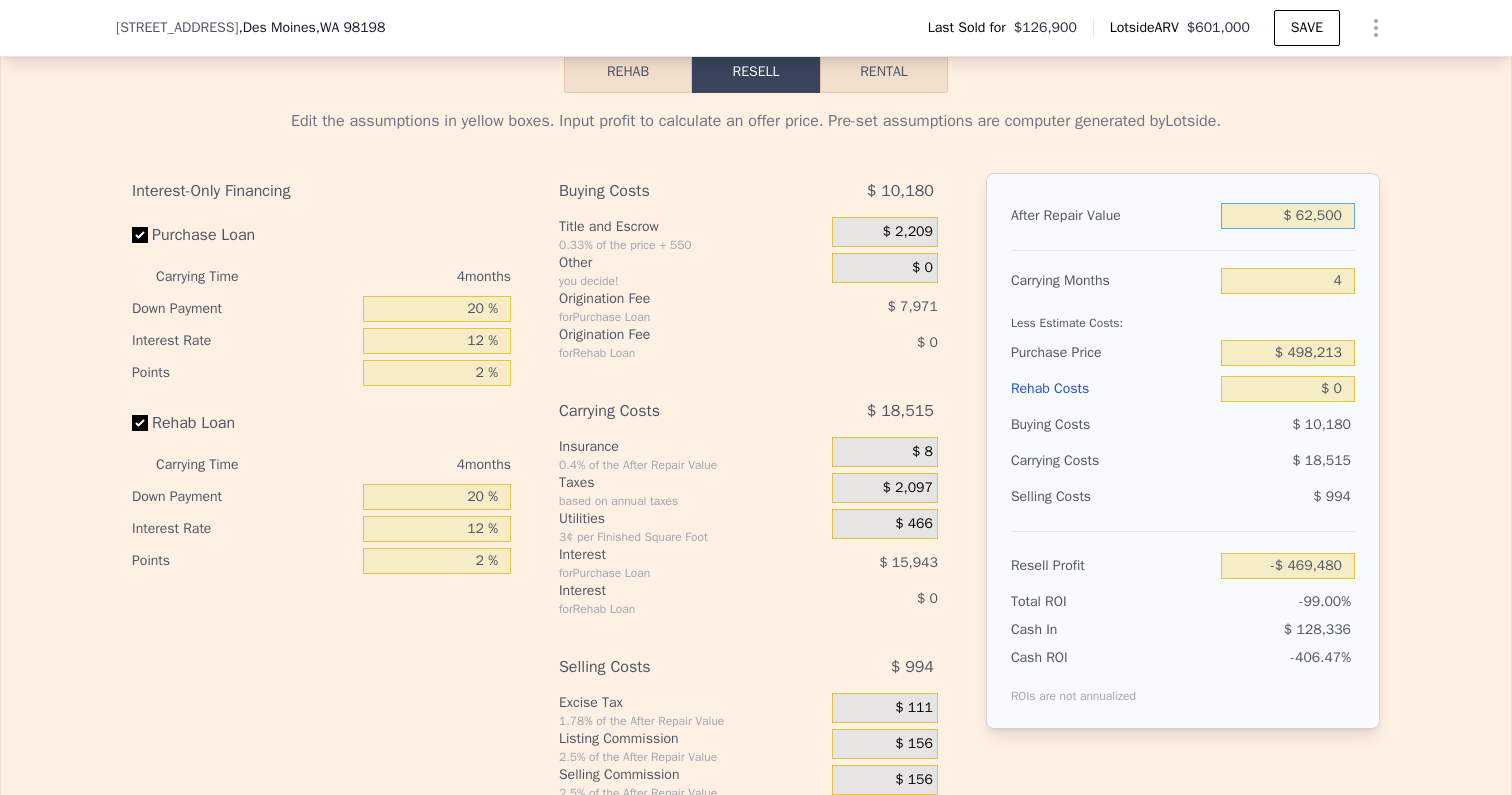 type on "$ 625,000" 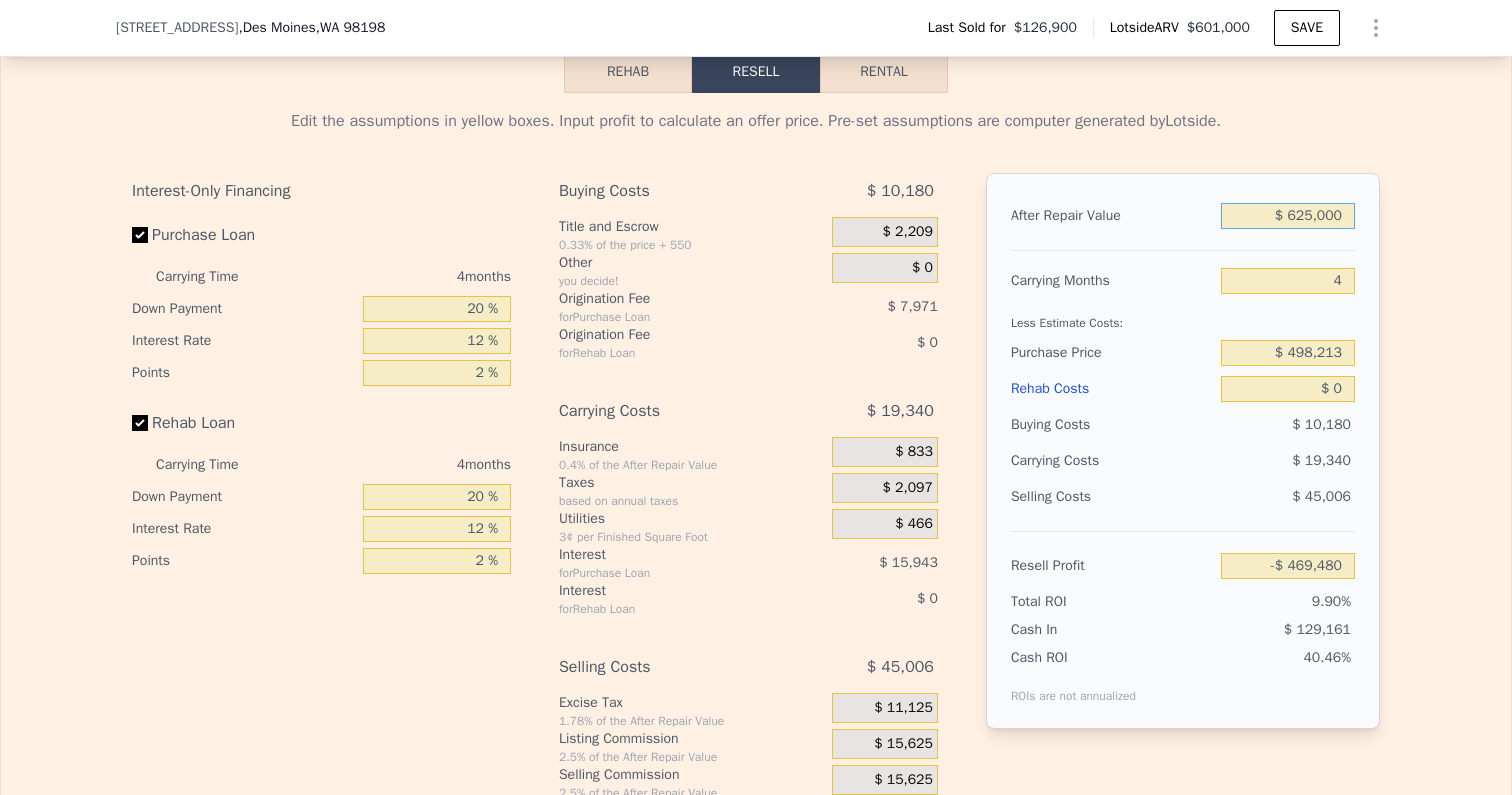 type on "$ 52,261" 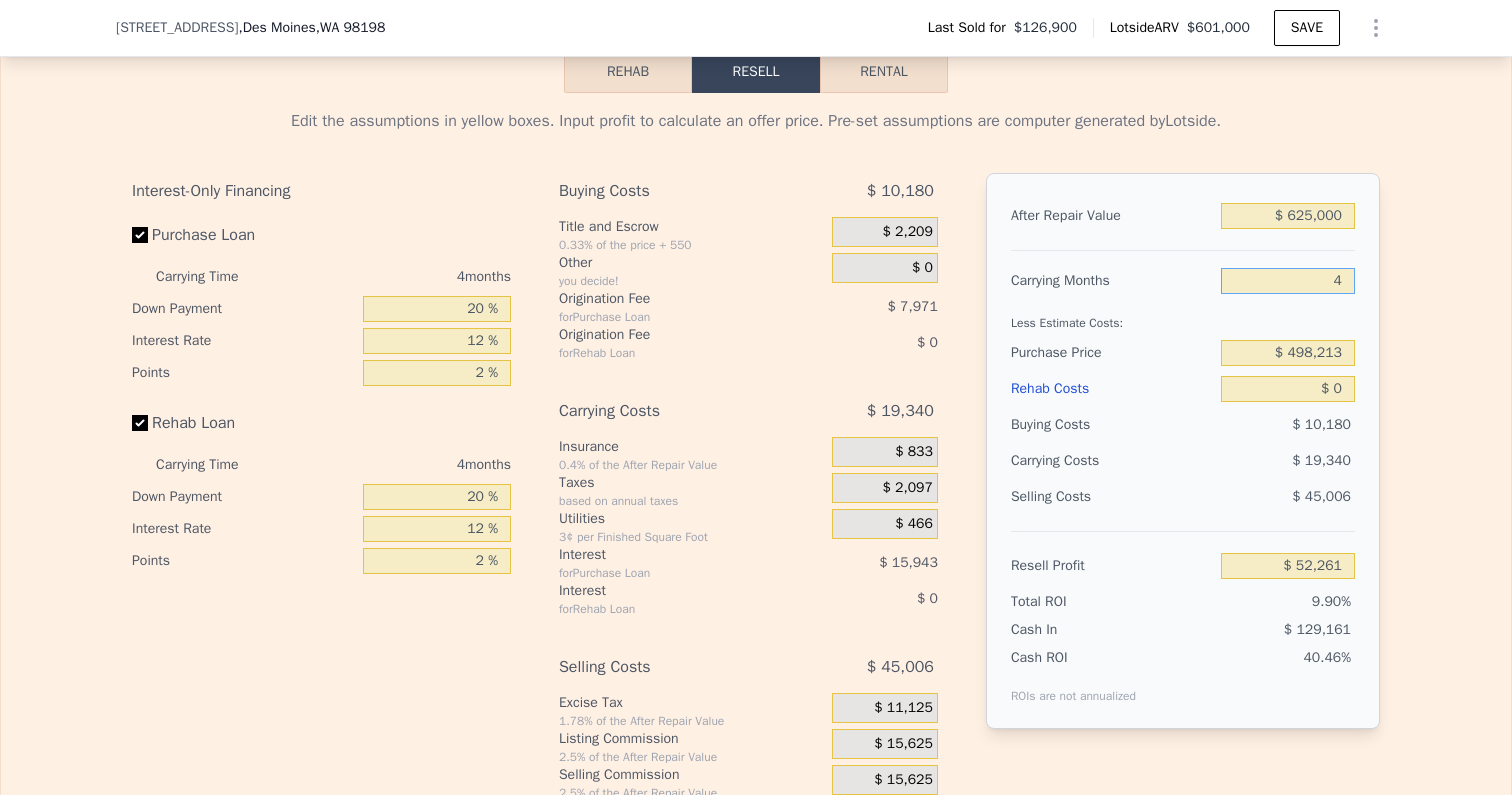 drag, startPoint x: 1337, startPoint y: 285, endPoint x: 1352, endPoint y: 285, distance: 15 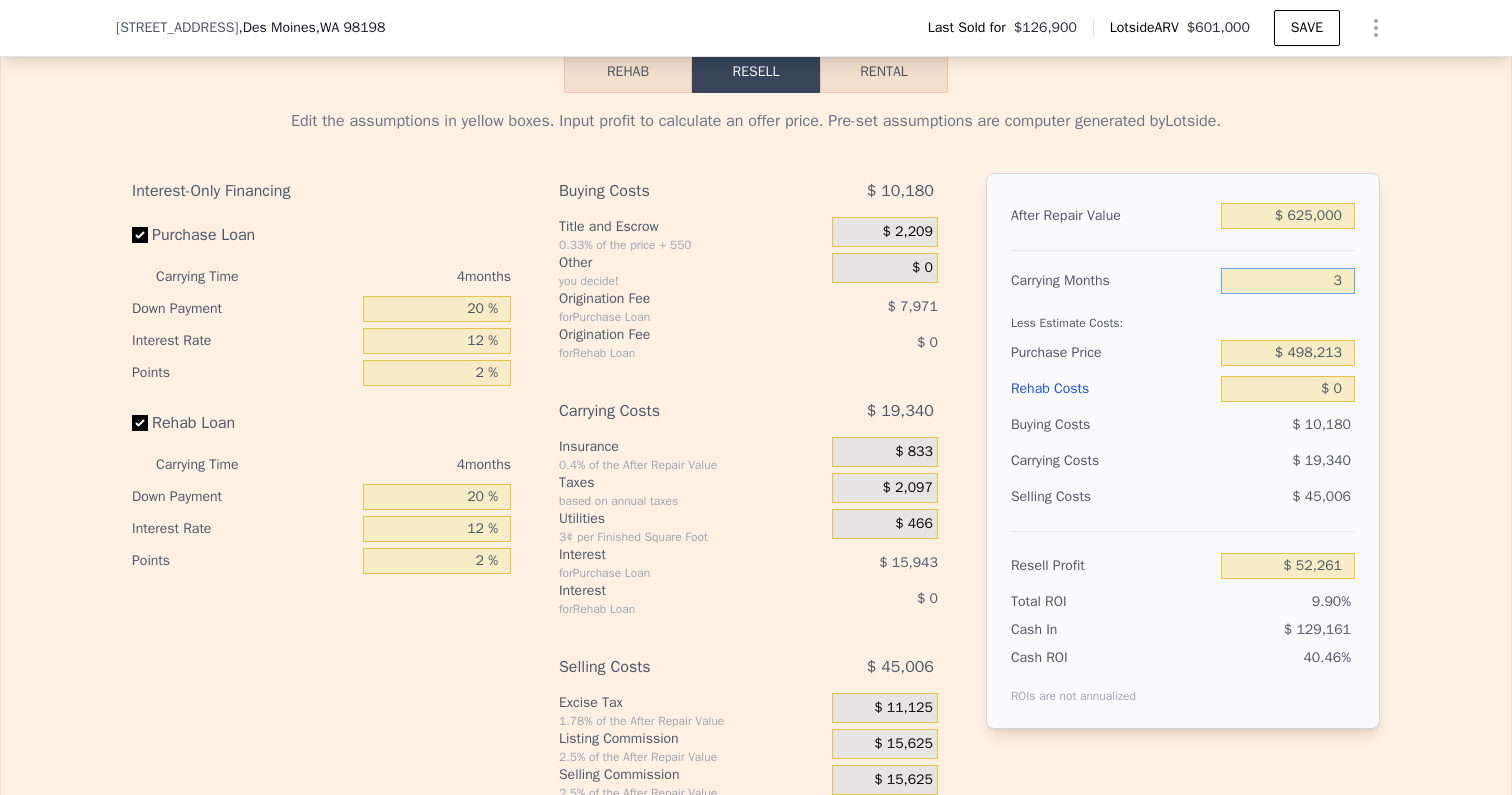 type on "$ 57,095" 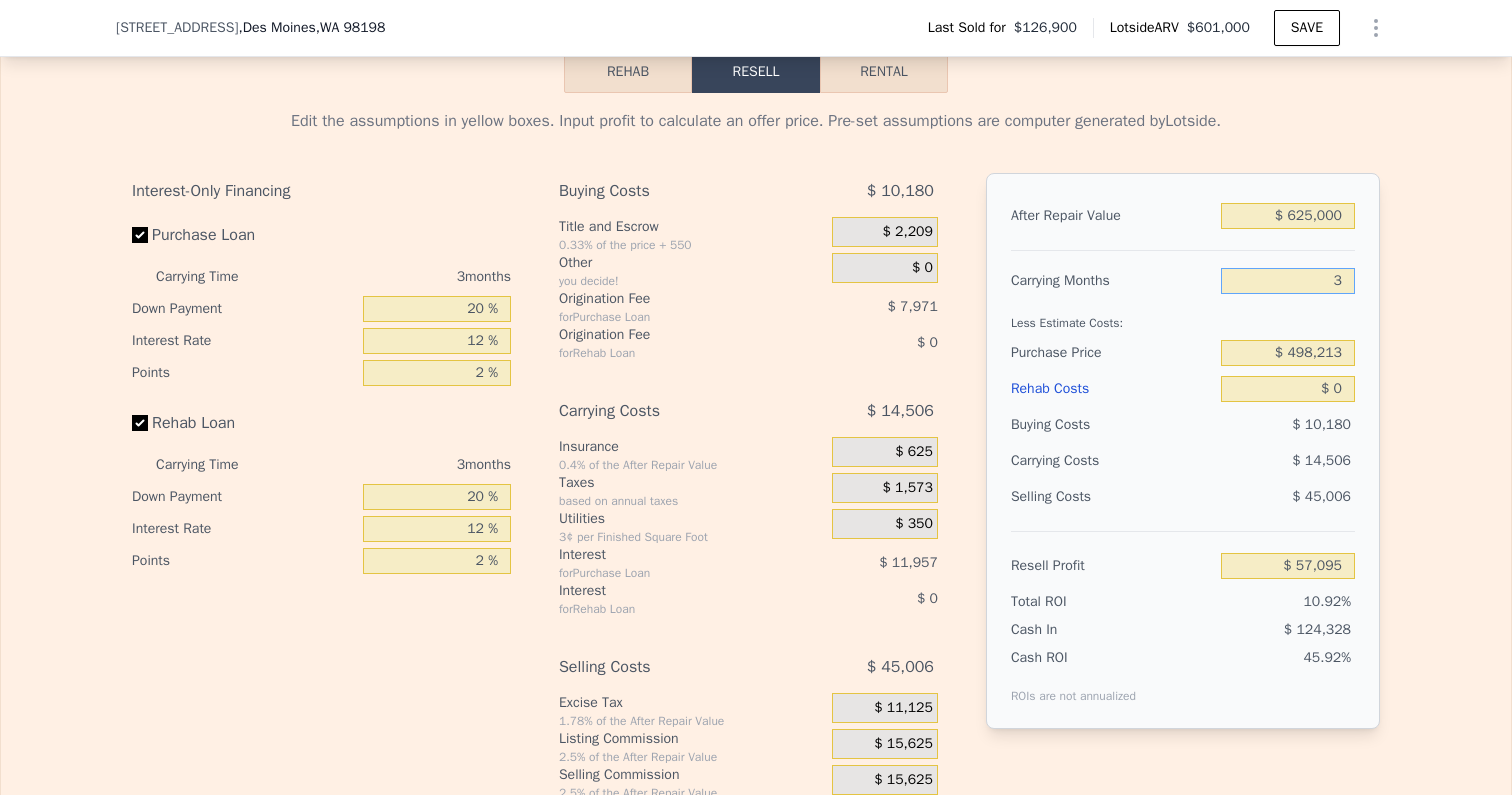 type on "3" 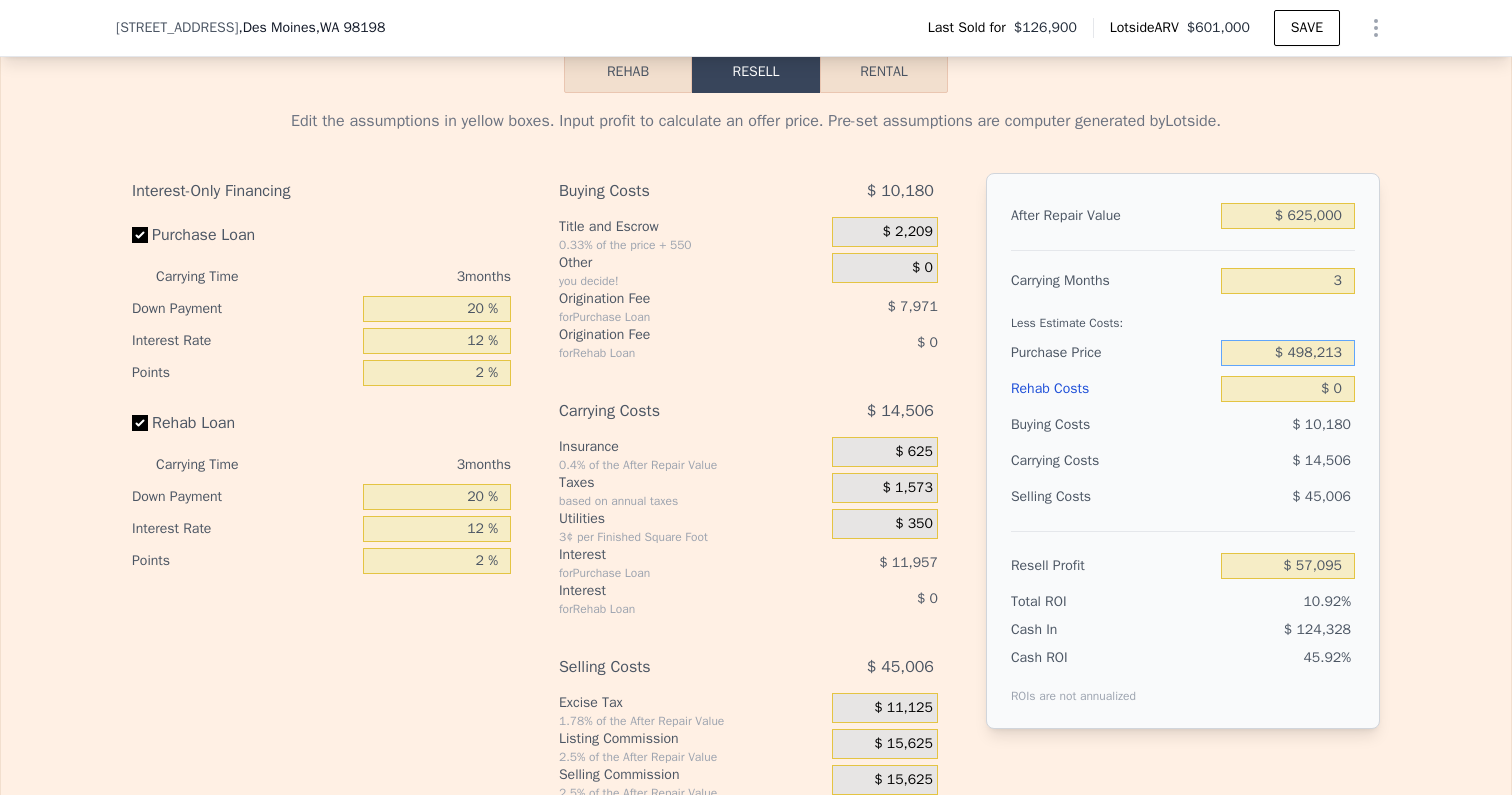 drag, startPoint x: 1291, startPoint y: 353, endPoint x: 1398, endPoint y: 353, distance: 107 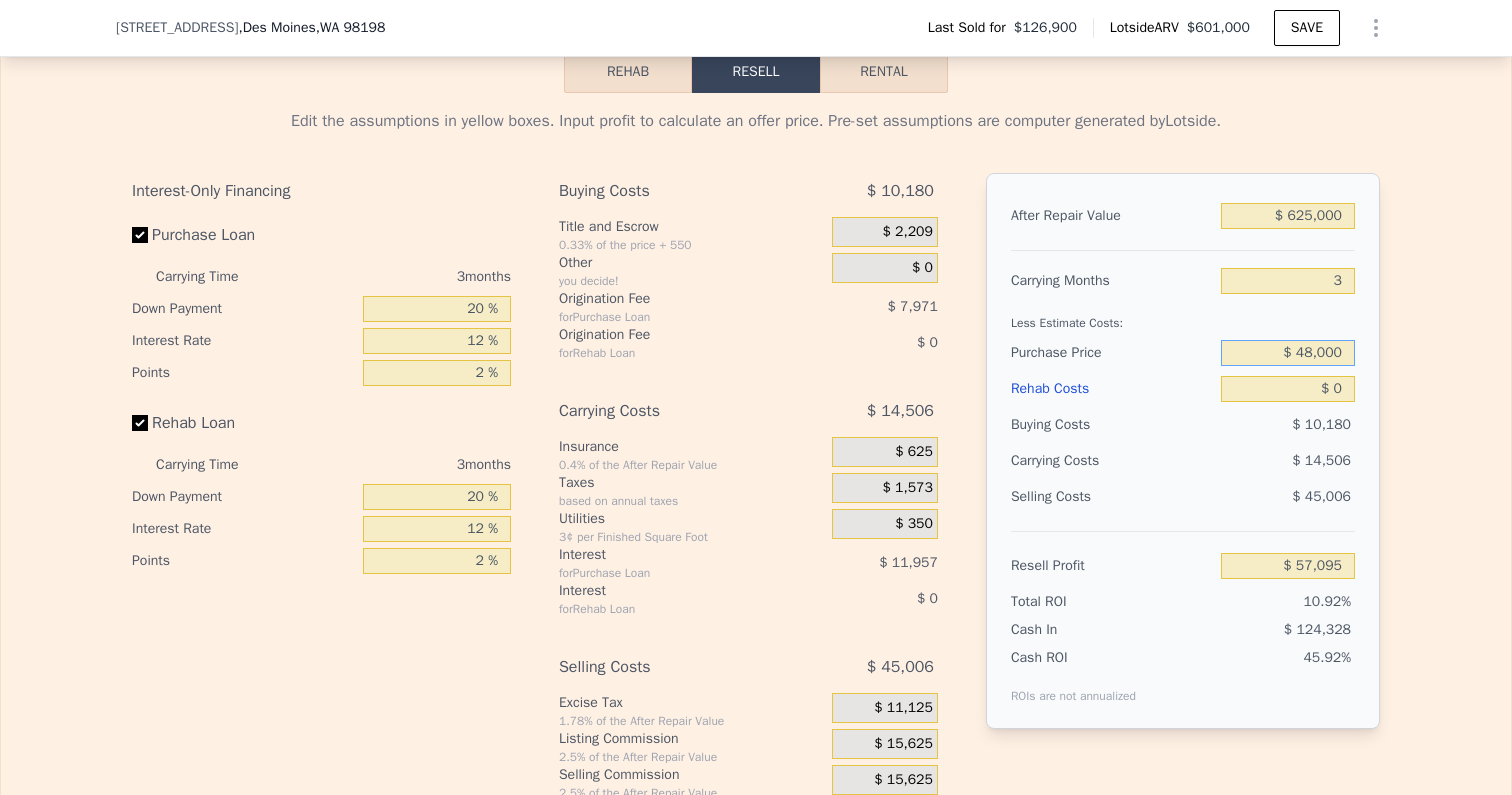 type on "$ 480,000" 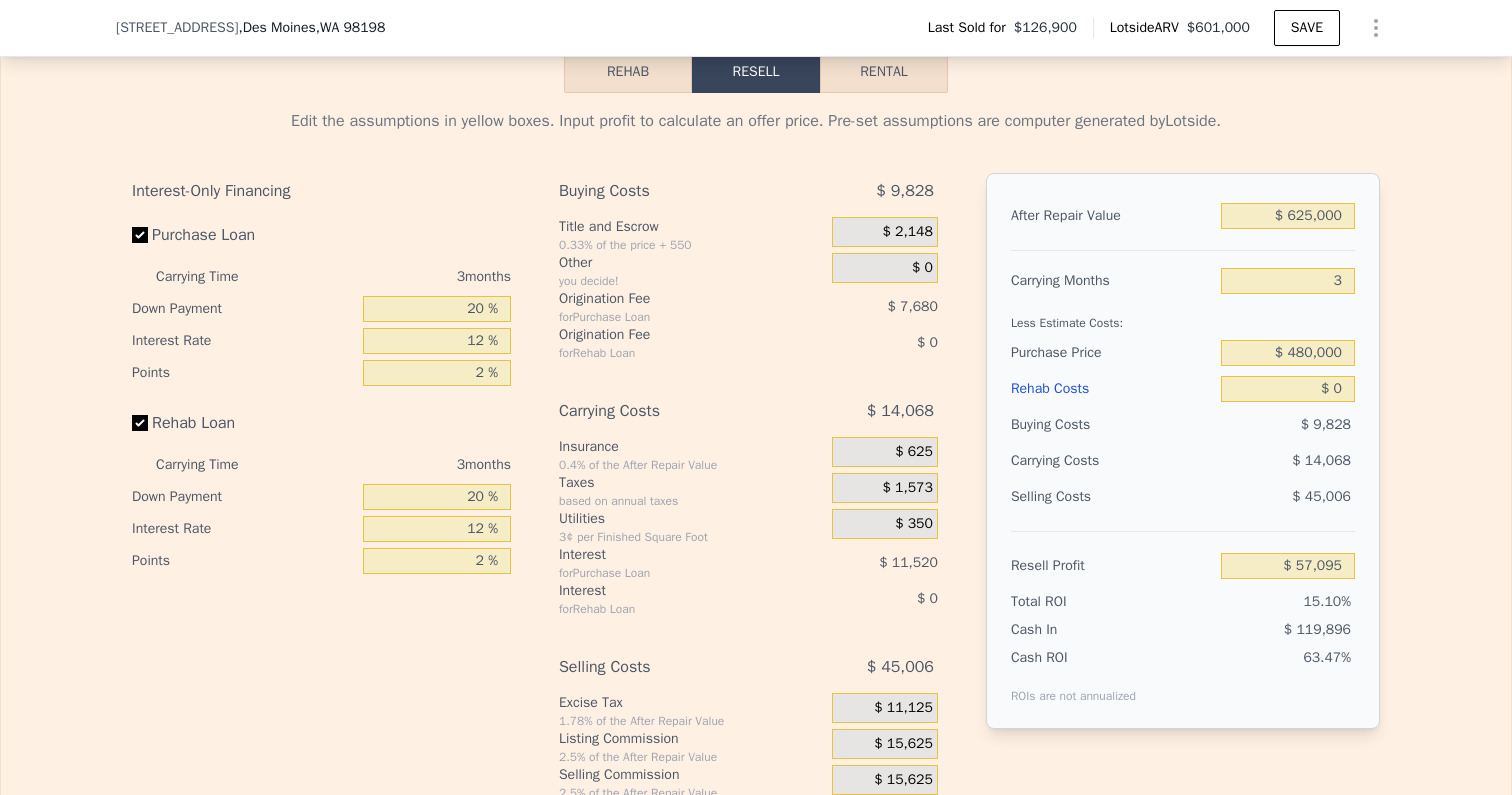 type on "$ 76,098" 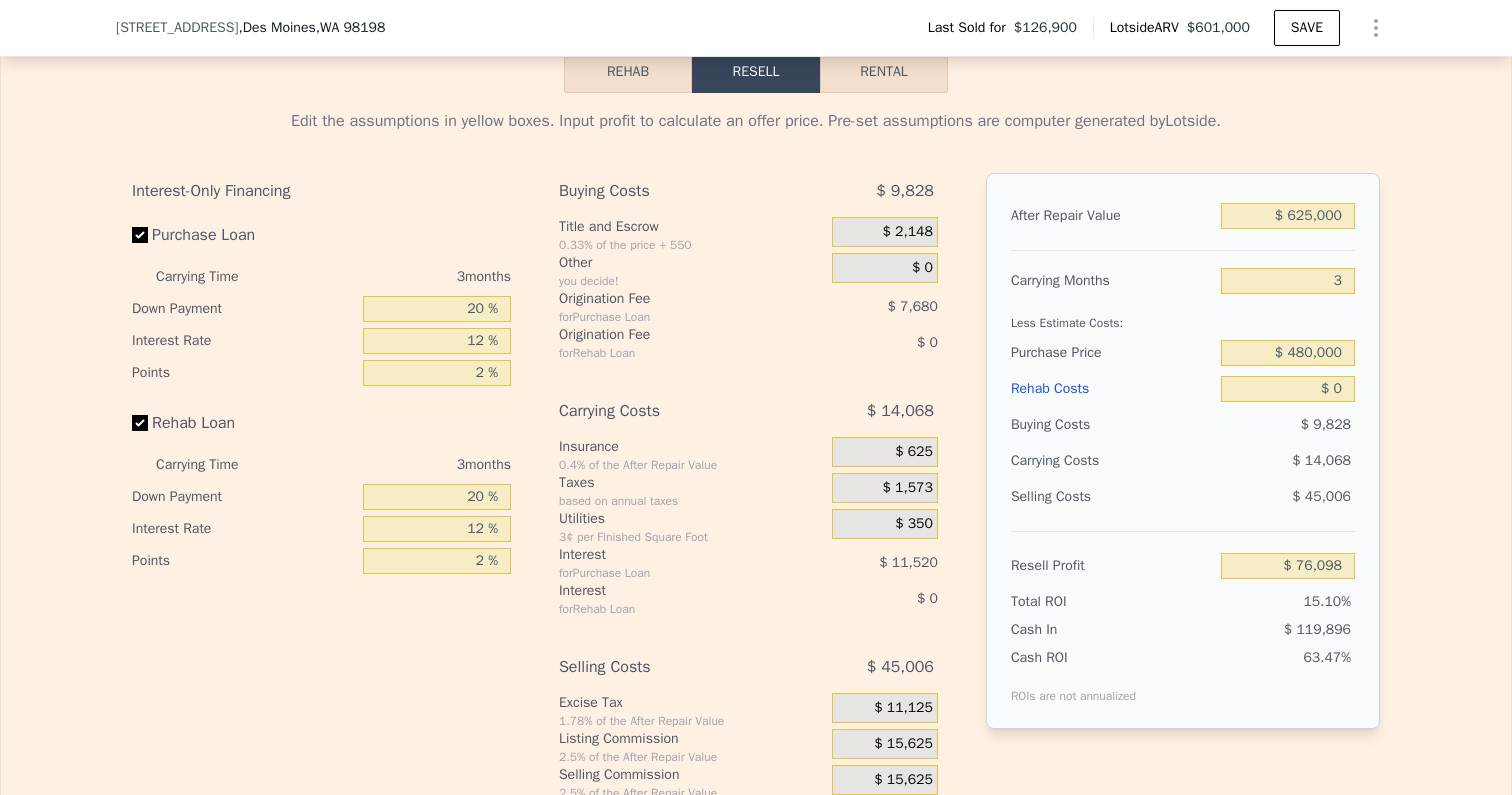 click on "Edit the assumptions in yellow boxes. Input profit to calculate an offer price. Pre-set assumptions are computer generated by  Lotside . Interest-Only Financing Purchase Loan Carrying Time 3  months Down Payment 20 % Interest Rate 12 % Points 2 % Rehab Loan Carrying Time 3  months Down Payment 20 % Interest Rate 12 % Points 2 % Buying Costs $ 9,828 Title and Escrow 0.33% of the price + 550 $ 2,148 Other you decide! $ 0 Origination Fee for  Purchase Loan $ 7,680 Origination Fee for  Rehab Loan $ 0 Carrying Costs $ 14,068 Insurance 0.4% of the After Repair Value $ 625 Taxes based on annual taxes $ 1,573 Utilities 3¢ per Finished Square Foot $ 350 Interest for  Purchase Loan $ 11,520 Interest for  Rehab Loan $ 0 Selling Costs $ 45,006 Excise Tax 1.78% of the After Repair Value $ 11,125 Listing Commission 2.5% of the After Repair Value $ 15,625 Selling Commission 2.5% of the After Repair Value $ 15,625 Title and Escrow 0.33% of the After Repair Value $ 2,631 After Repair Value $ 625,000 Carrying Months 3 $ 0" at bounding box center (756, 465) 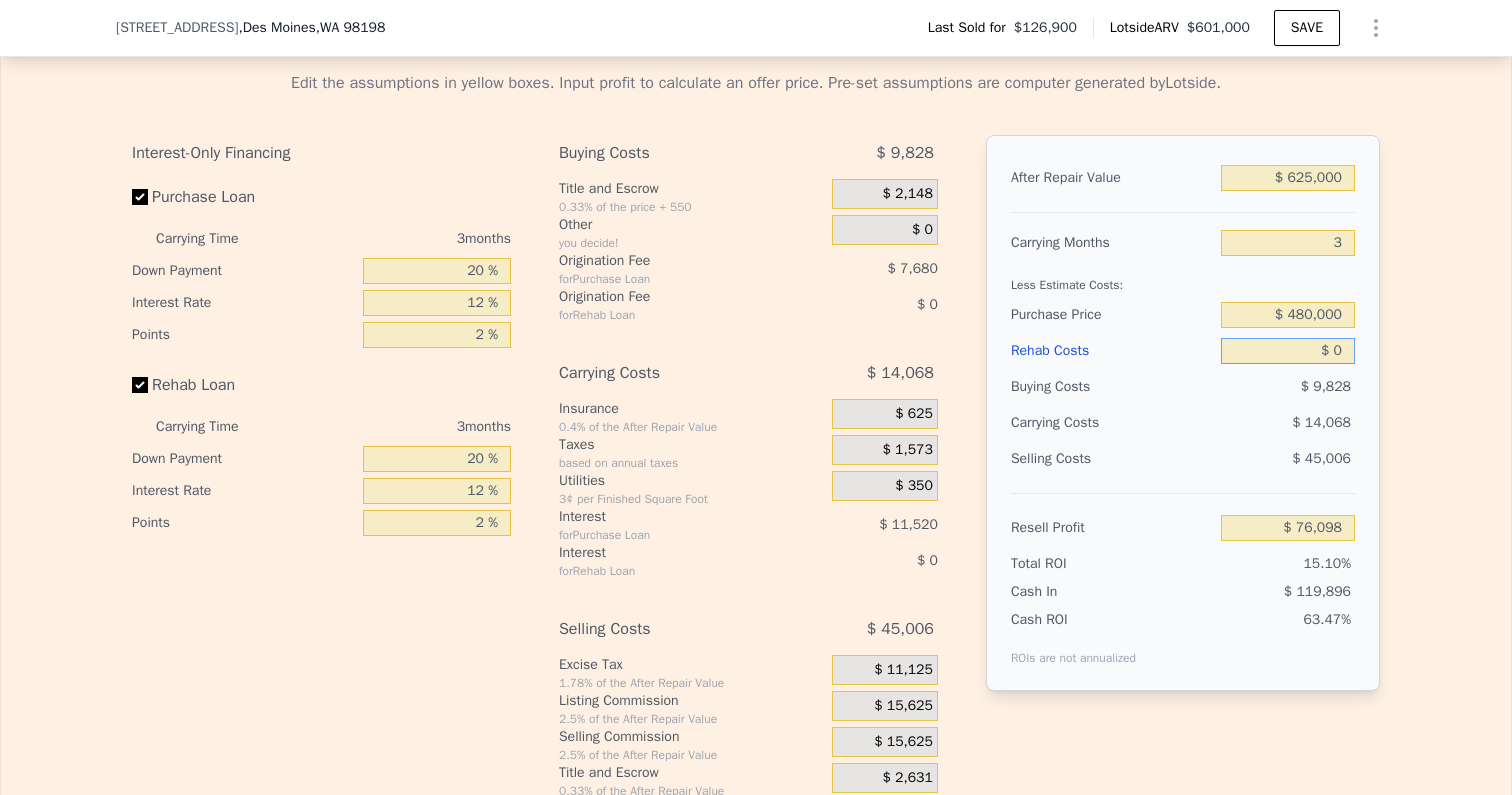 drag, startPoint x: 1331, startPoint y: 351, endPoint x: 1371, endPoint y: 351, distance: 40 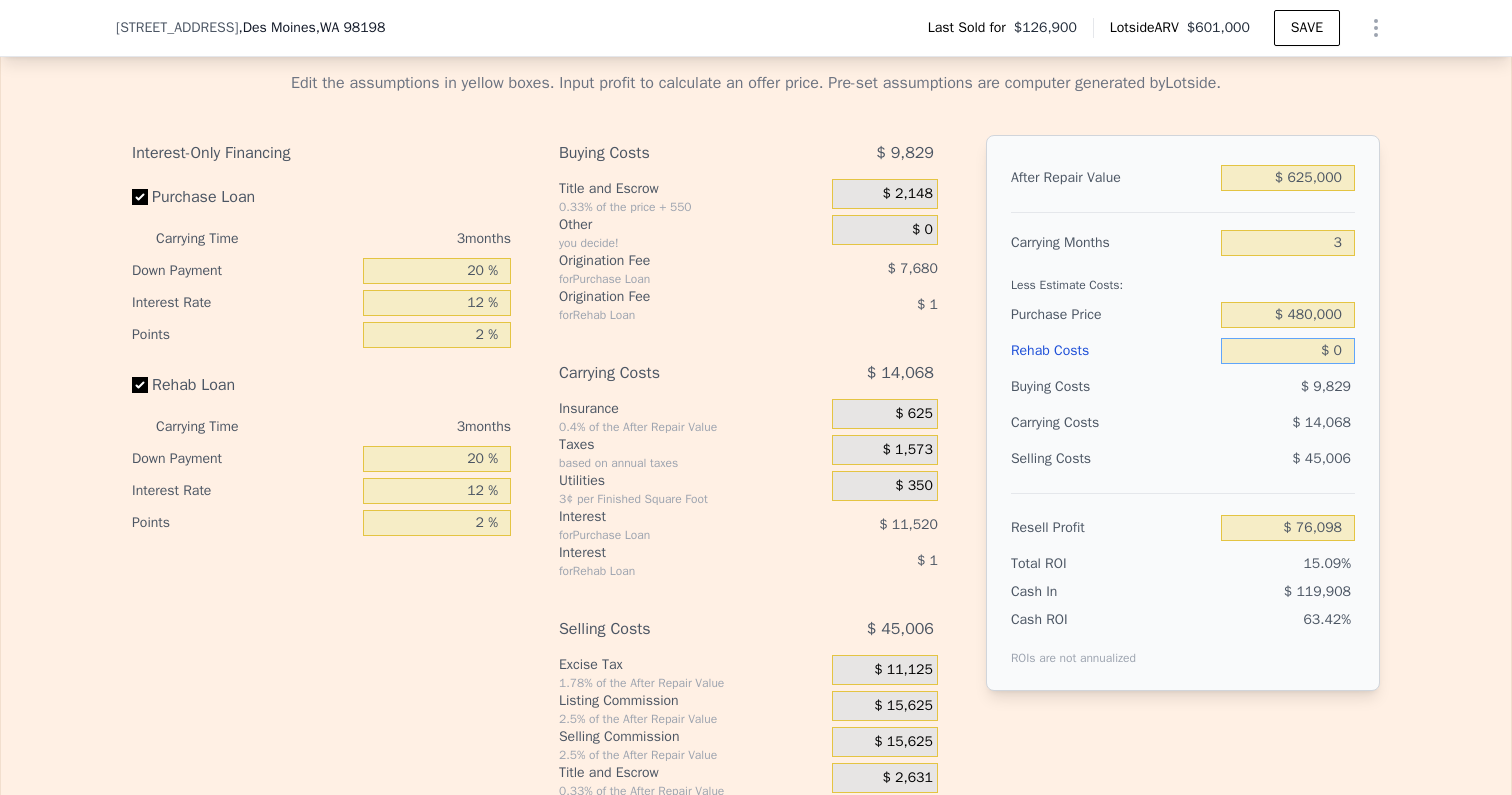 type on "$ 50" 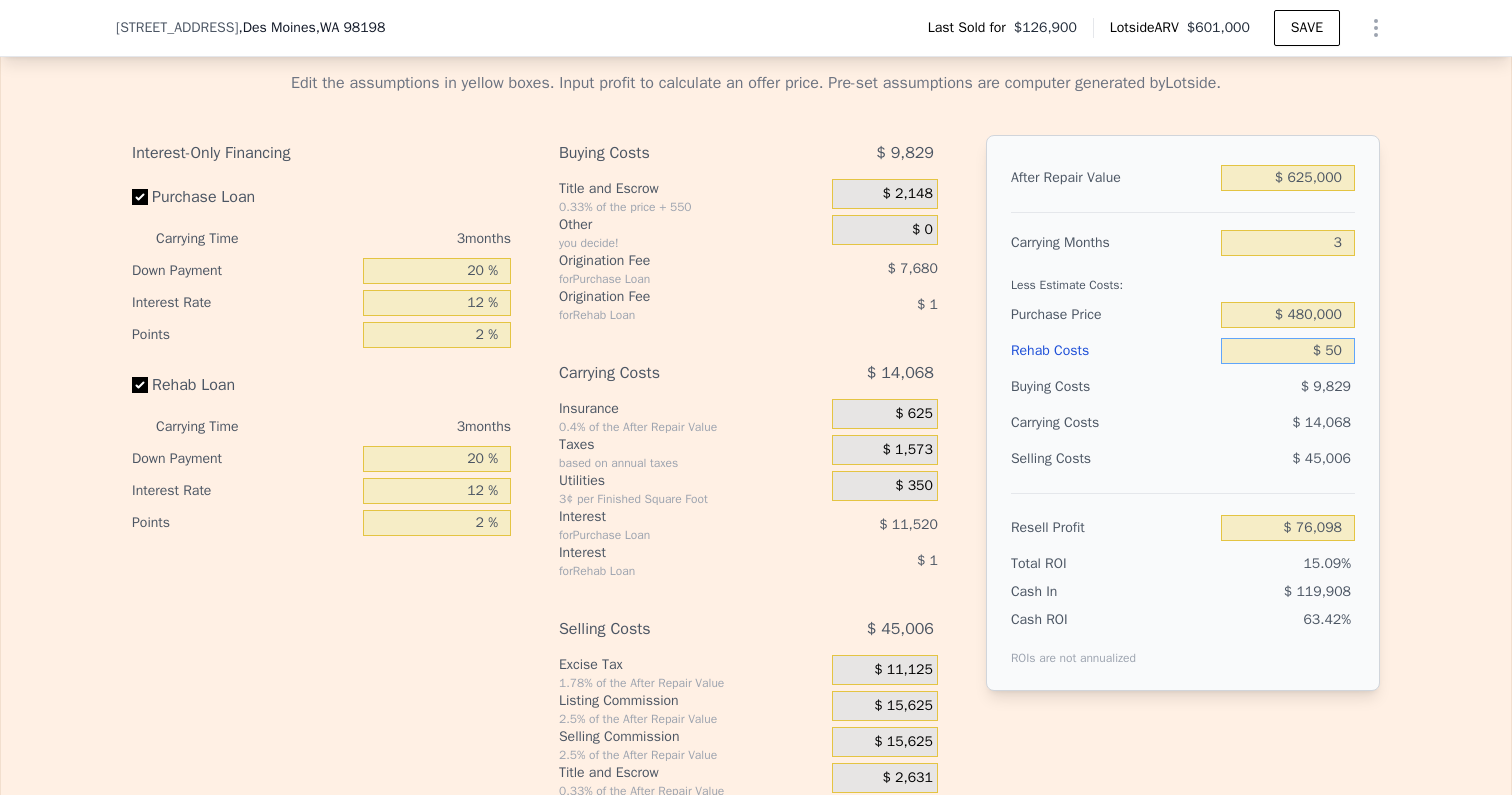 type on "$ 76,047" 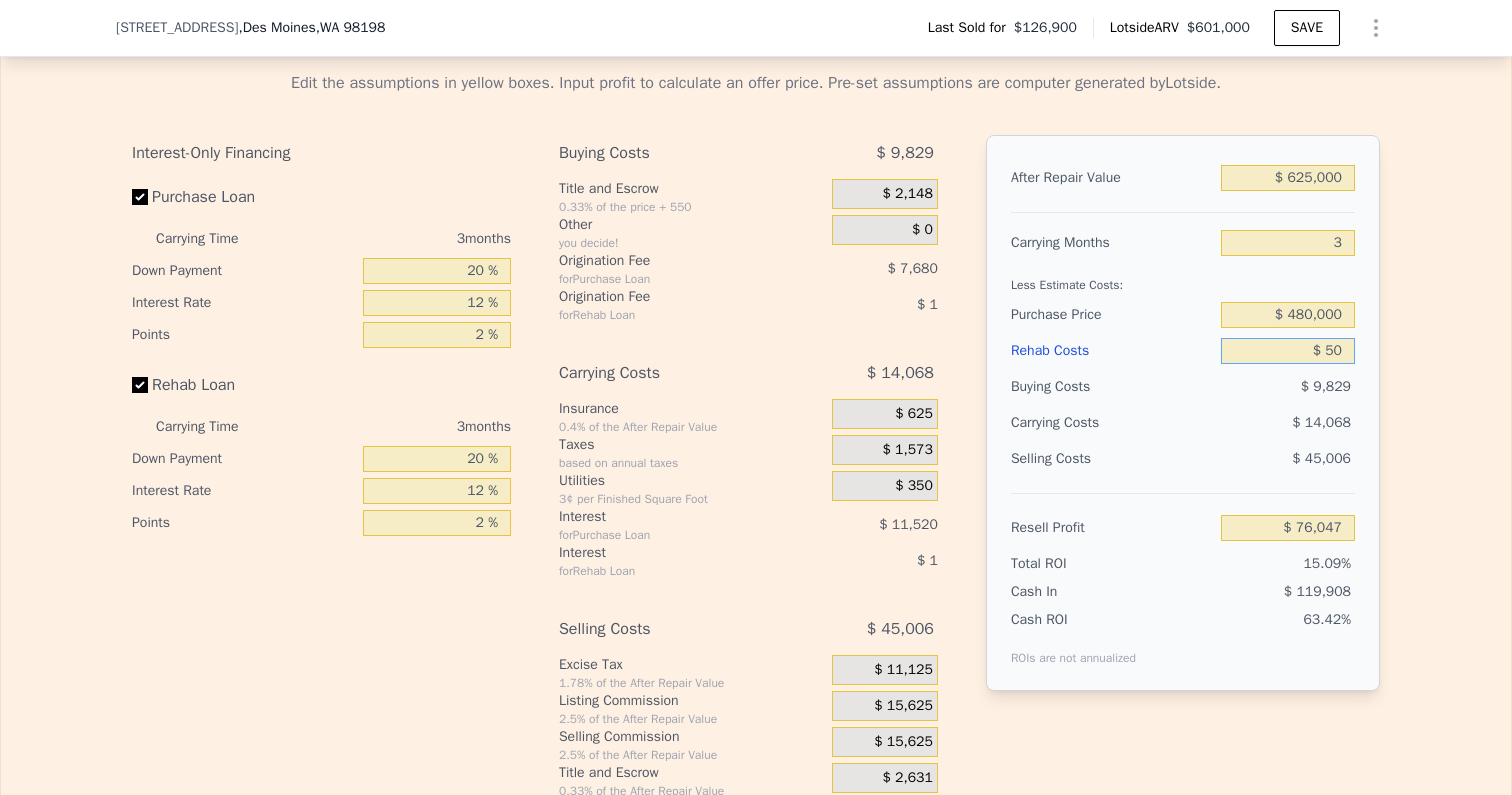 type on "$ 500" 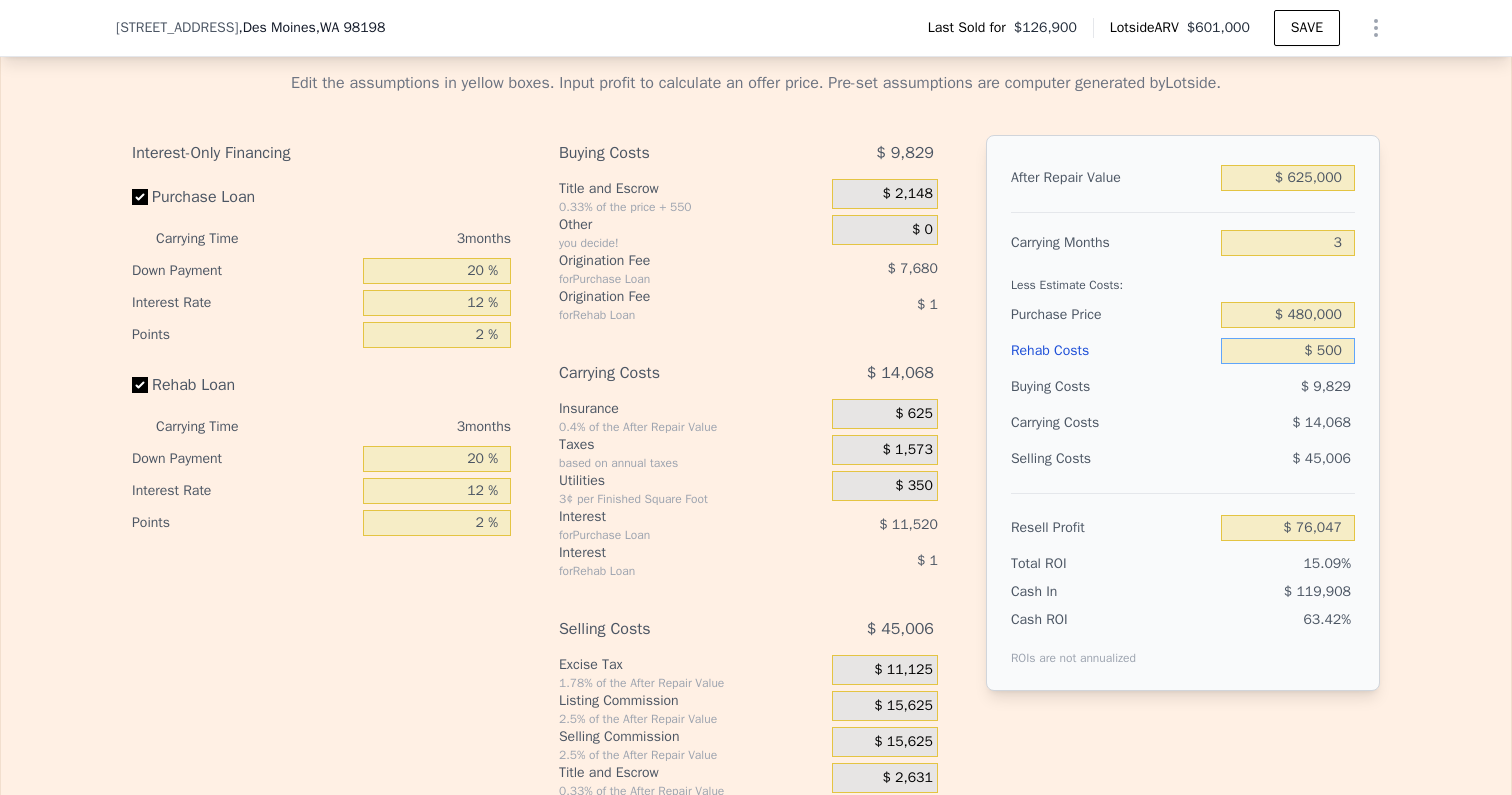type on "$ 75,578" 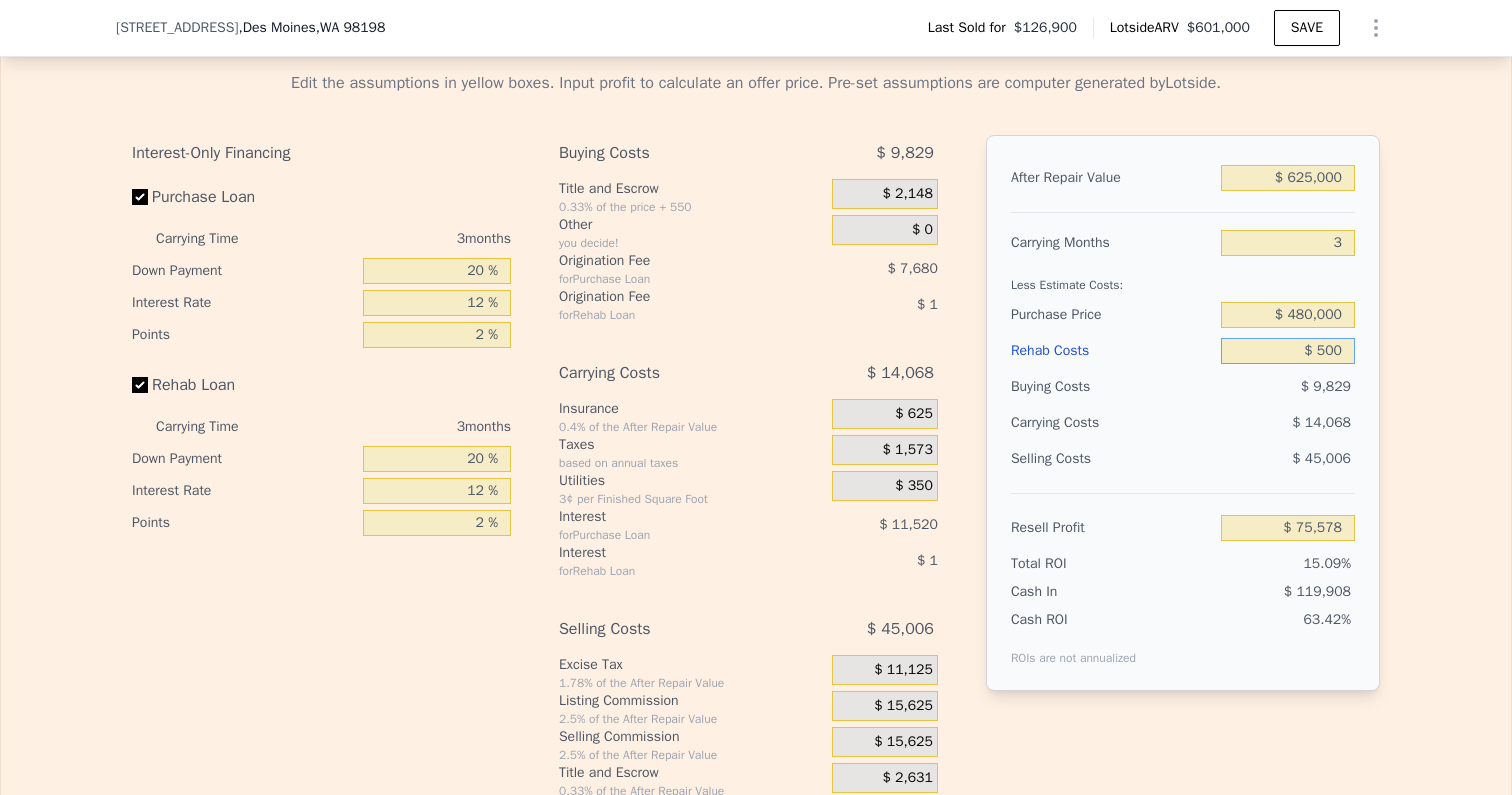 type on "$ 5,000" 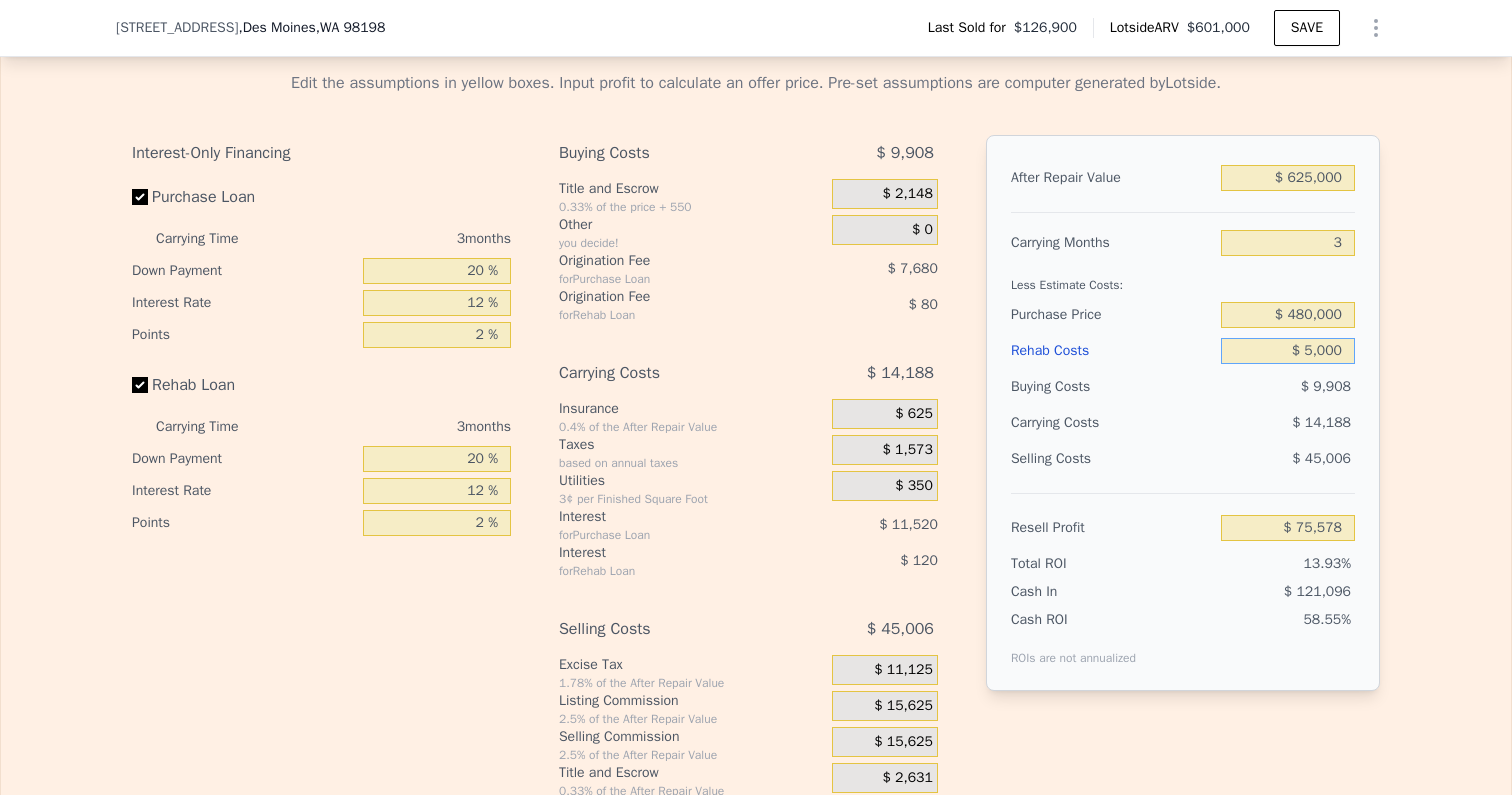 type on "$ 70,898" 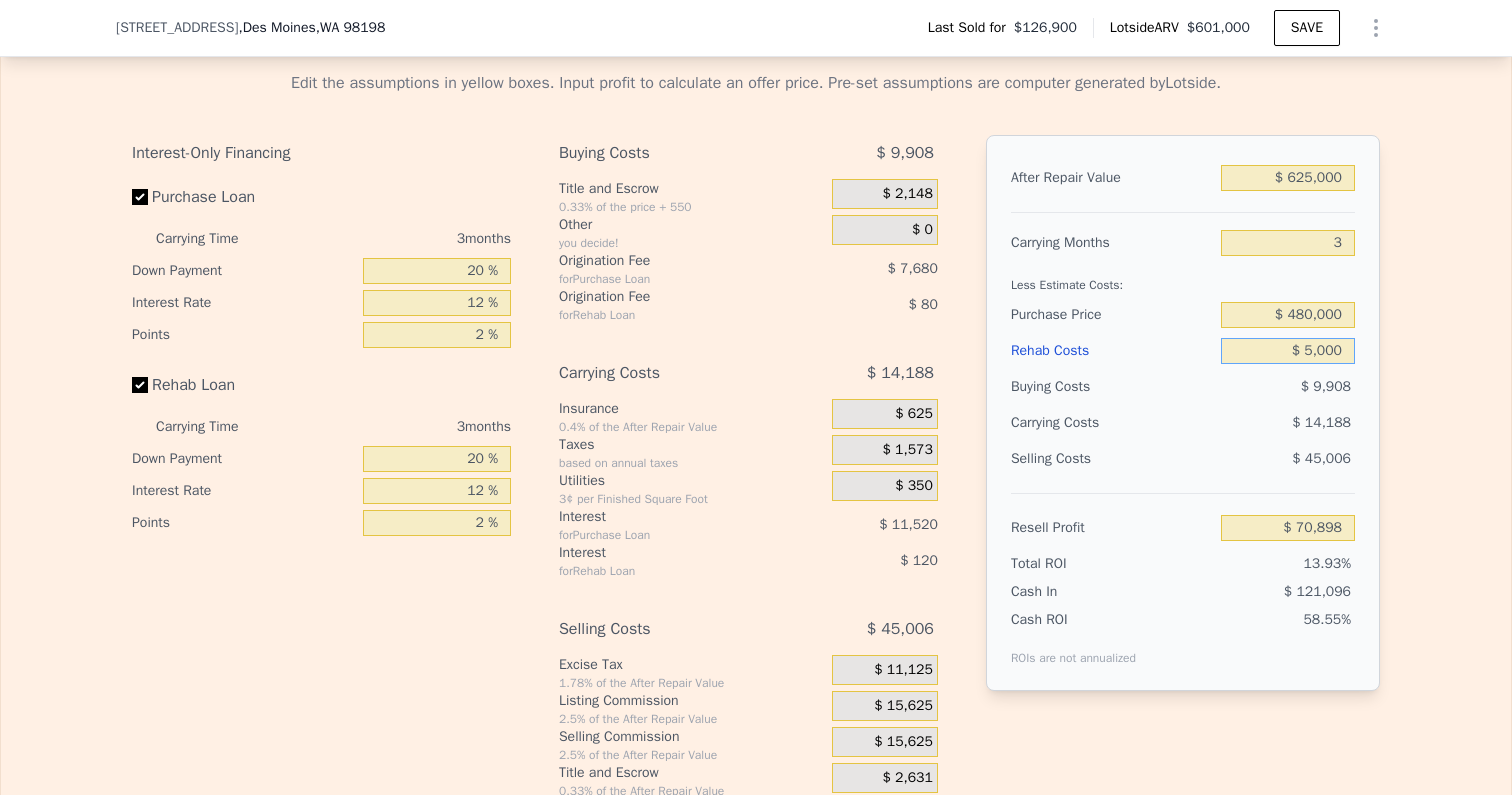 type on "$ 50,000" 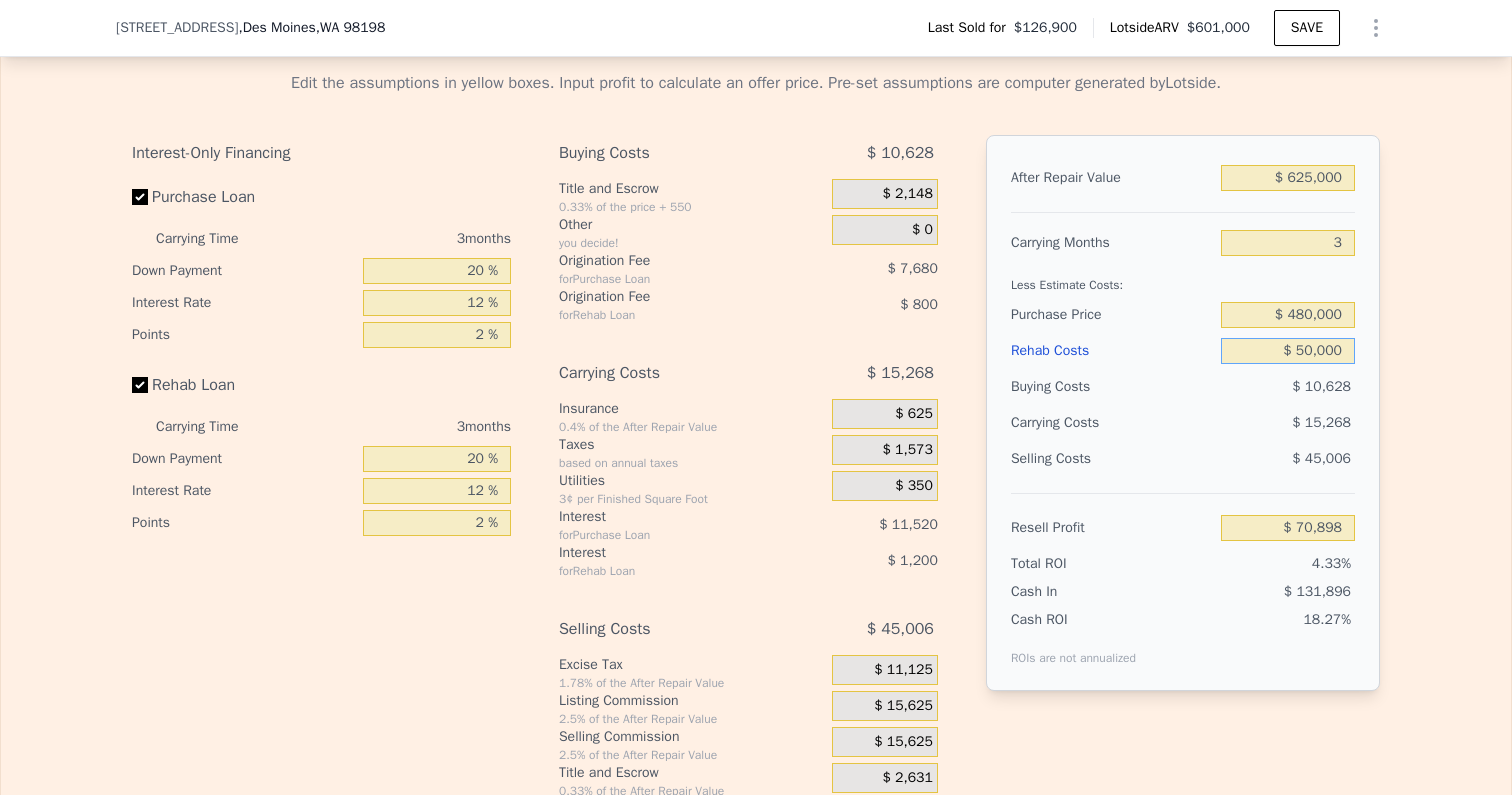 type on "$ 24,098" 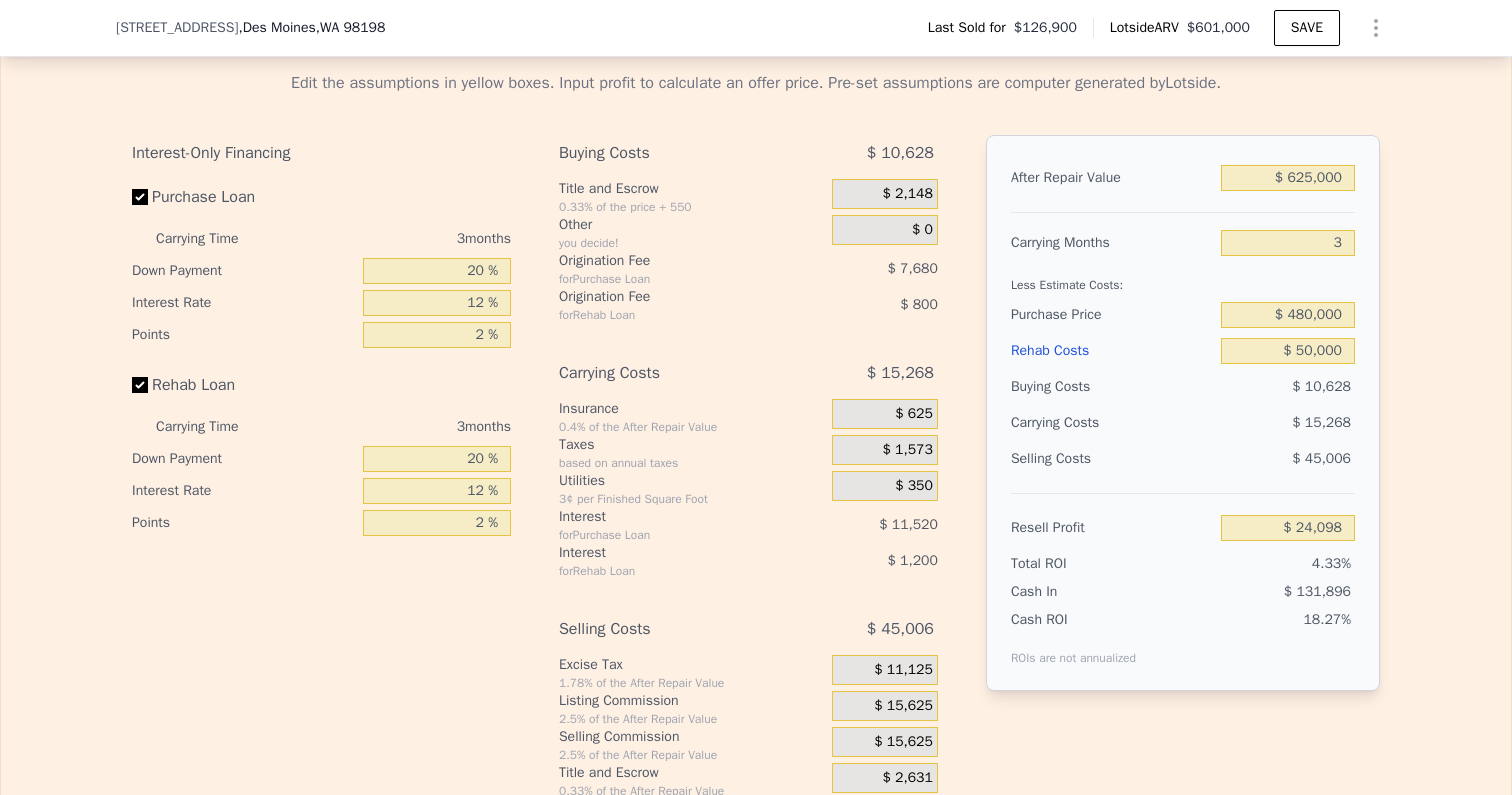 click on "Edit the assumptions in yellow boxes. Input profit to calculate an offer price. Pre-set assumptions are computer generated by  Lotside . Interest-Only Financing Purchase Loan Carrying Time 3  months Down Payment 20 % Interest Rate 12 % Points 2 % Rehab Loan Carrying Time 3  months Down Payment 20 % Interest Rate 12 % Points 2 % Buying Costs $ 10,628 Title and Escrow 0.33% of the price + 550 $ 2,148 Other you decide! $ 0 Origination Fee for  Purchase Loan $ 7,680 Origination Fee for  Rehab Loan $ 800 Carrying Costs $ 15,268 Insurance 0.4% of the After Repair Value $ 625 Taxes based on annual taxes $ 1,573 Utilities 3¢ per Finished Square Foot $ 350 Interest for  Purchase Loan $ 11,520 Interest for  Rehab Loan $ 1,200 Selling Costs $ 45,006 Excise Tax 1.78% of the After Repair Value $ 11,125 Listing Commission 2.5% of the After Repair Value $ 15,625 Selling Commission 2.5% of the After Repair Value $ 15,625 Title and Escrow 0.33% of the After Repair Value $ 2,631 After Repair Value $ 625,000 Carrying Months 3" at bounding box center (756, 427) 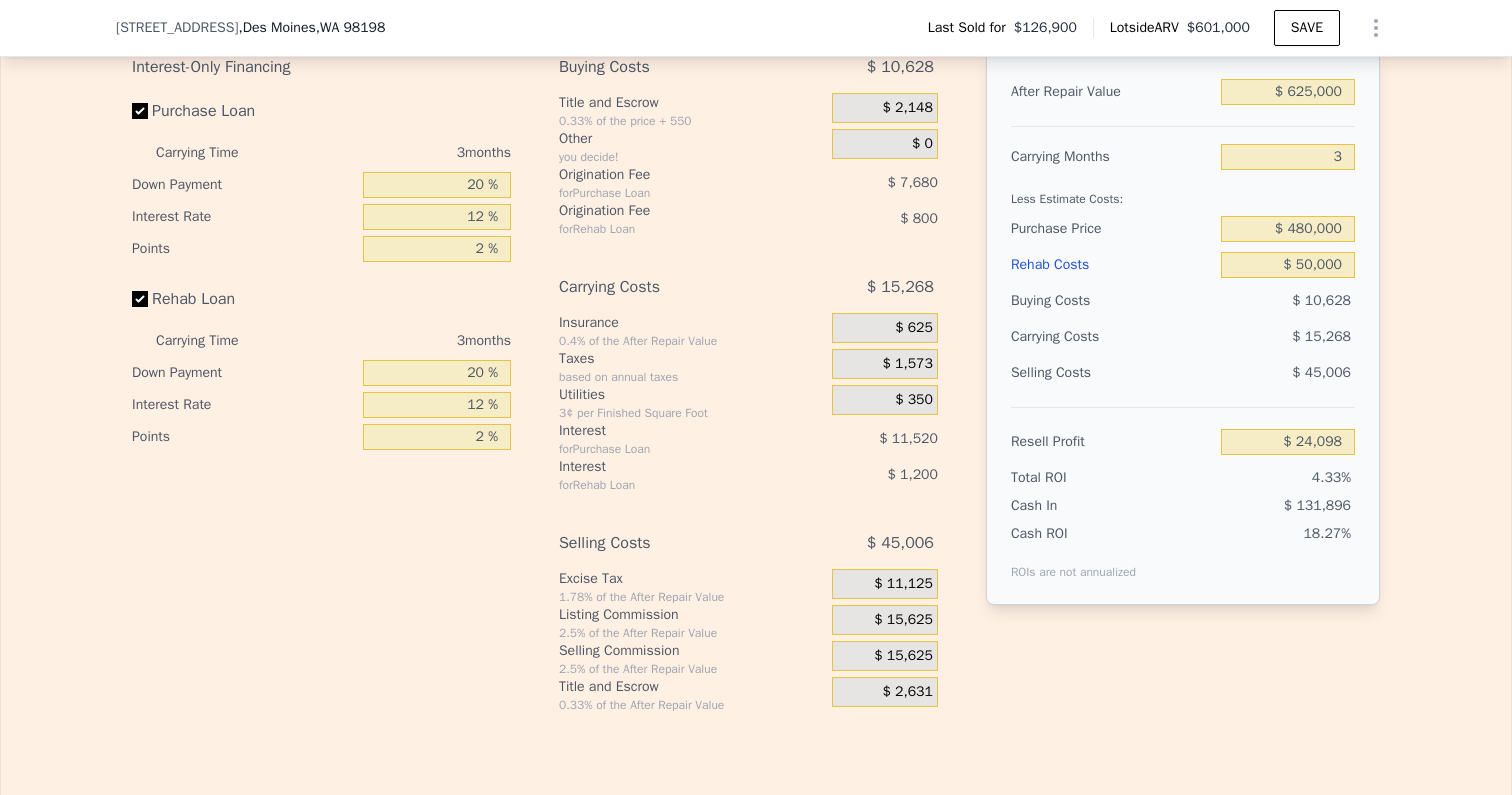 scroll, scrollTop: 2673, scrollLeft: 0, axis: vertical 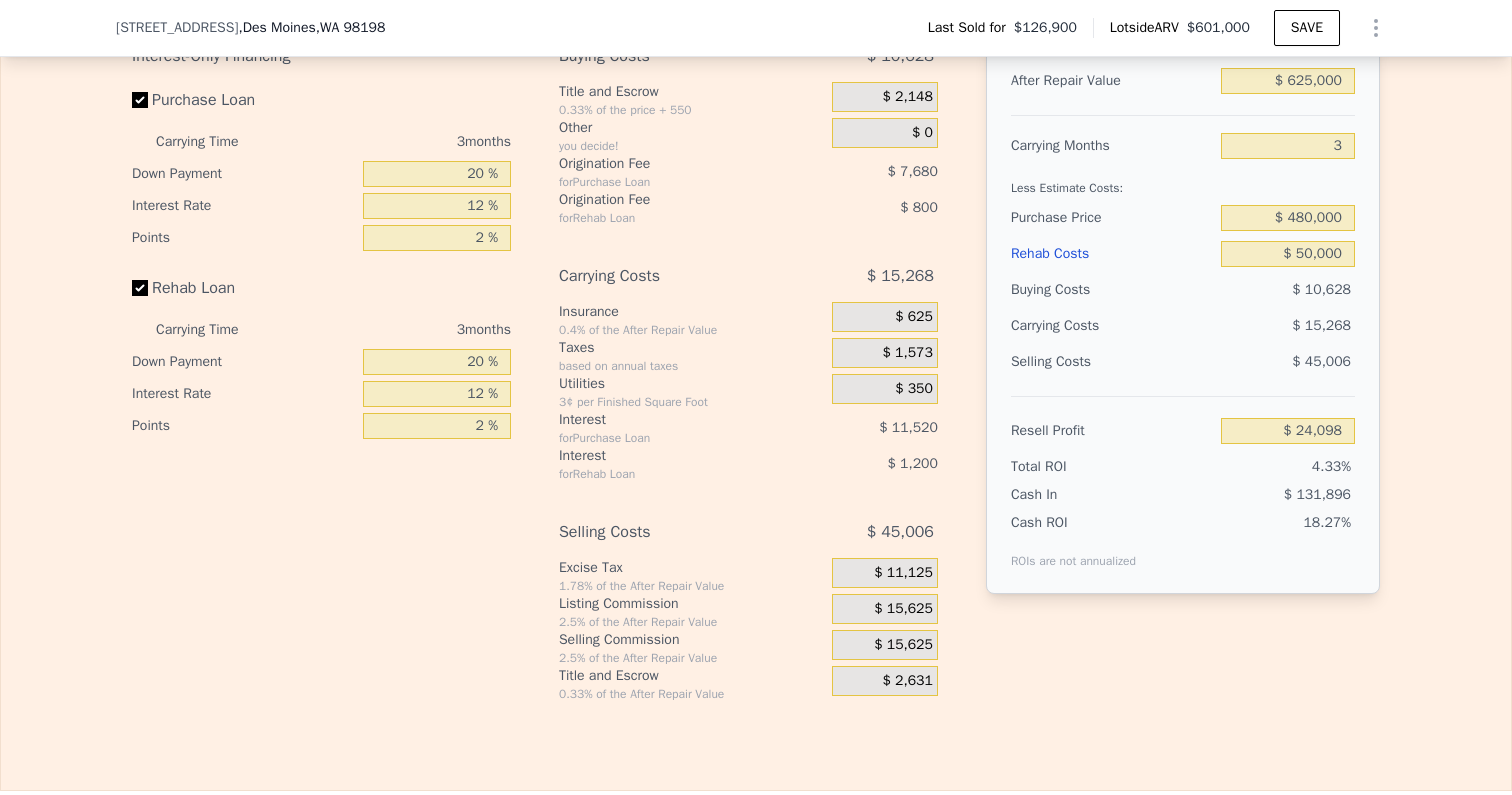 click on "$ 15,625" at bounding box center (903, 609) 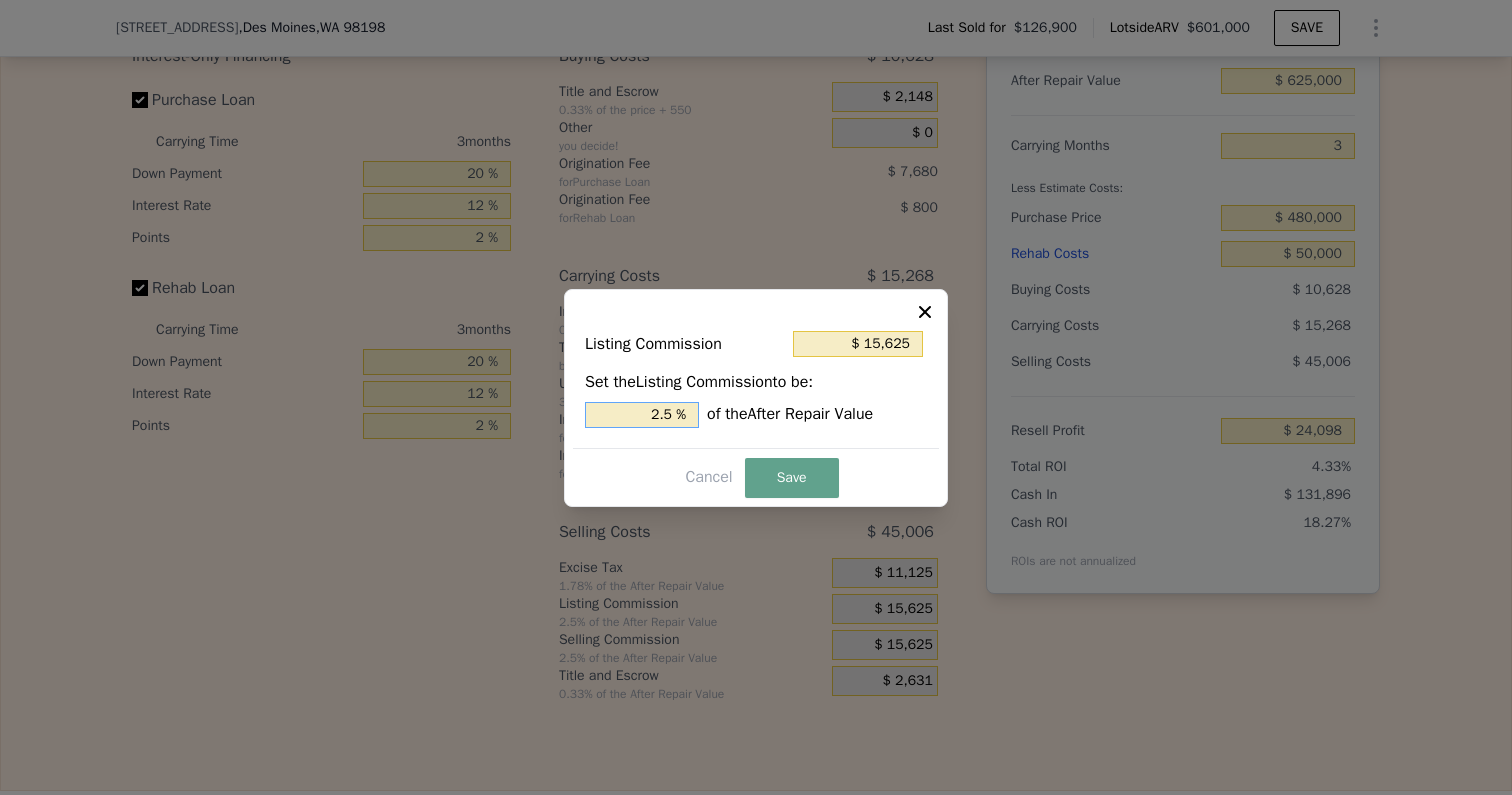 drag, startPoint x: 629, startPoint y: 427, endPoint x: 648, endPoint y: 426, distance: 19.026299 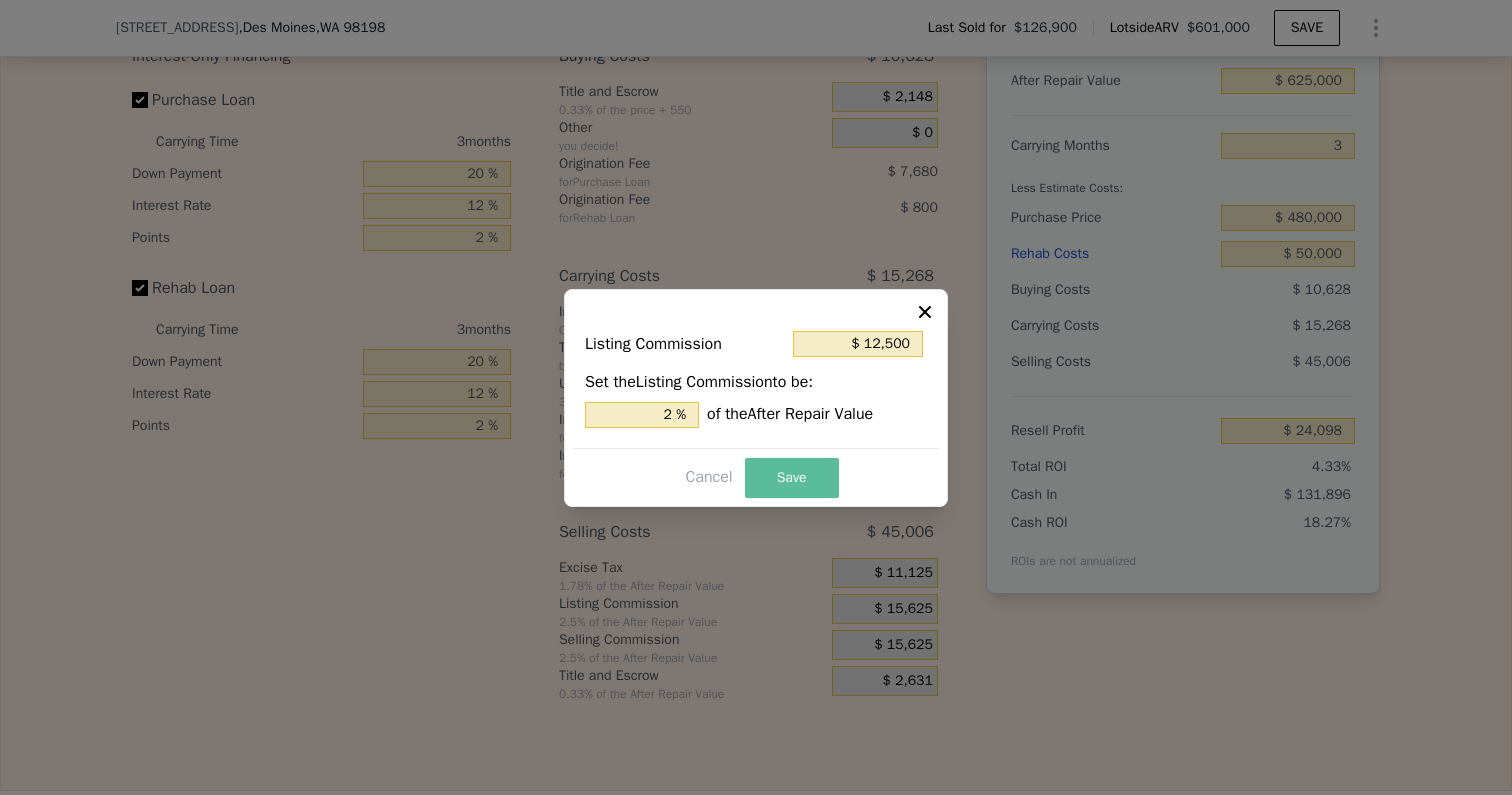 click on "Save" at bounding box center [792, 478] 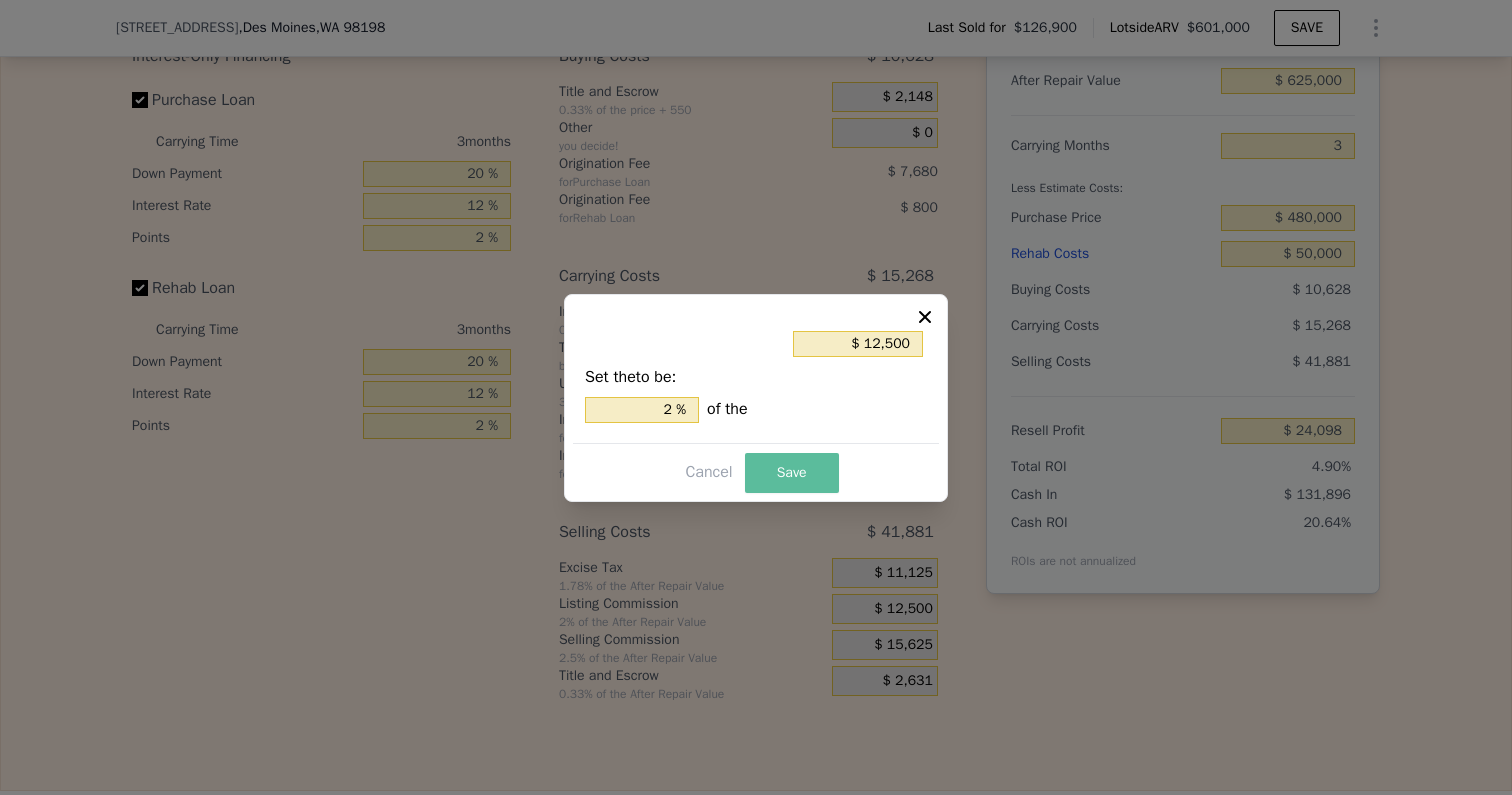 type on "$ 27,223" 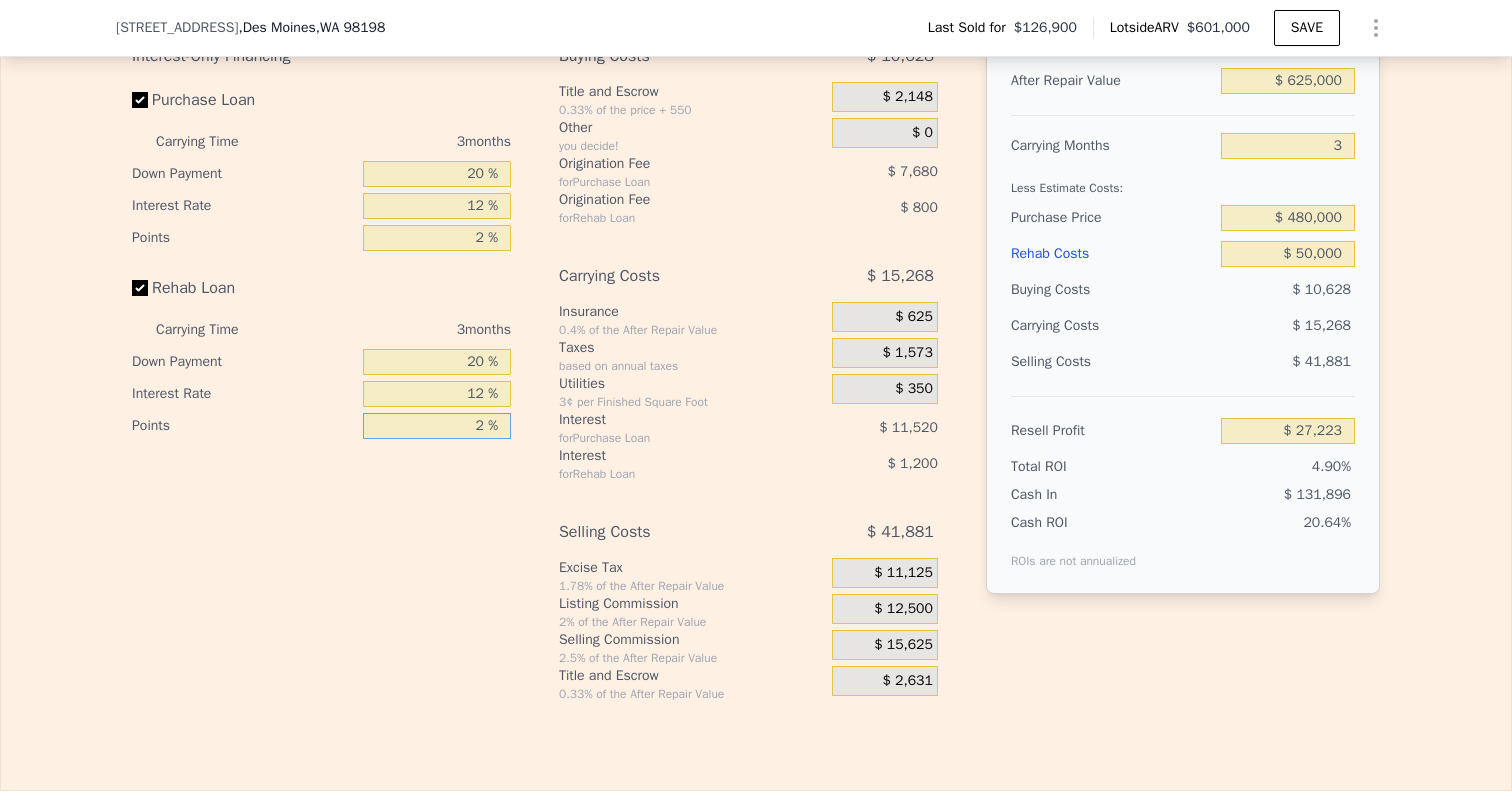 drag, startPoint x: 442, startPoint y: 427, endPoint x: 500, endPoint y: 427, distance: 58 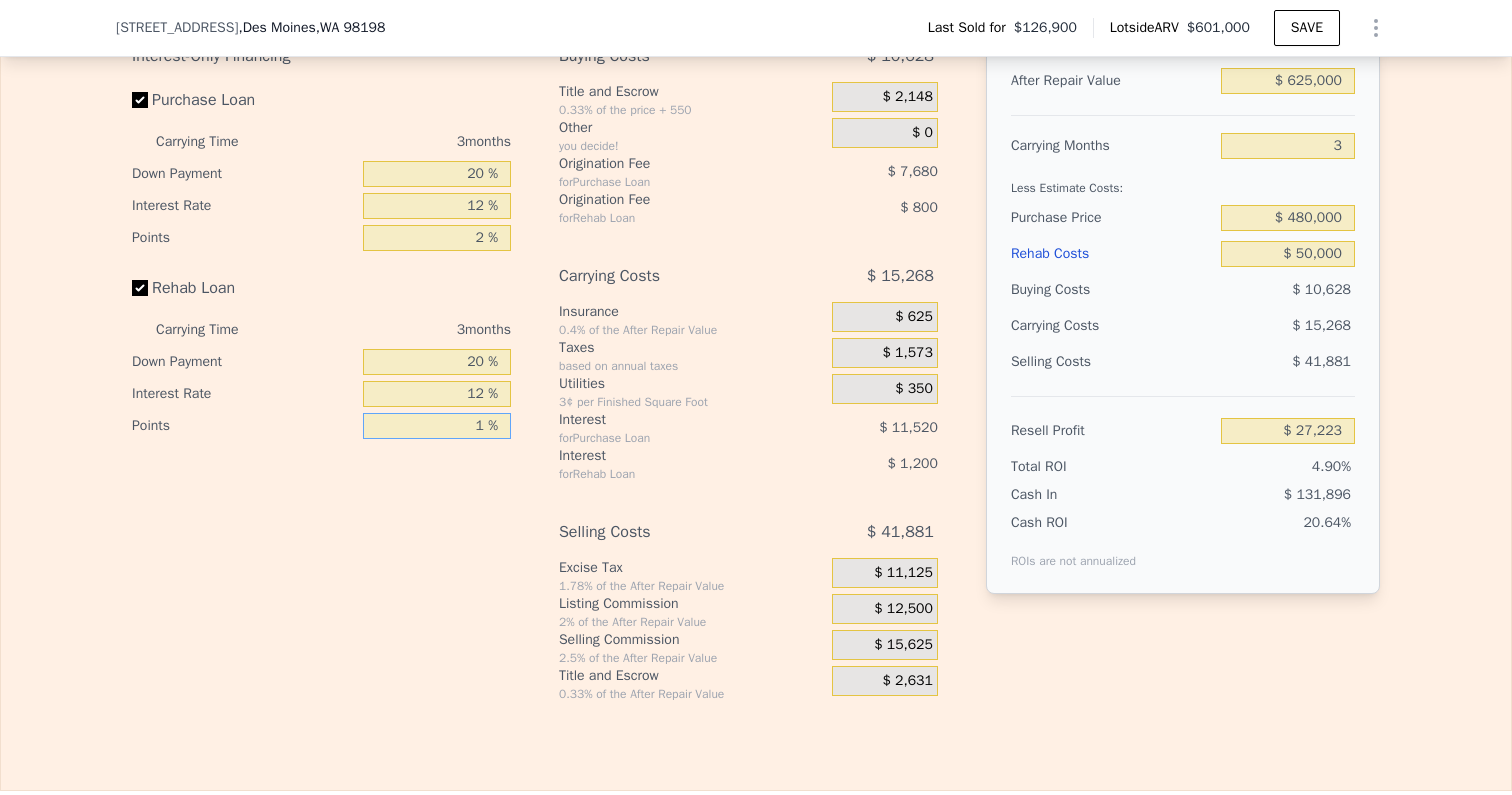 type on "$ 27,623" 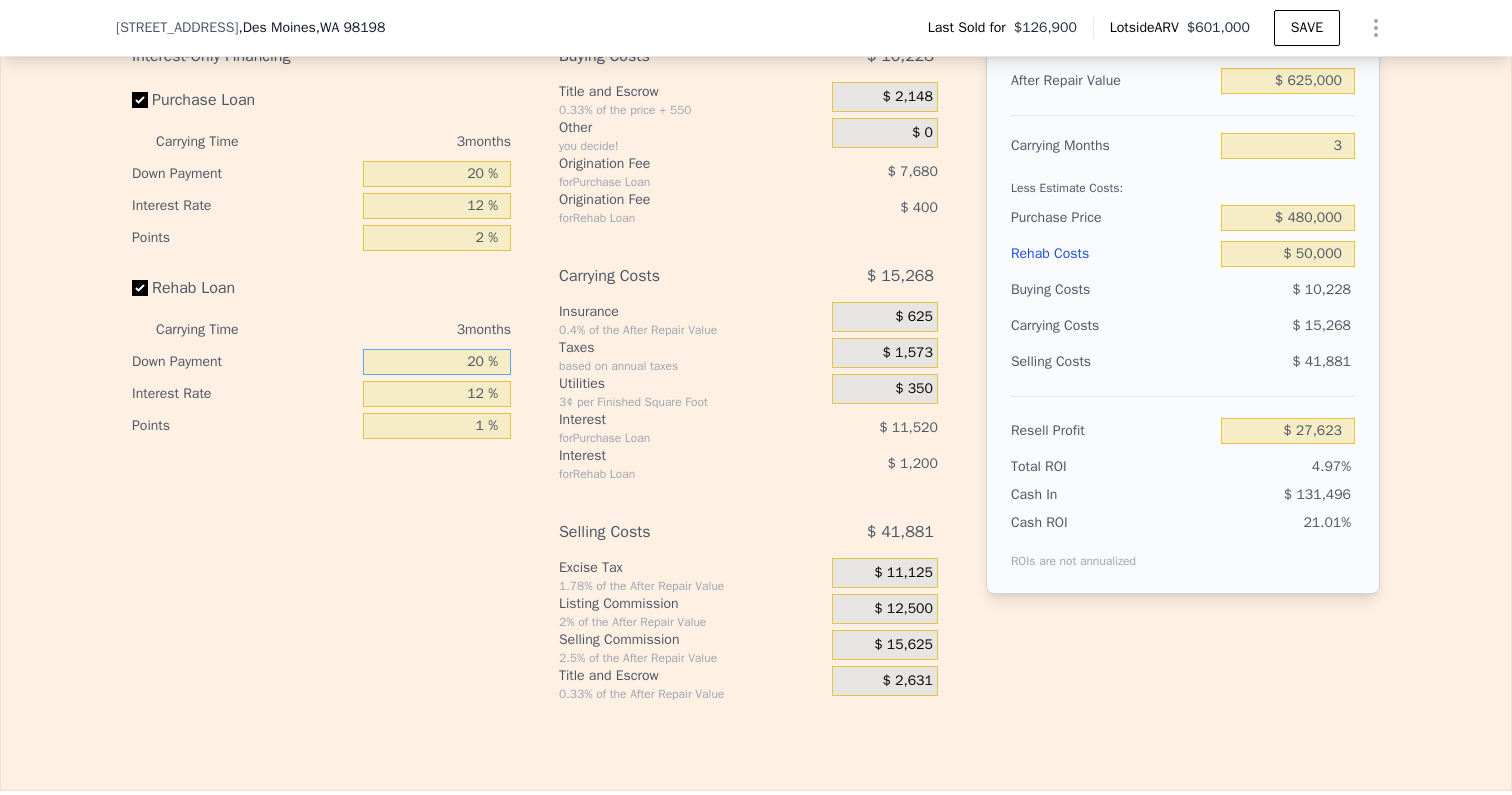 drag, startPoint x: 450, startPoint y: 359, endPoint x: 500, endPoint y: 359, distance: 50 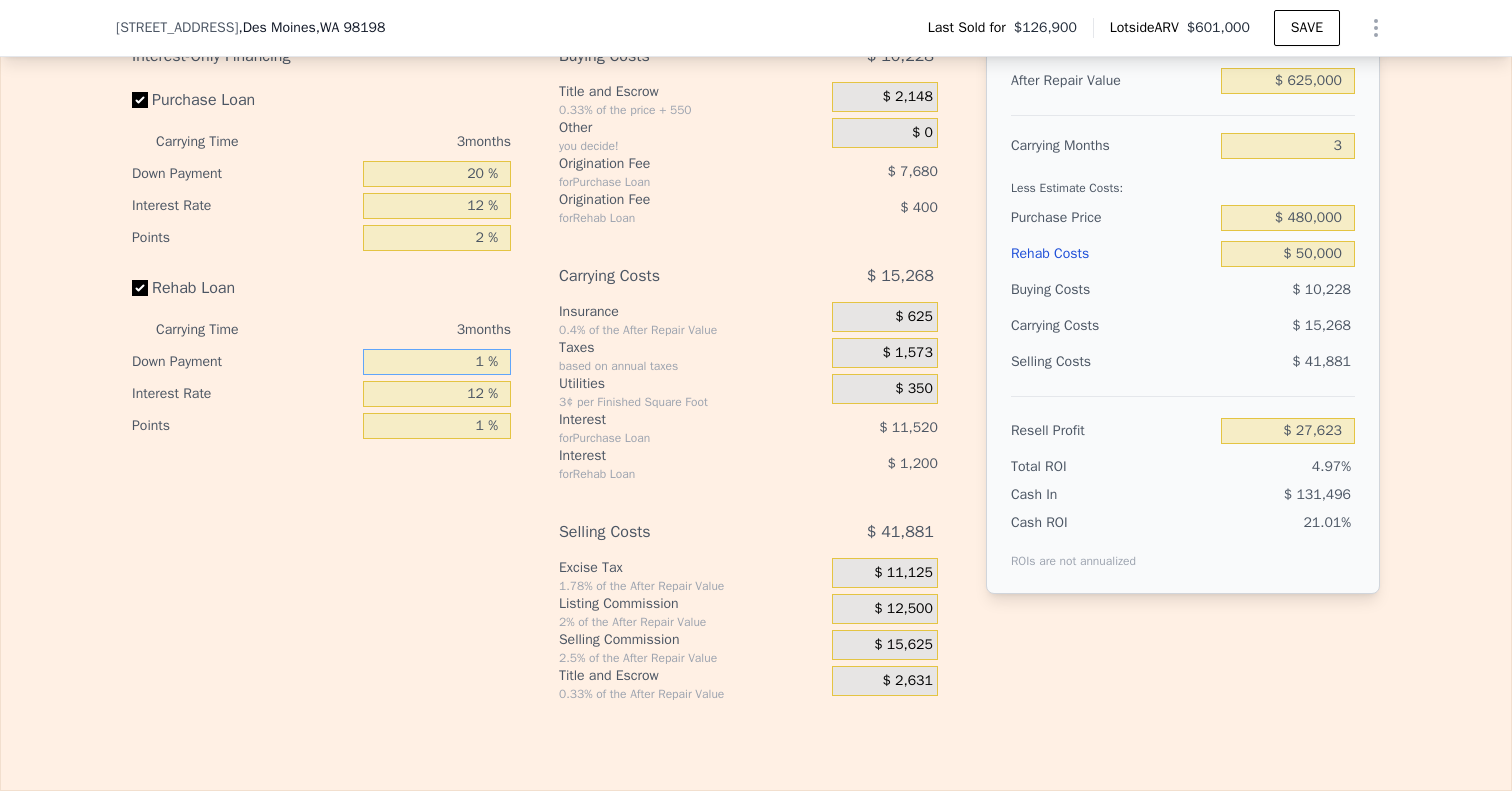 type on "$ 27,243" 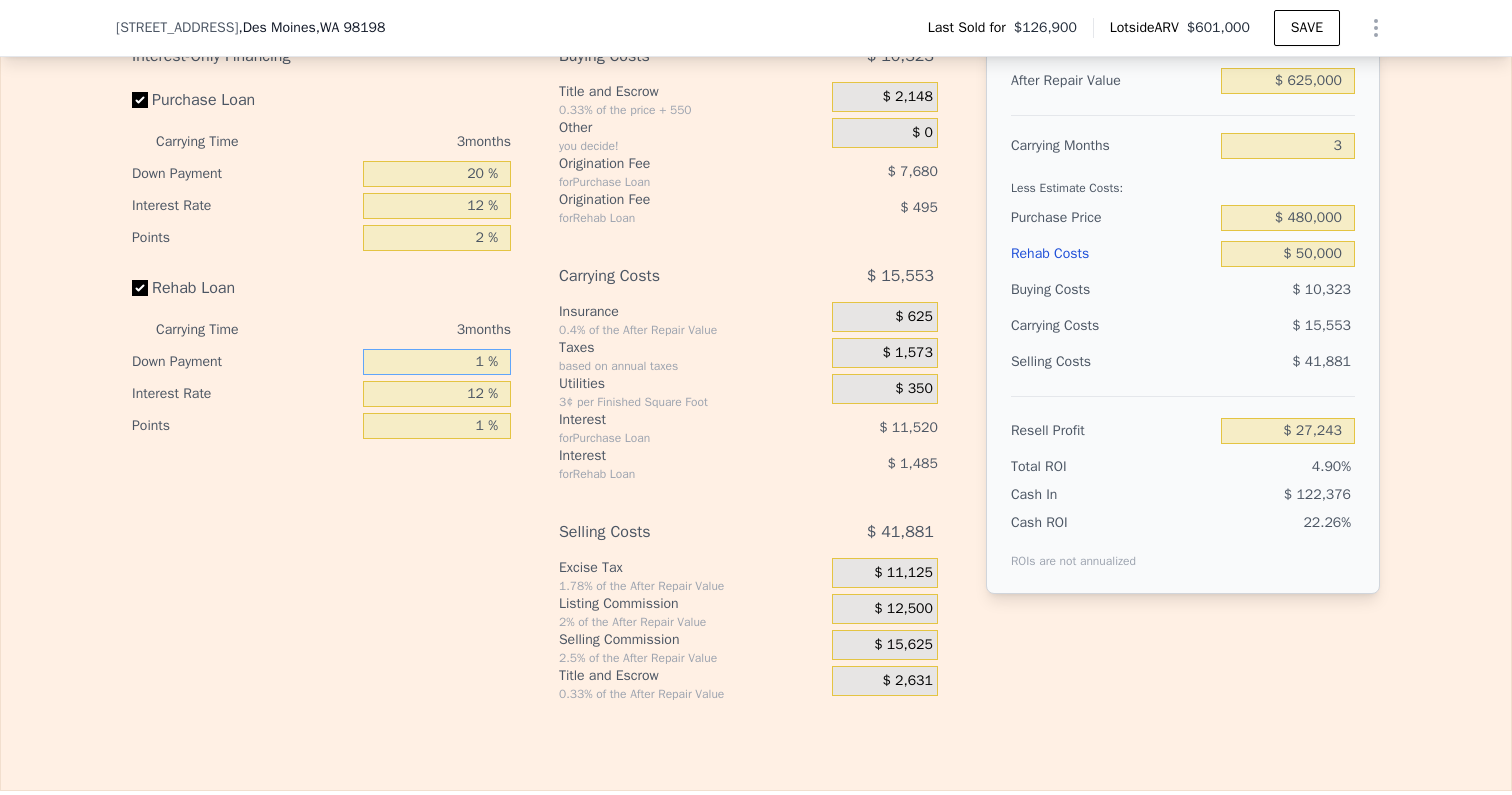 type on "10 %" 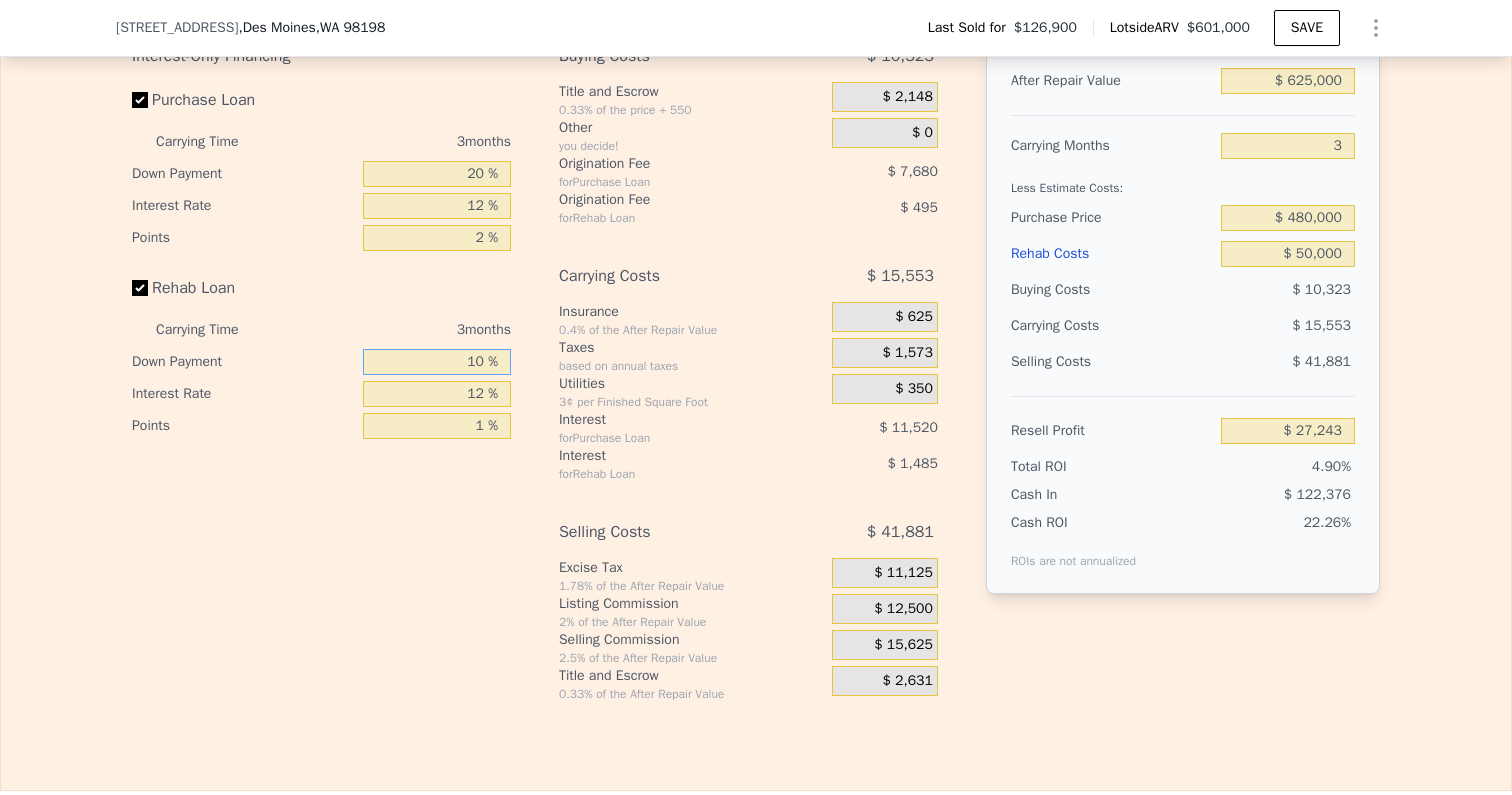 type on "$ 27,423" 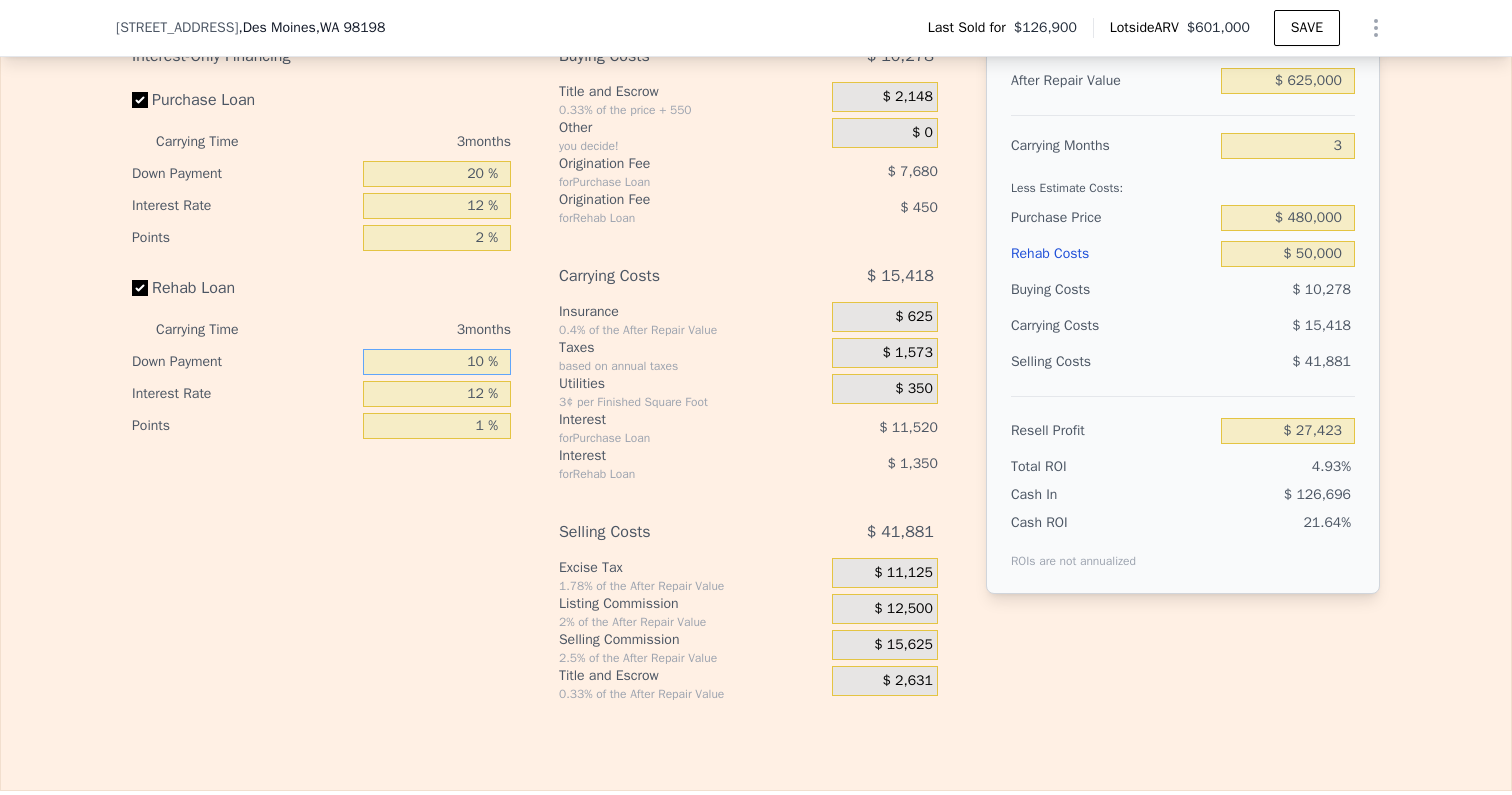 type on "10 %" 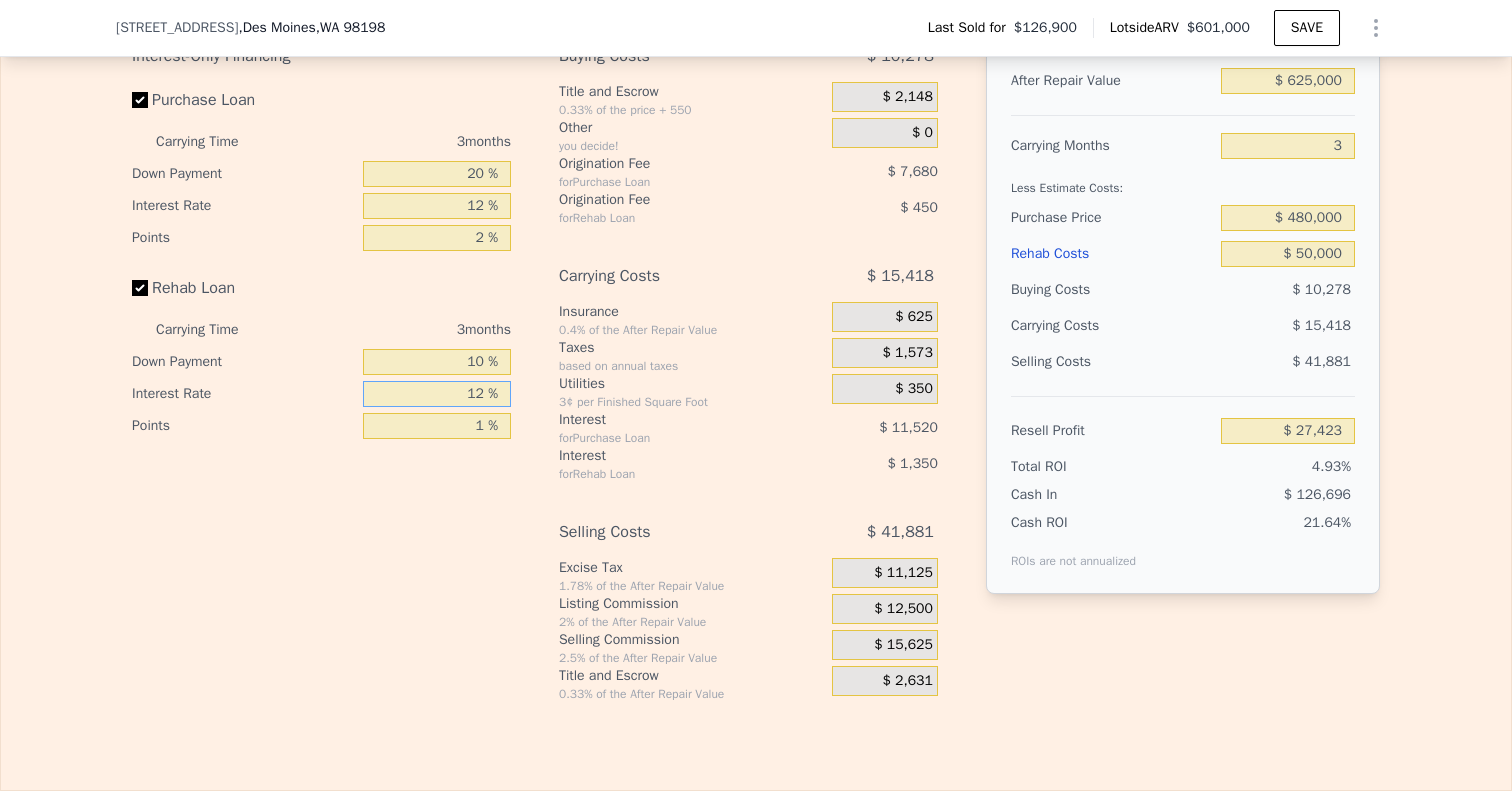 drag, startPoint x: 456, startPoint y: 391, endPoint x: 529, endPoint y: 391, distance: 73 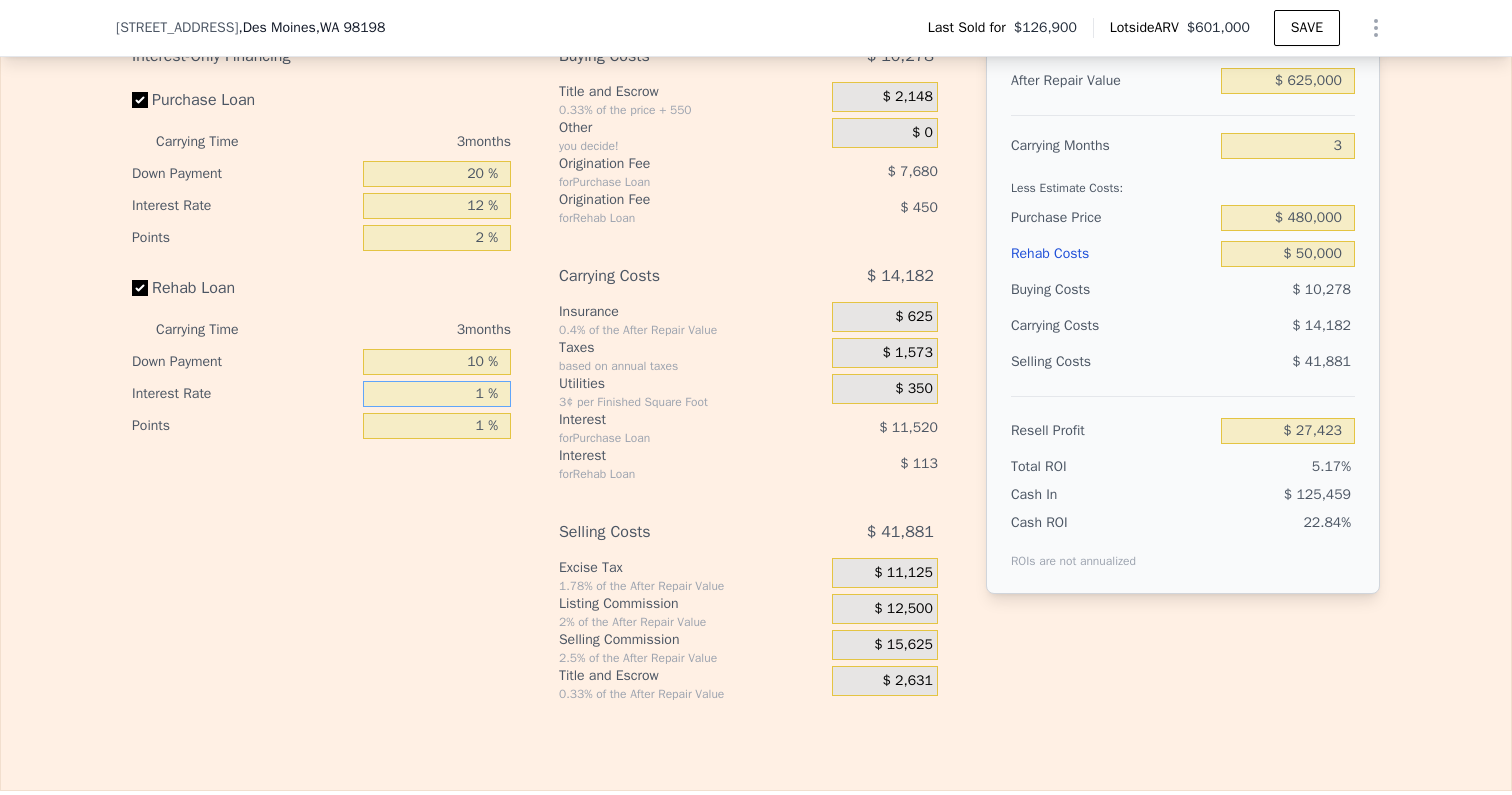 type on "$ 28,659" 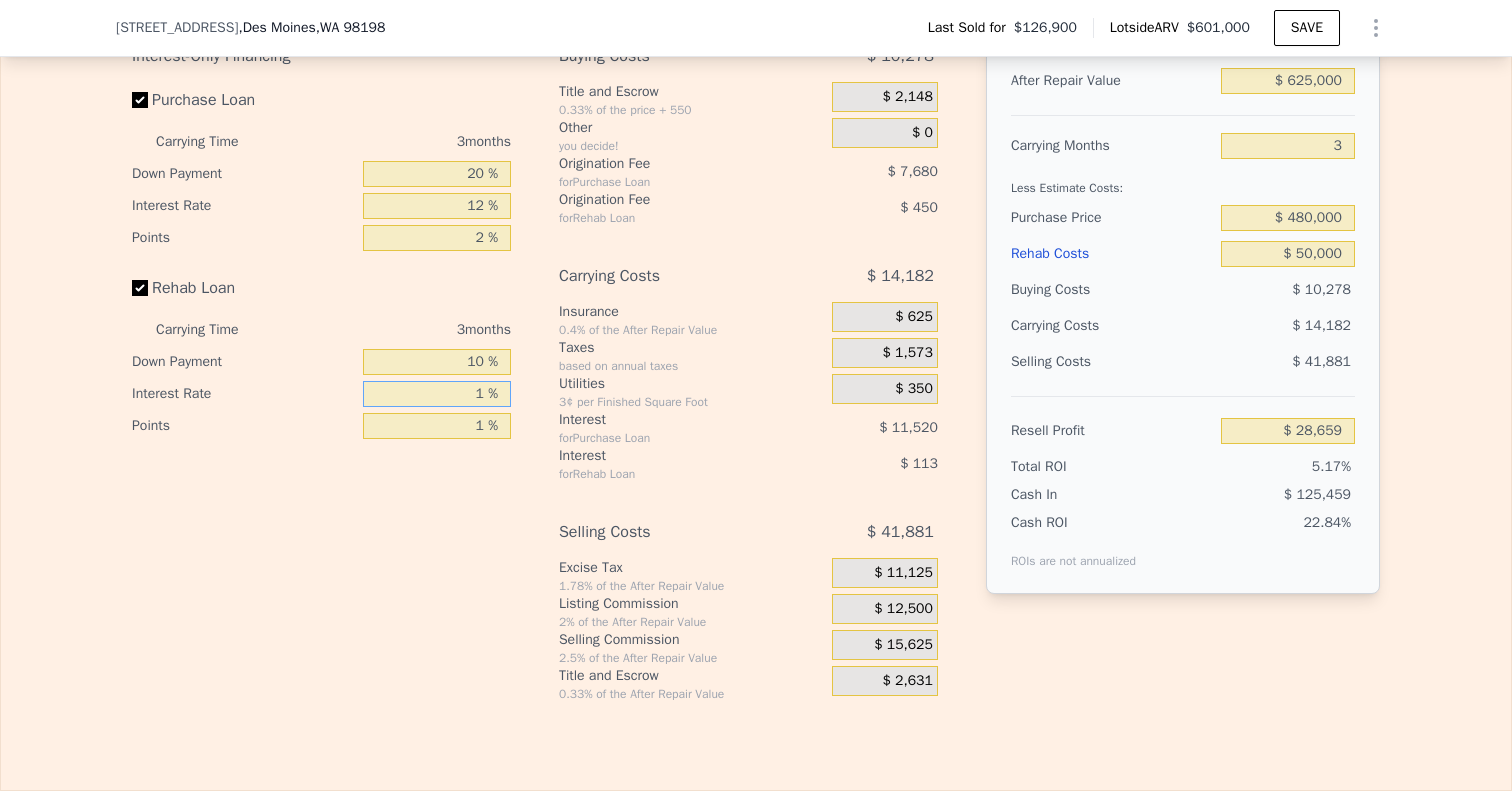 type on "10 %" 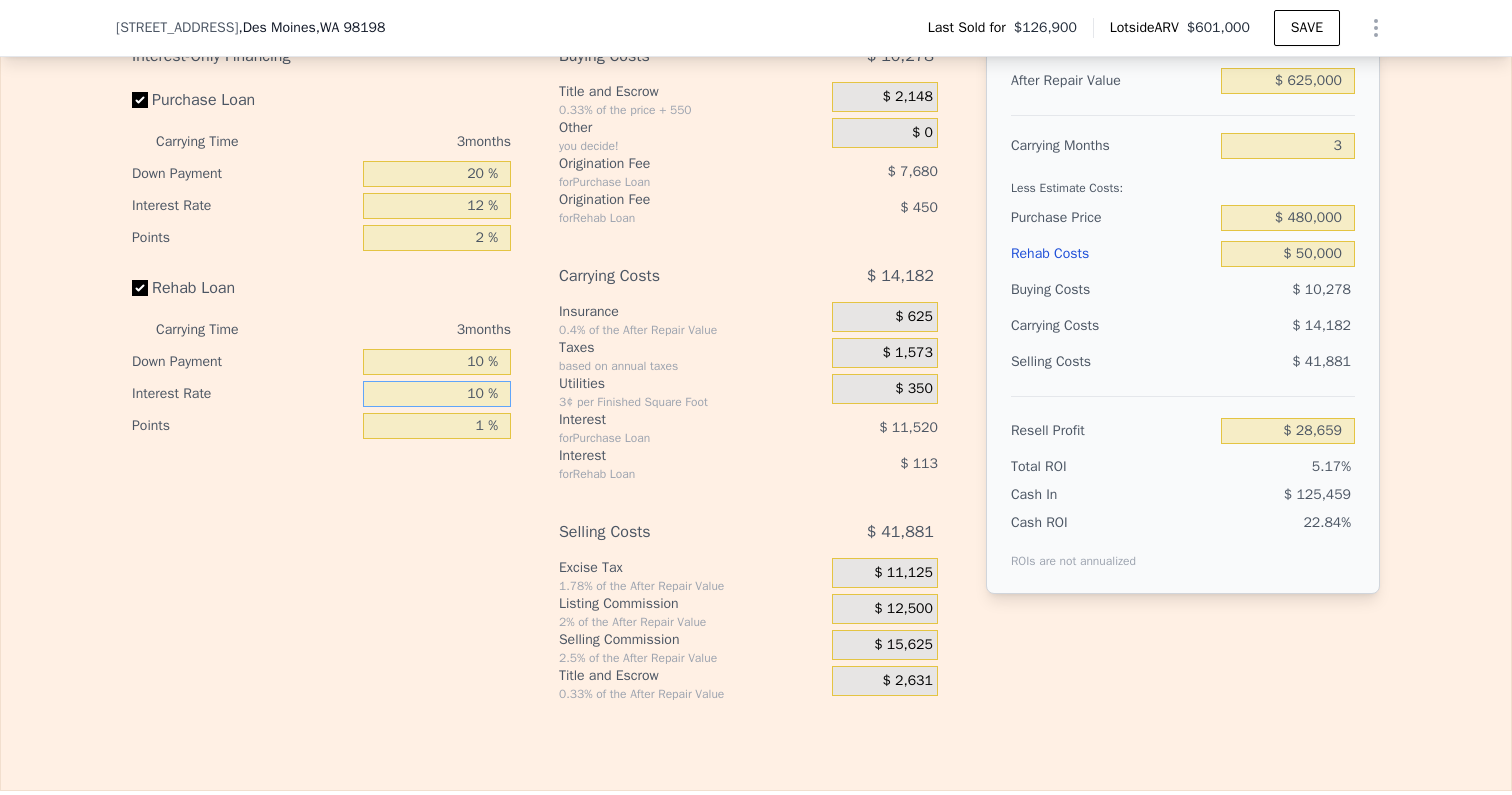 type on "$ 27,648" 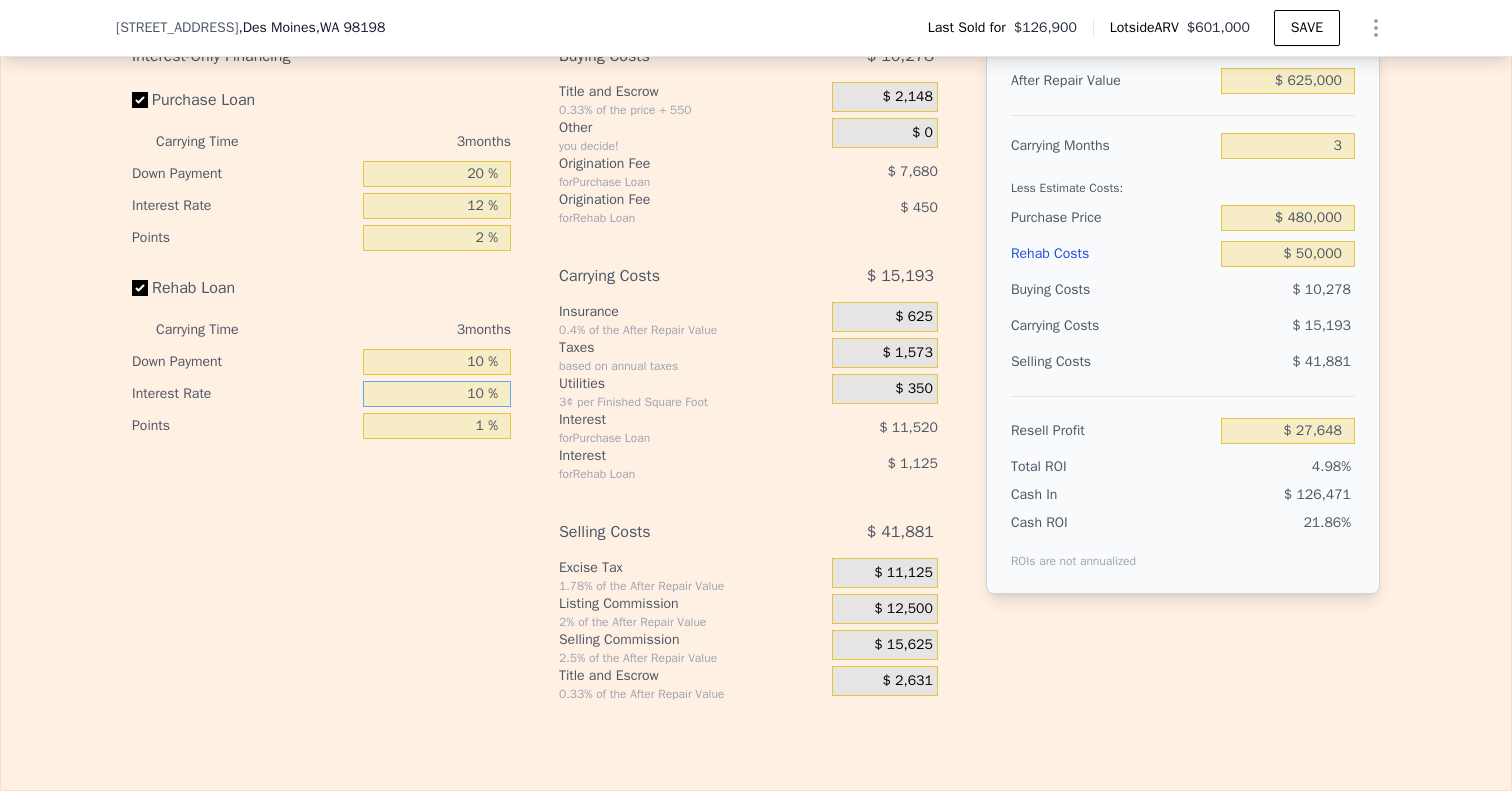 type on "10 %" 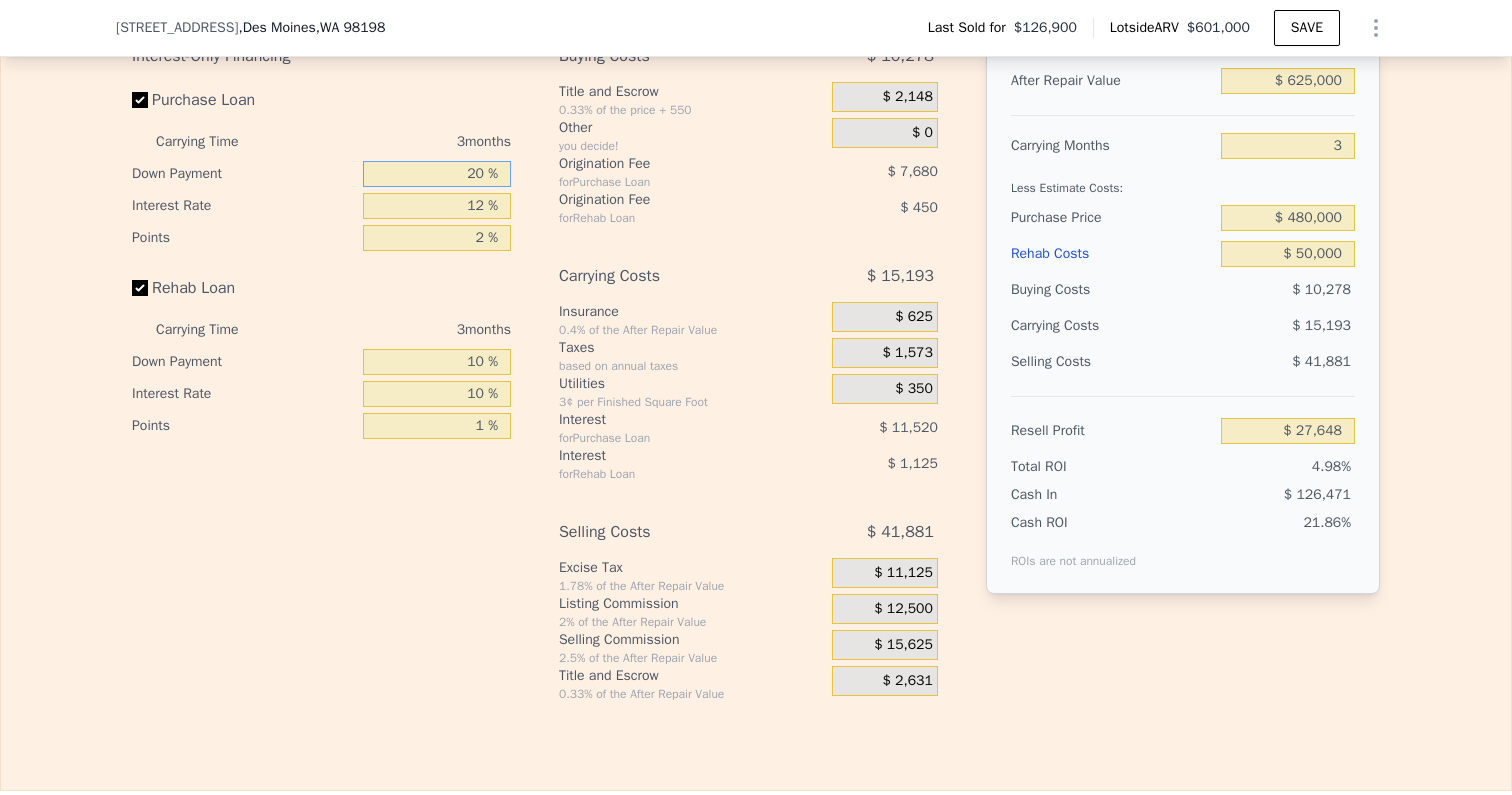 drag, startPoint x: 462, startPoint y: 172, endPoint x: 565, endPoint y: 172, distance: 103 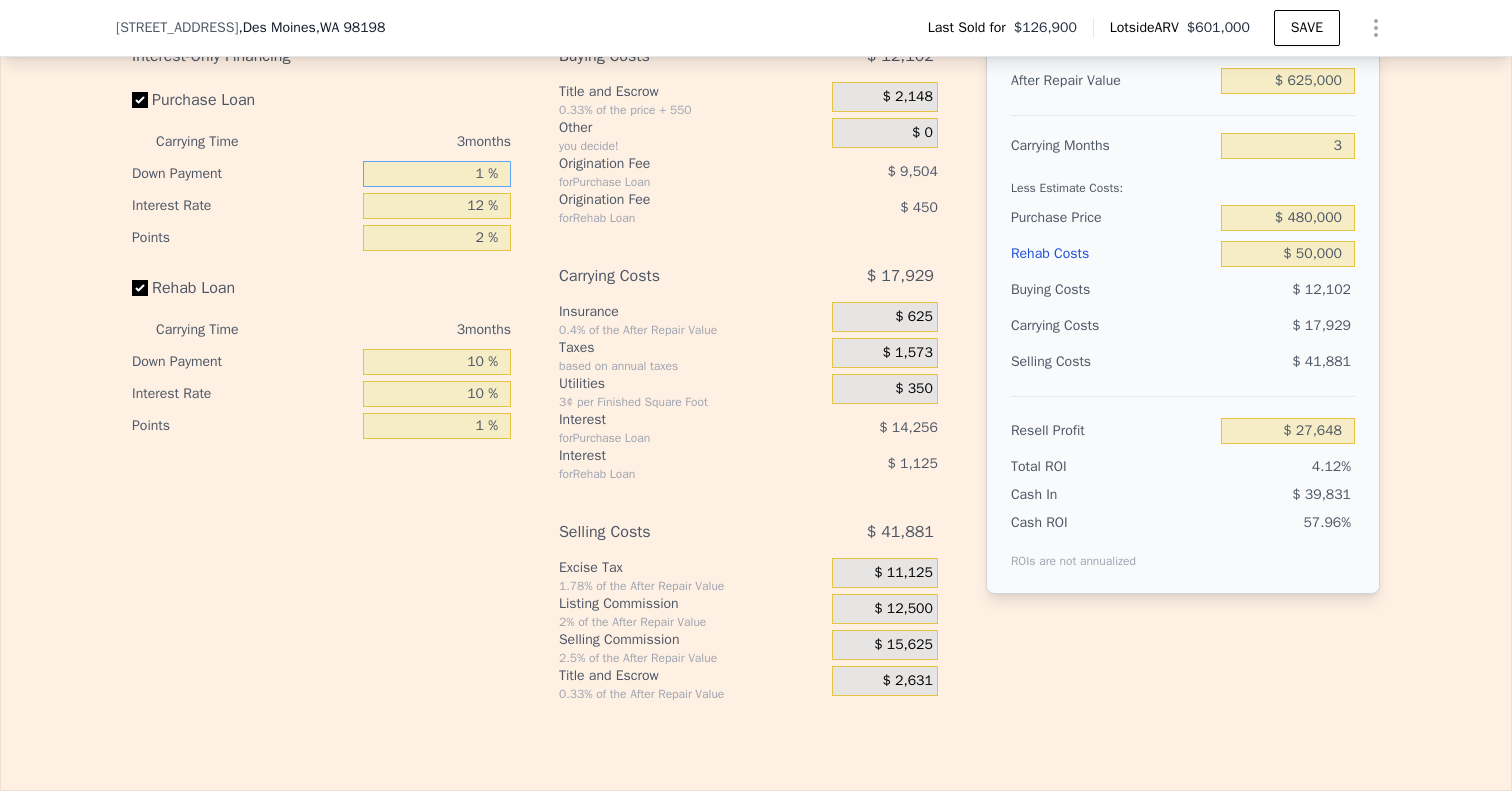 type on "$ 23,088" 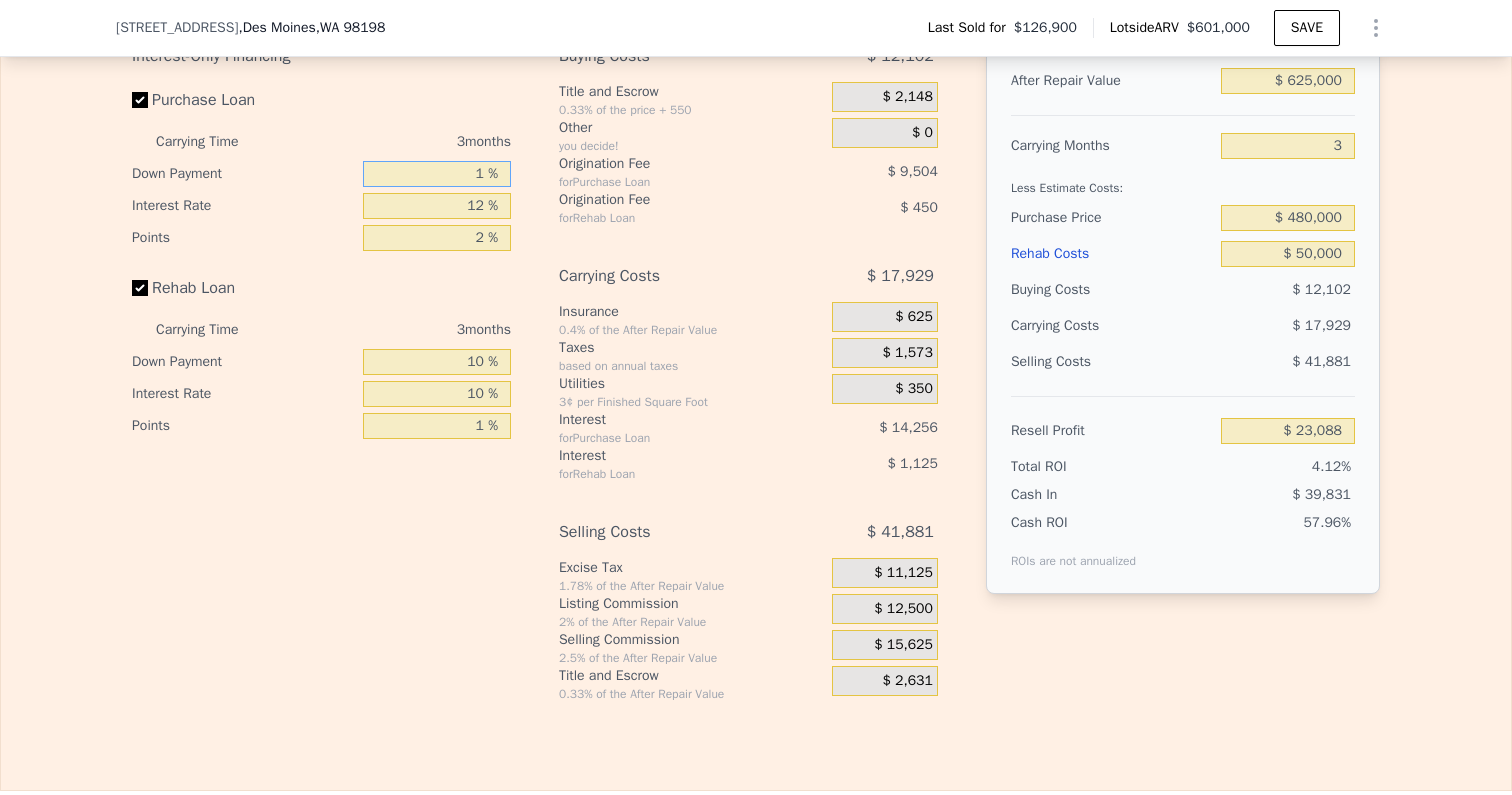 type on "10 %" 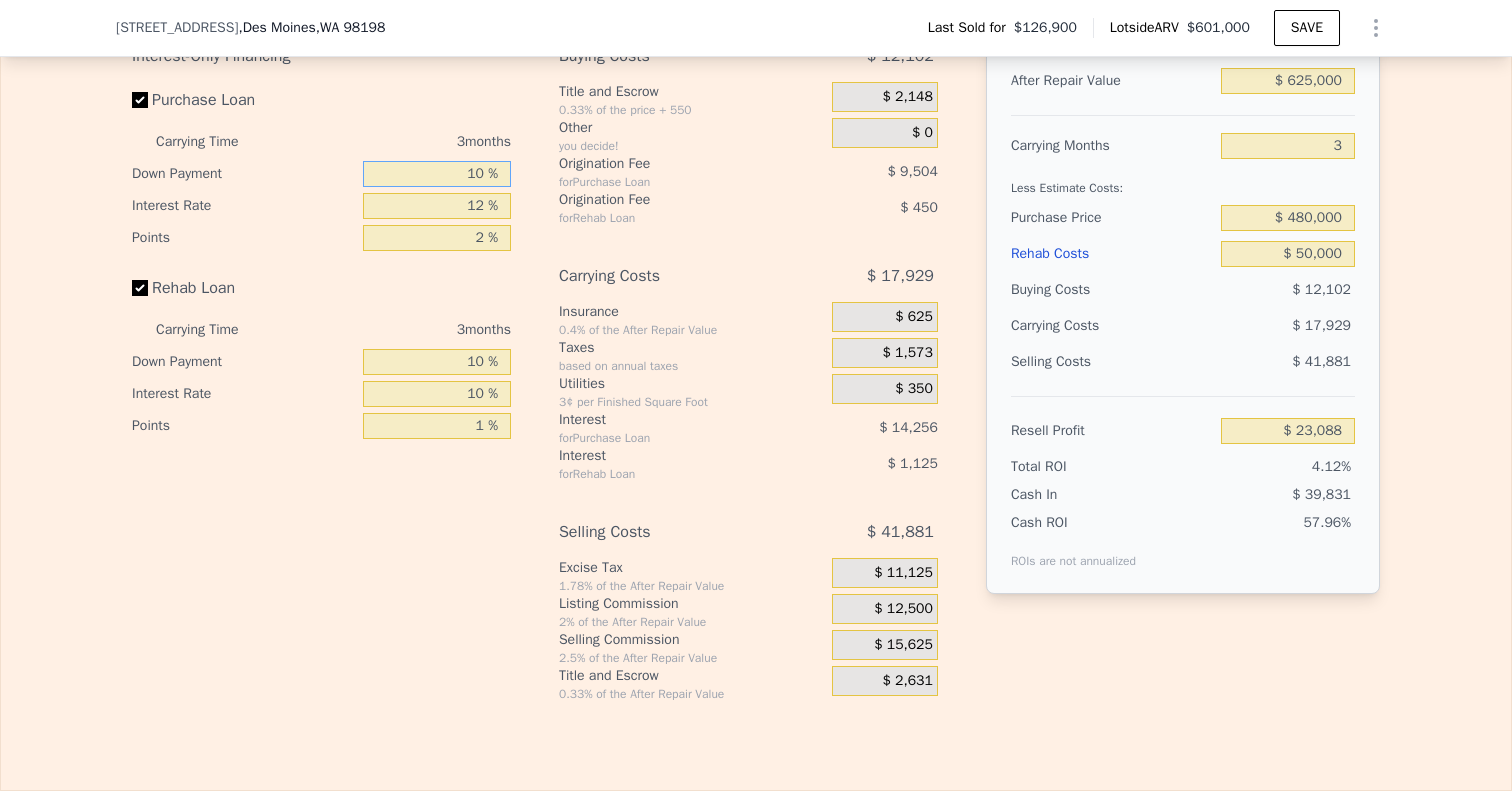 type on "$ 25,248" 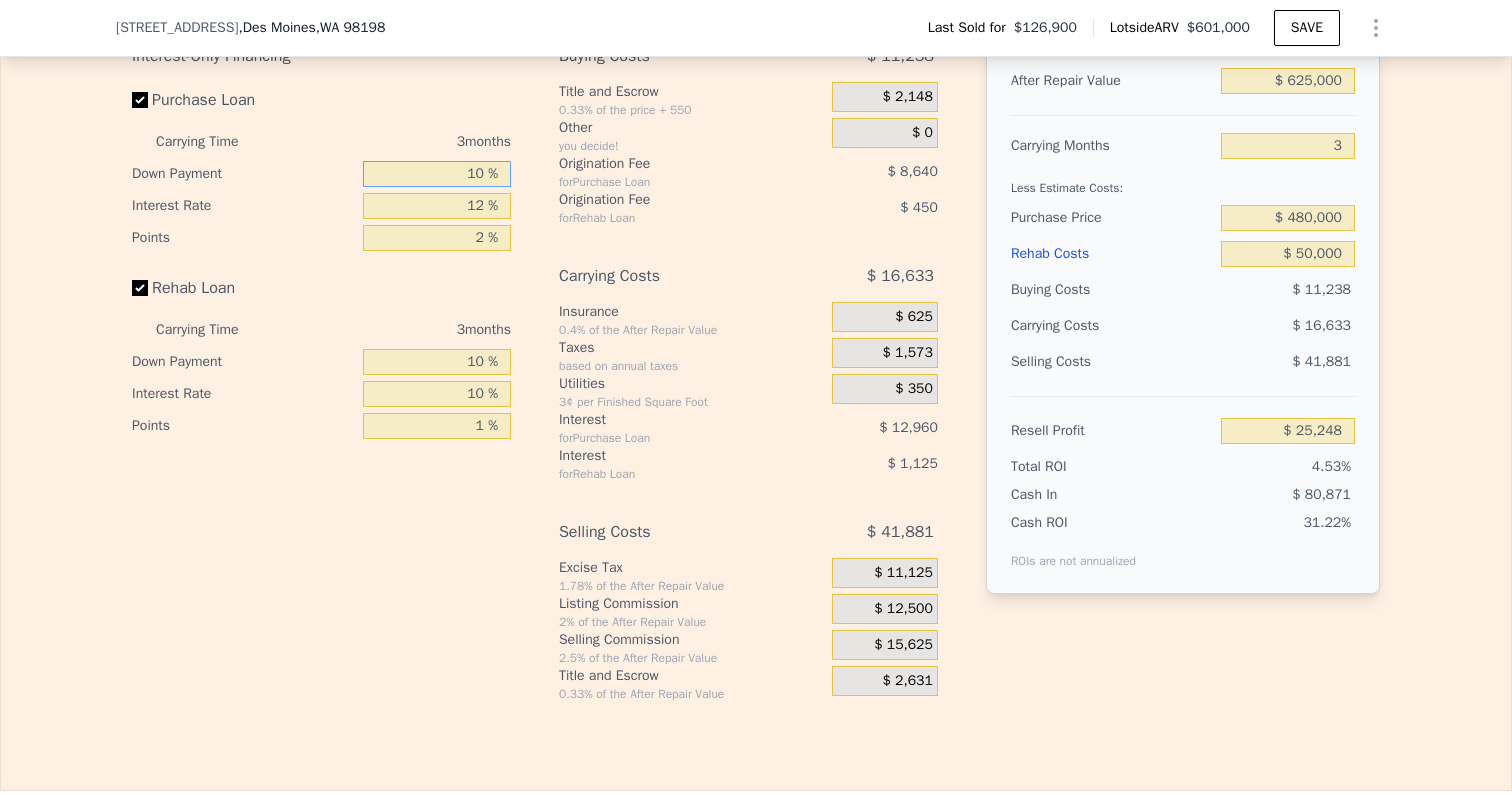 type on "10 %" 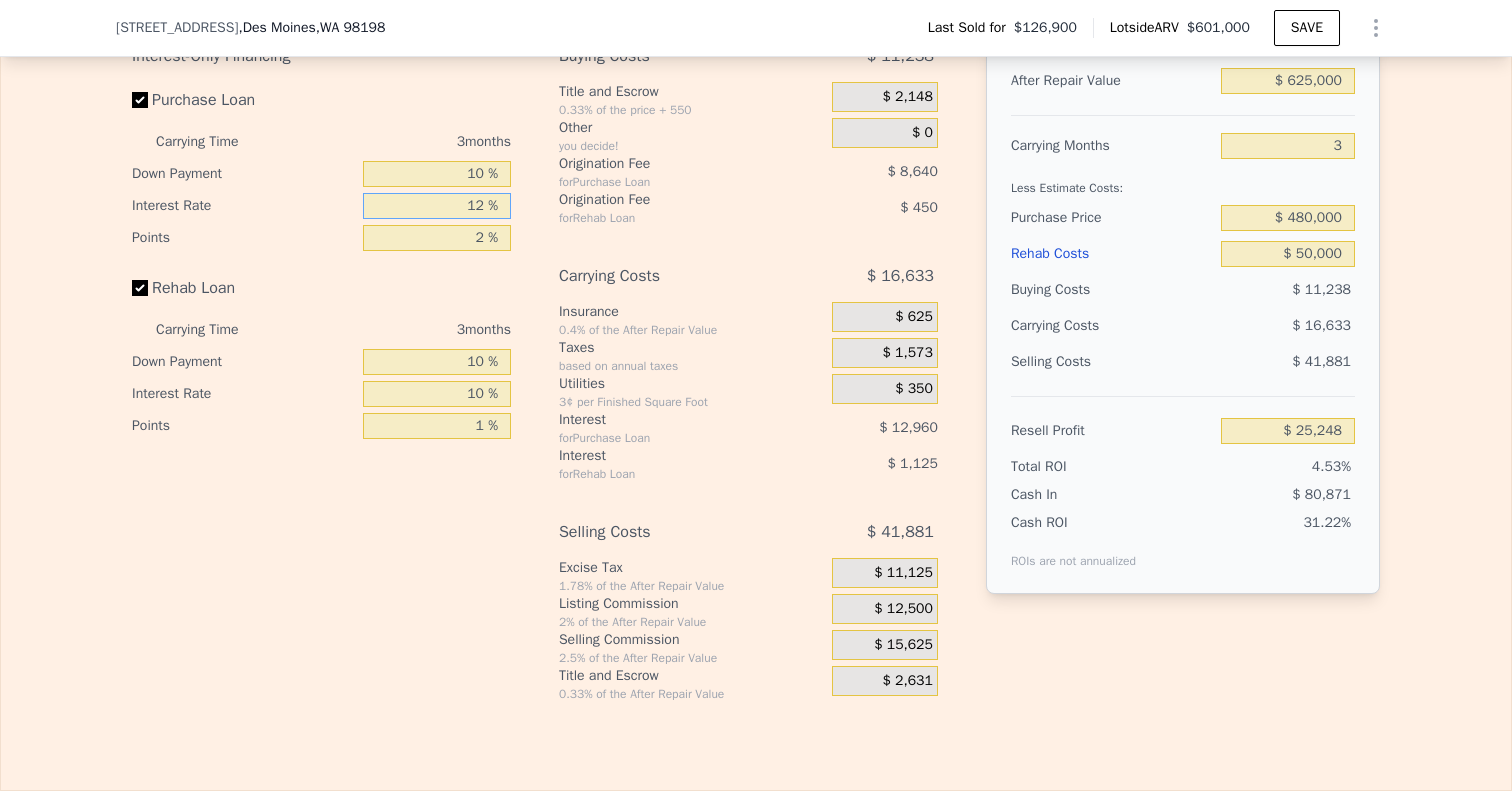 drag, startPoint x: 453, startPoint y: 202, endPoint x: 542, endPoint y: 202, distance: 89 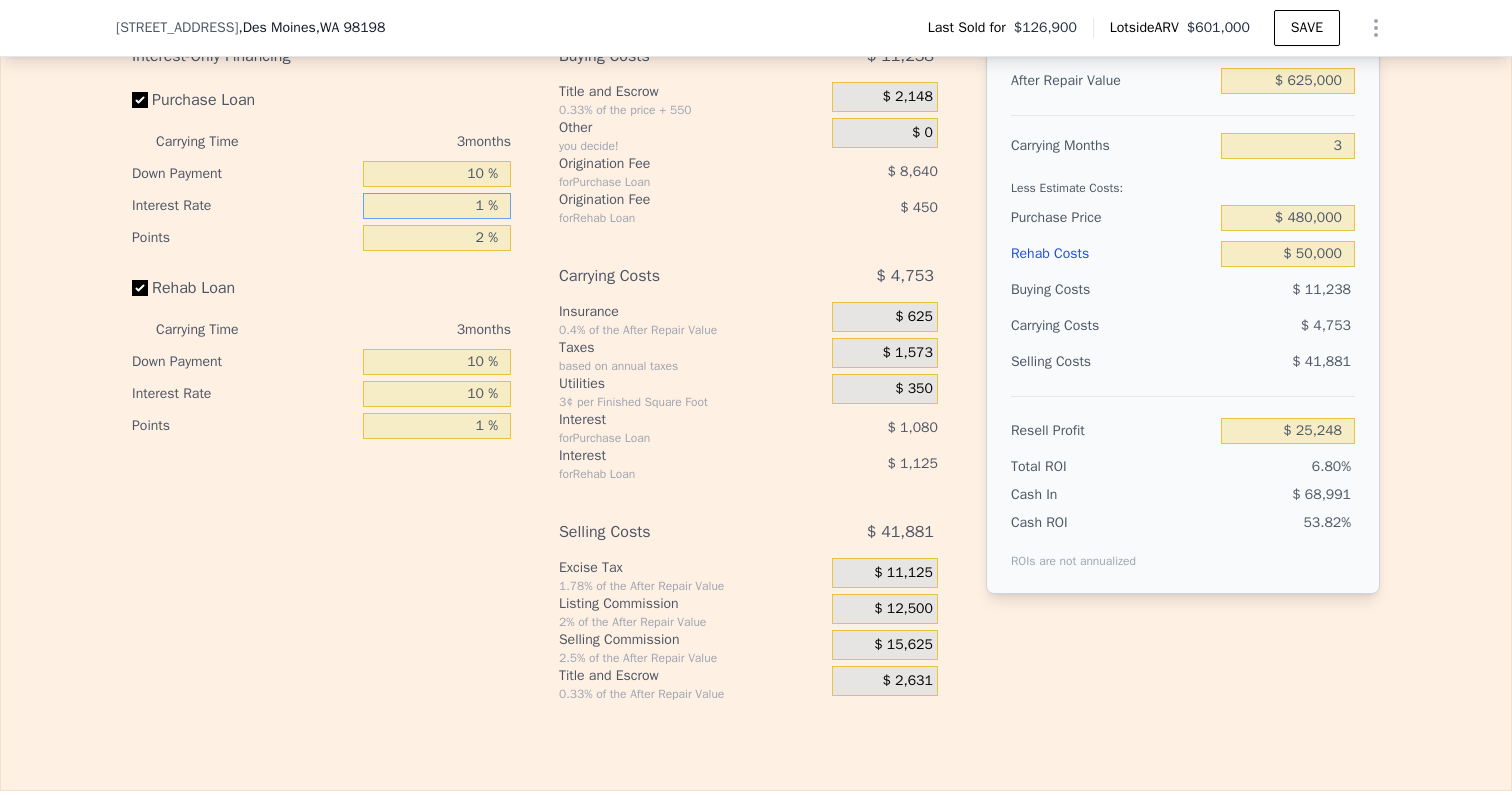 type on "10 %" 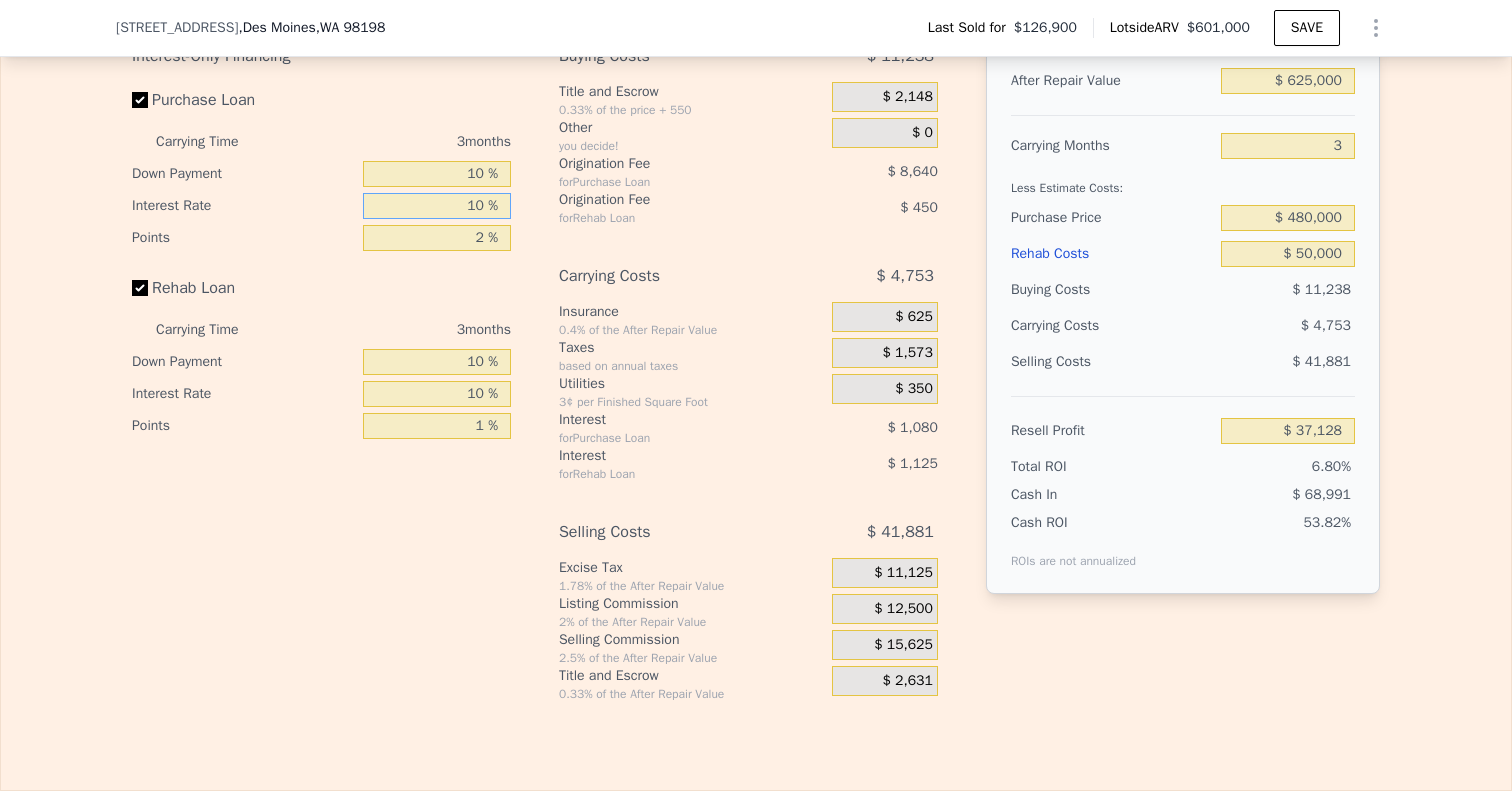 type on "$ 27,408" 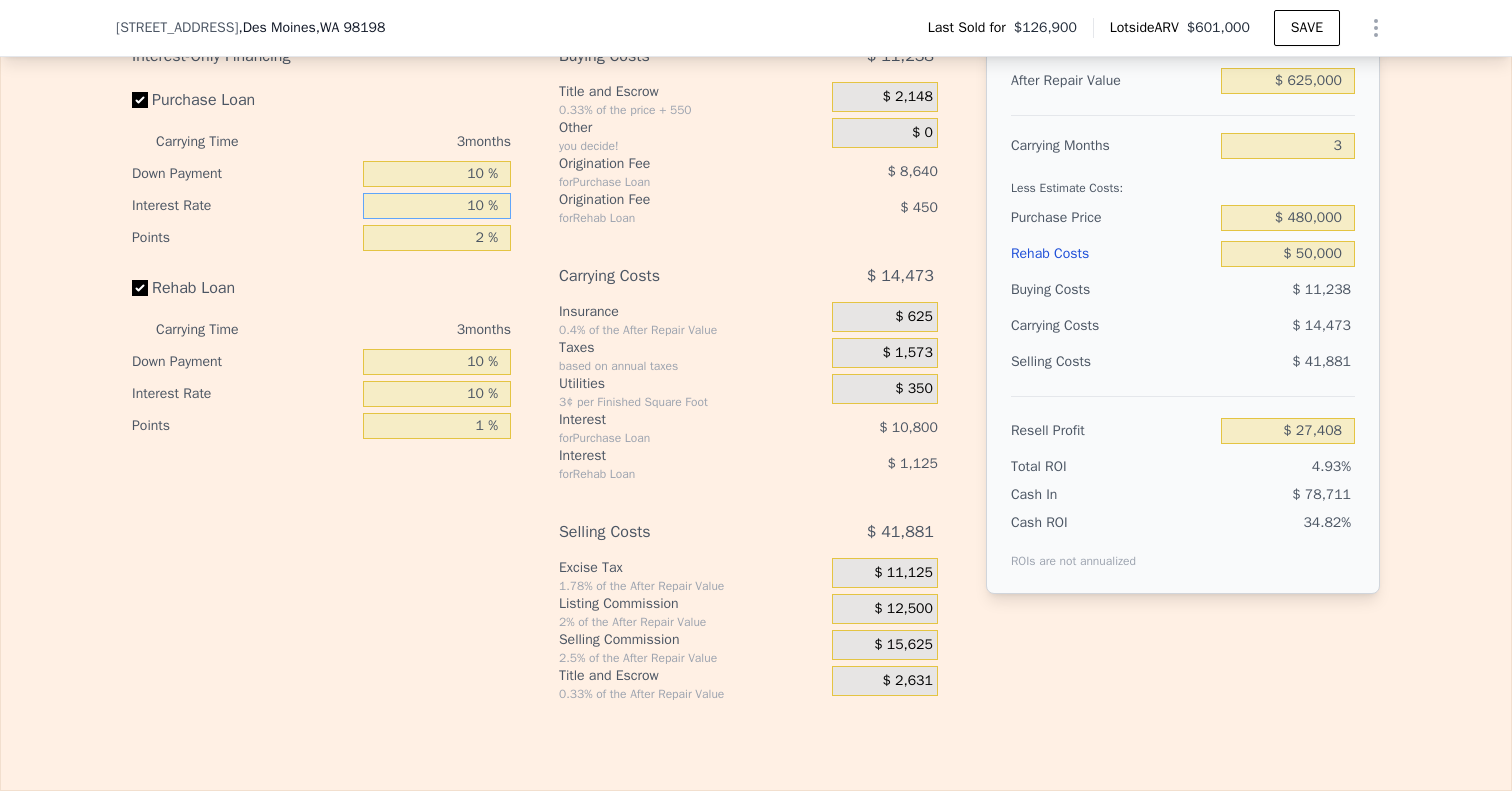 type on "10 %" 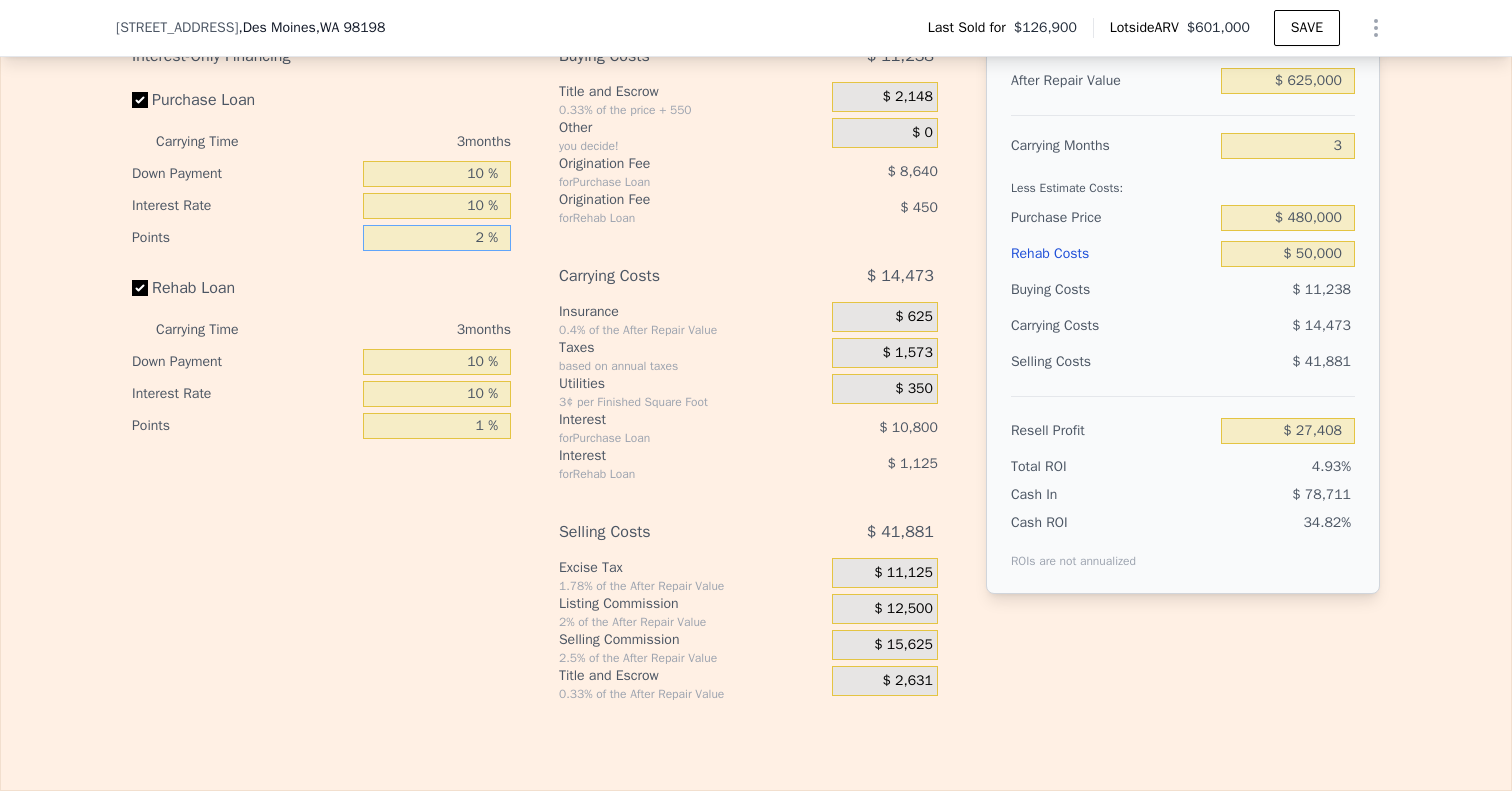 drag, startPoint x: 464, startPoint y: 235, endPoint x: 517, endPoint y: 235, distance: 53 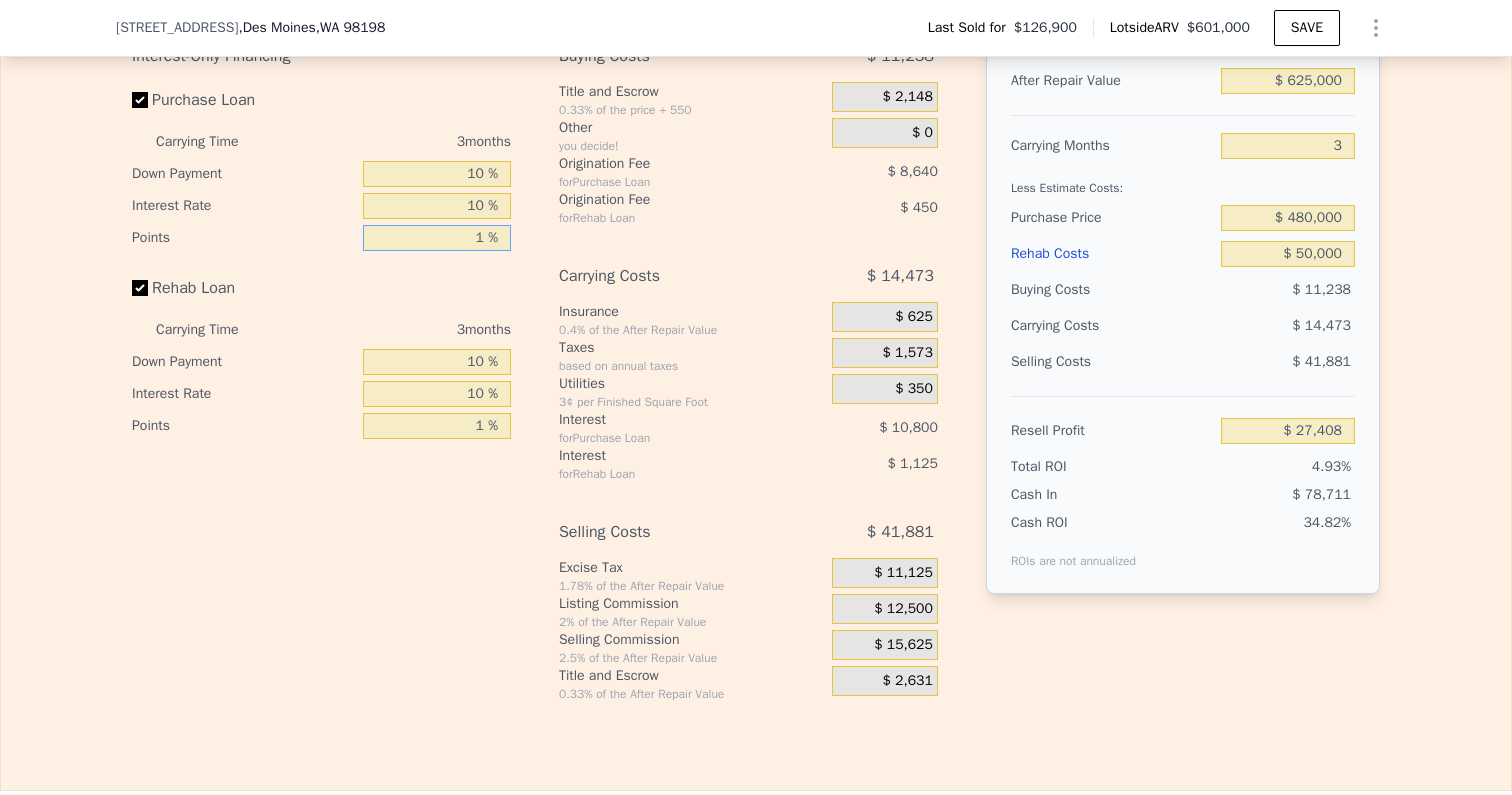 type on "$ 31,728" 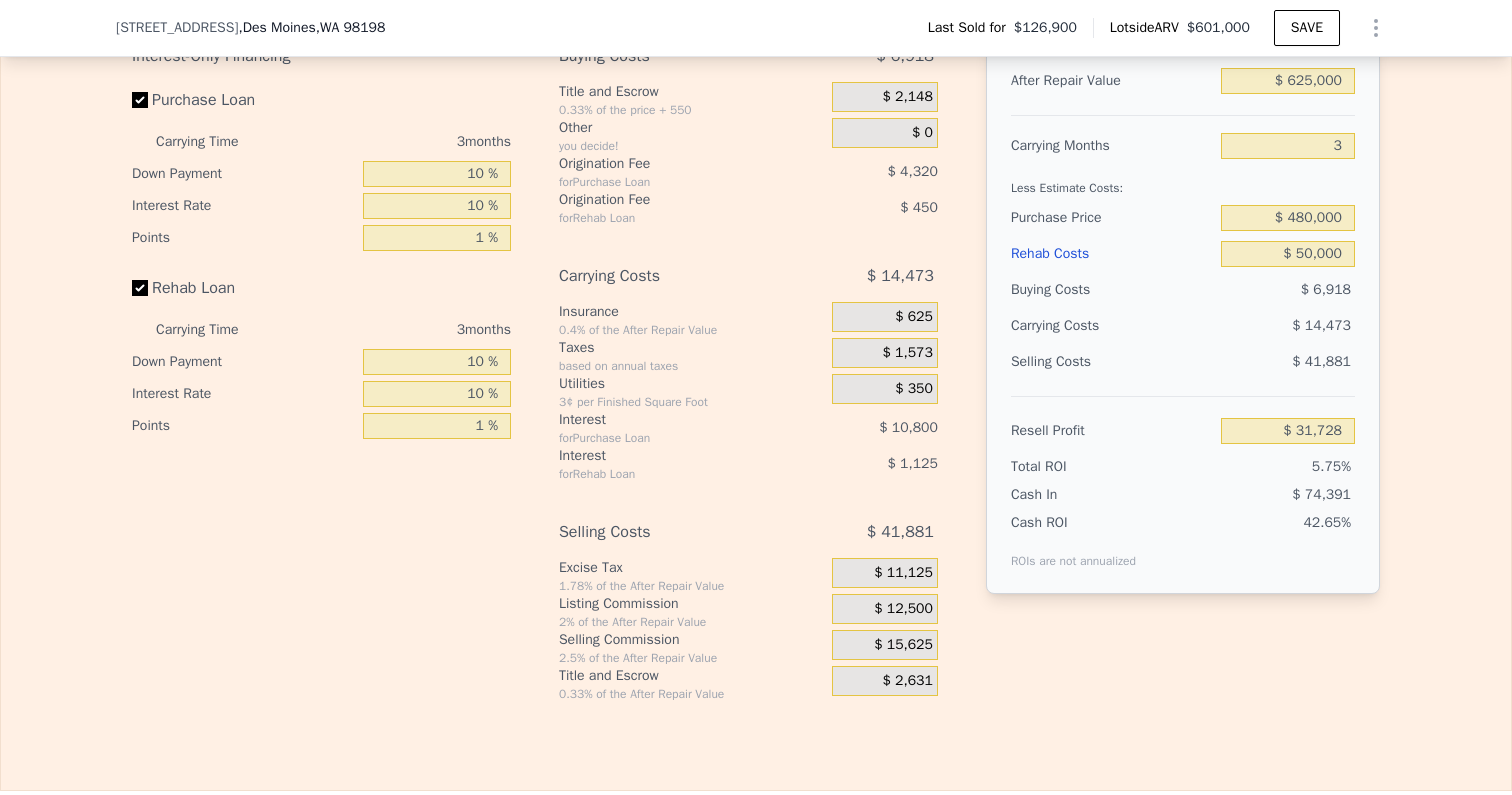 click on "Interest-Only Financing Purchase Loan Carrying Time 3  months Down Payment 10 % Interest Rate 10 % Points 1 % Rehab Loan Carrying Time 3  months Down Payment 10 % Interest Rate 10 % Points 1 %" at bounding box center [329, 370] 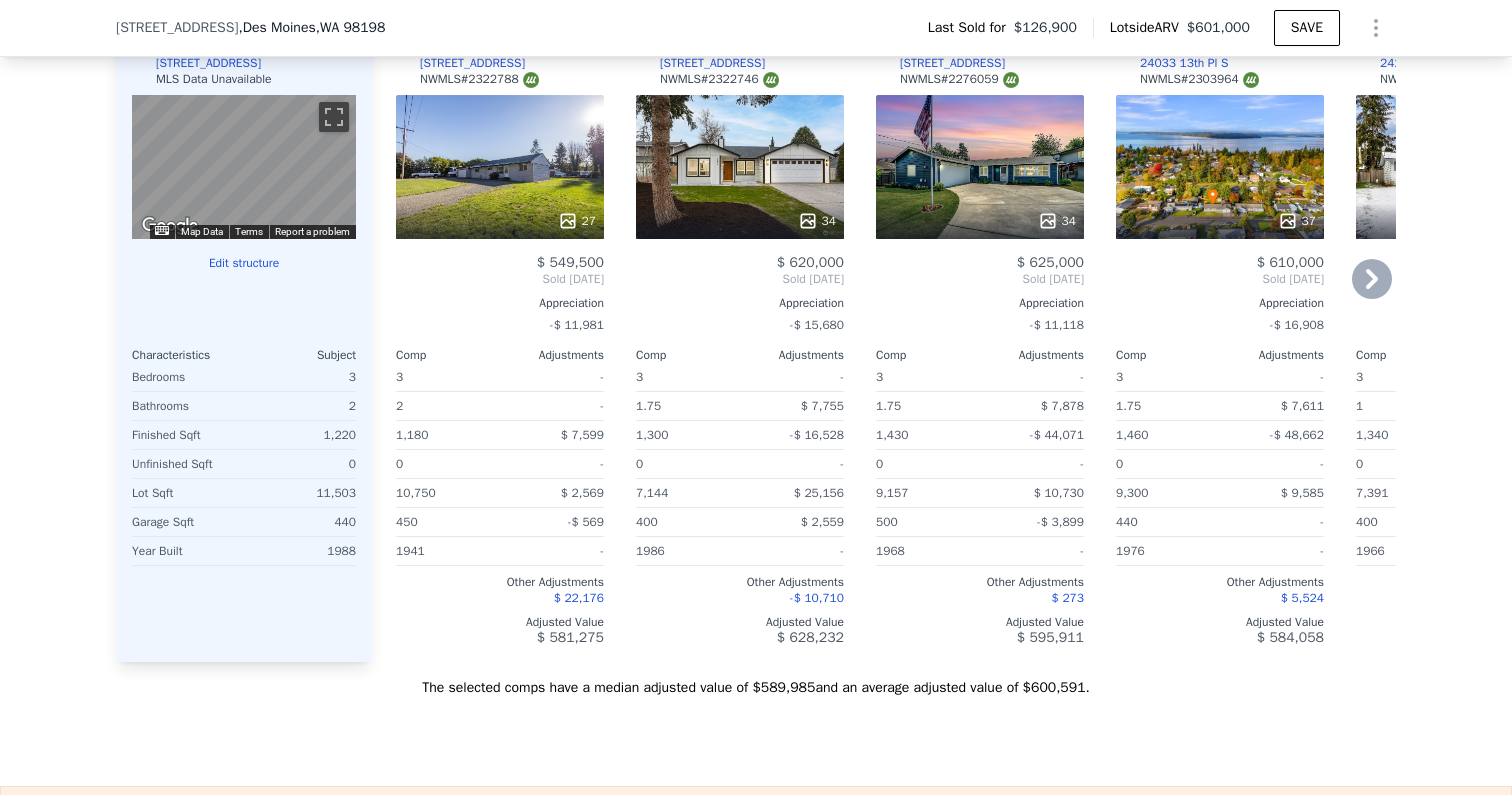 scroll, scrollTop: 1734, scrollLeft: 0, axis: vertical 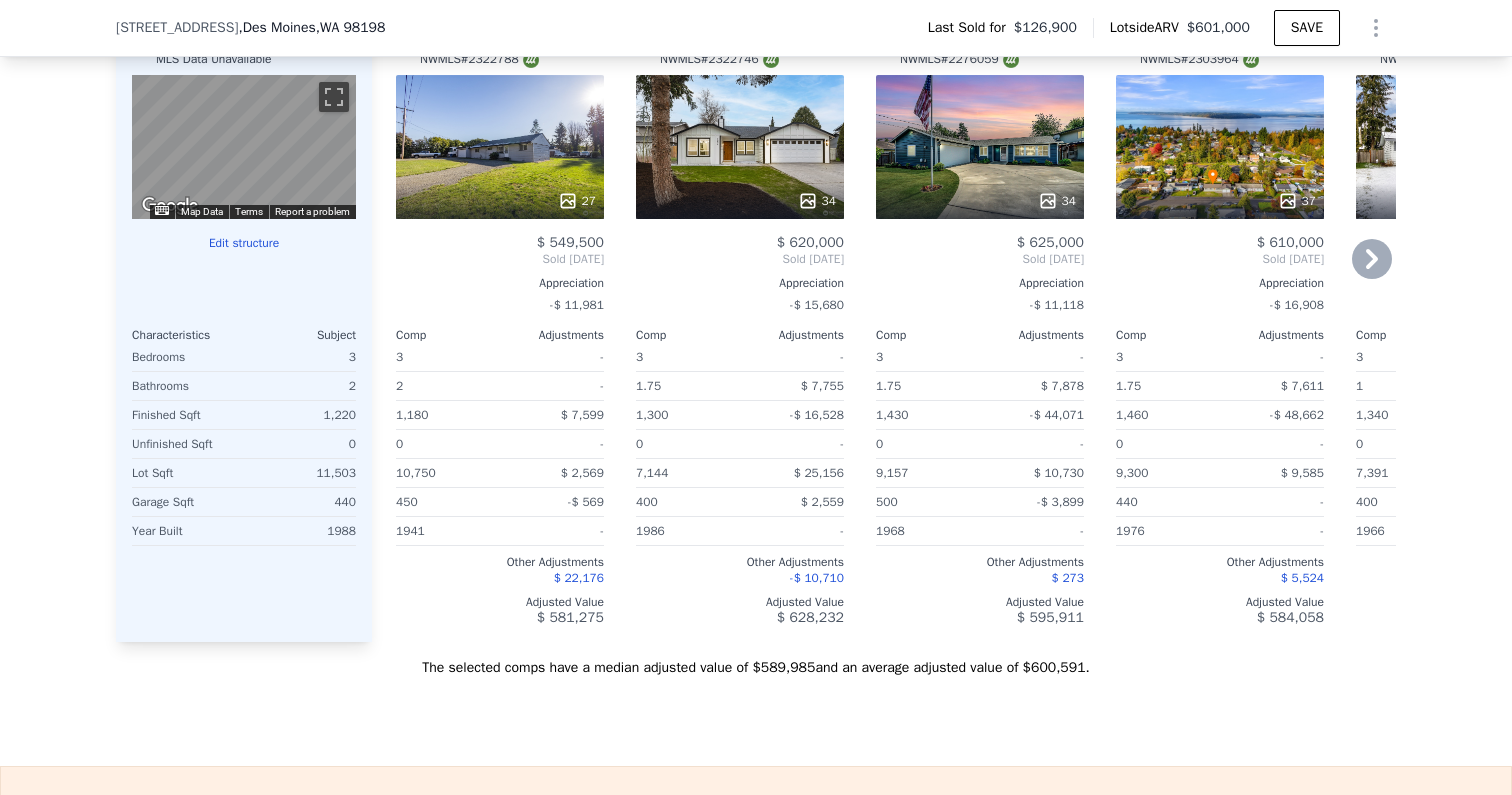 click on "34" at bounding box center [740, 201] 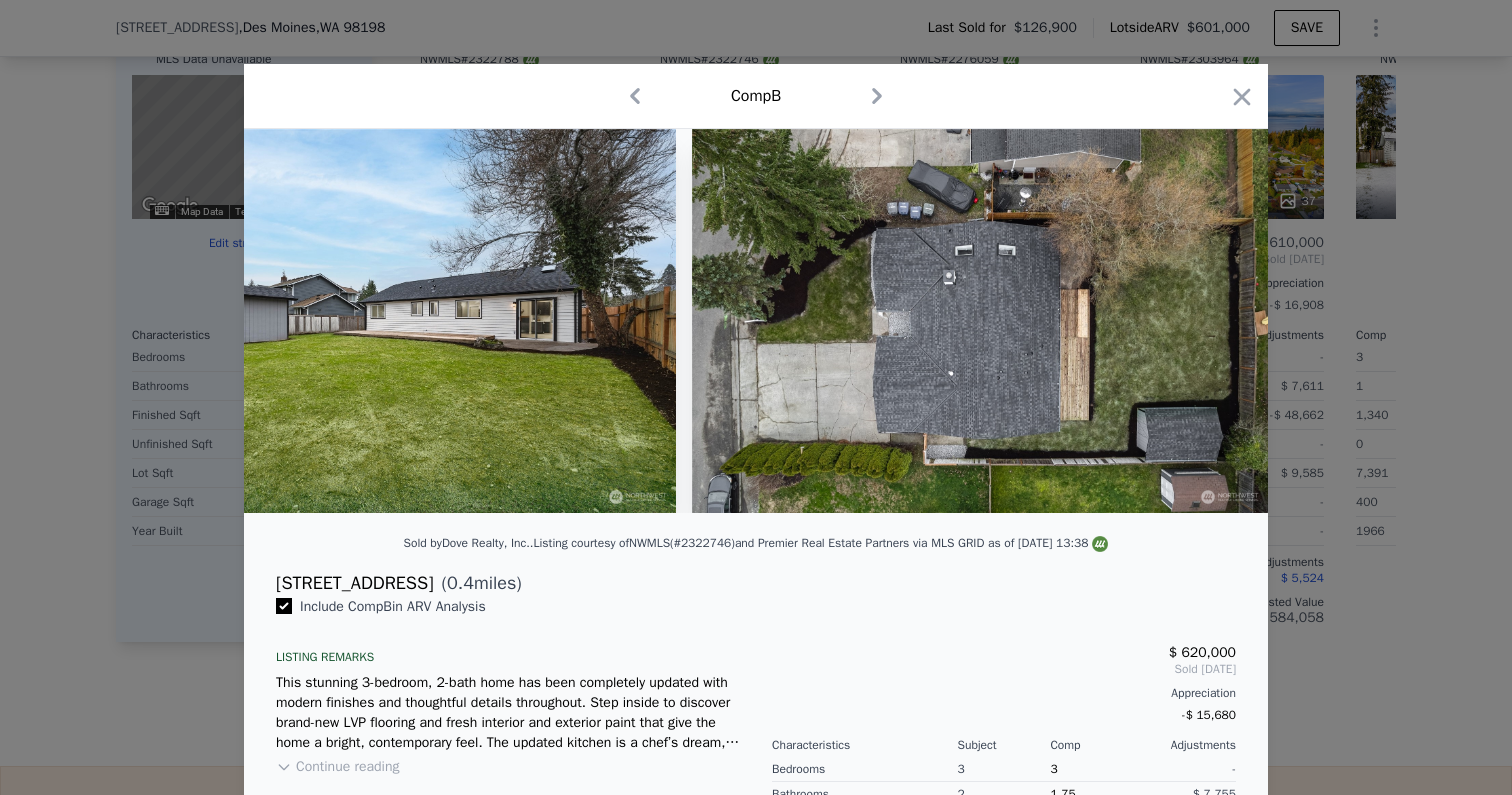 scroll, scrollTop: 0, scrollLeft: 19095, axis: horizontal 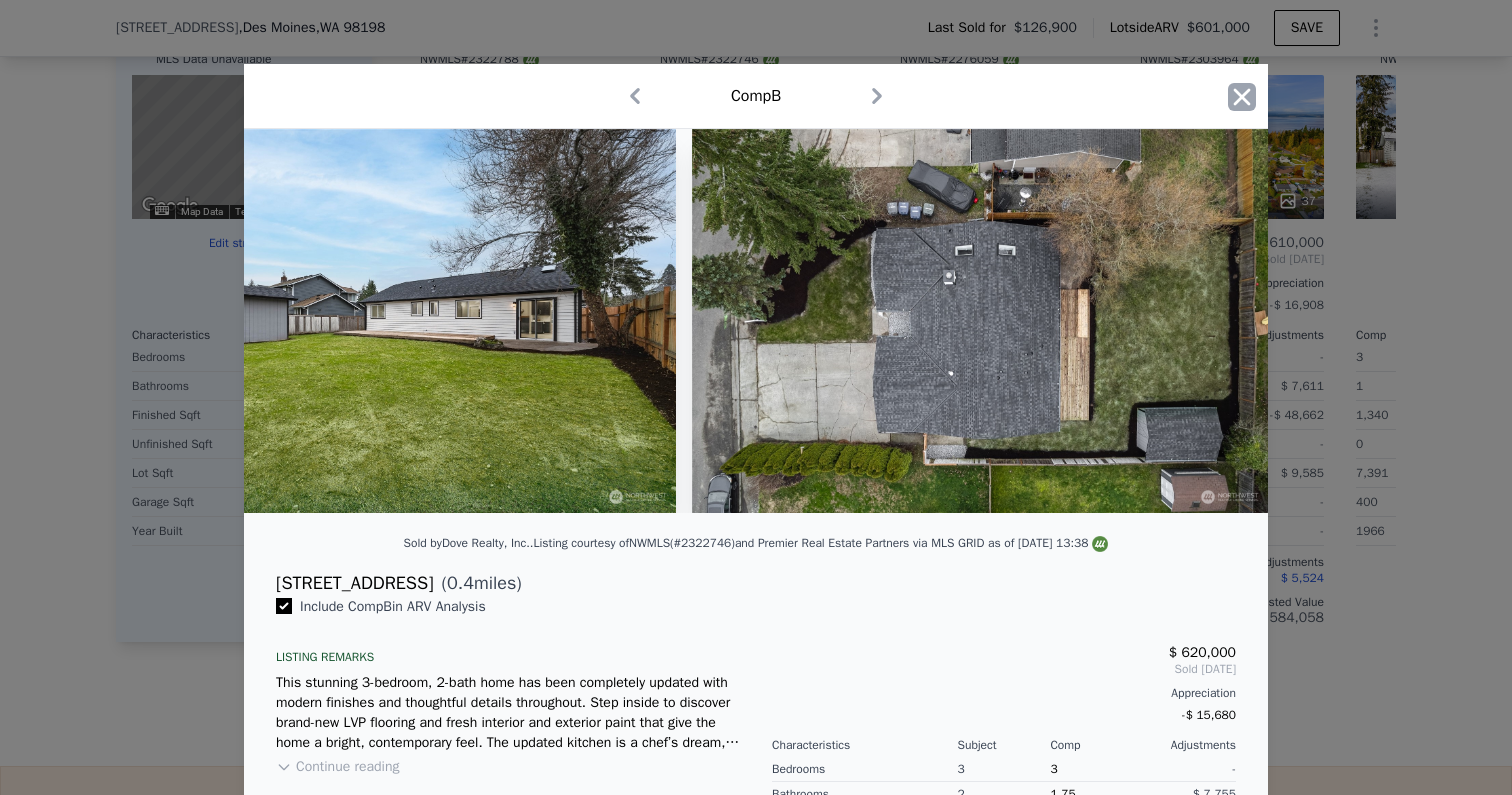 click 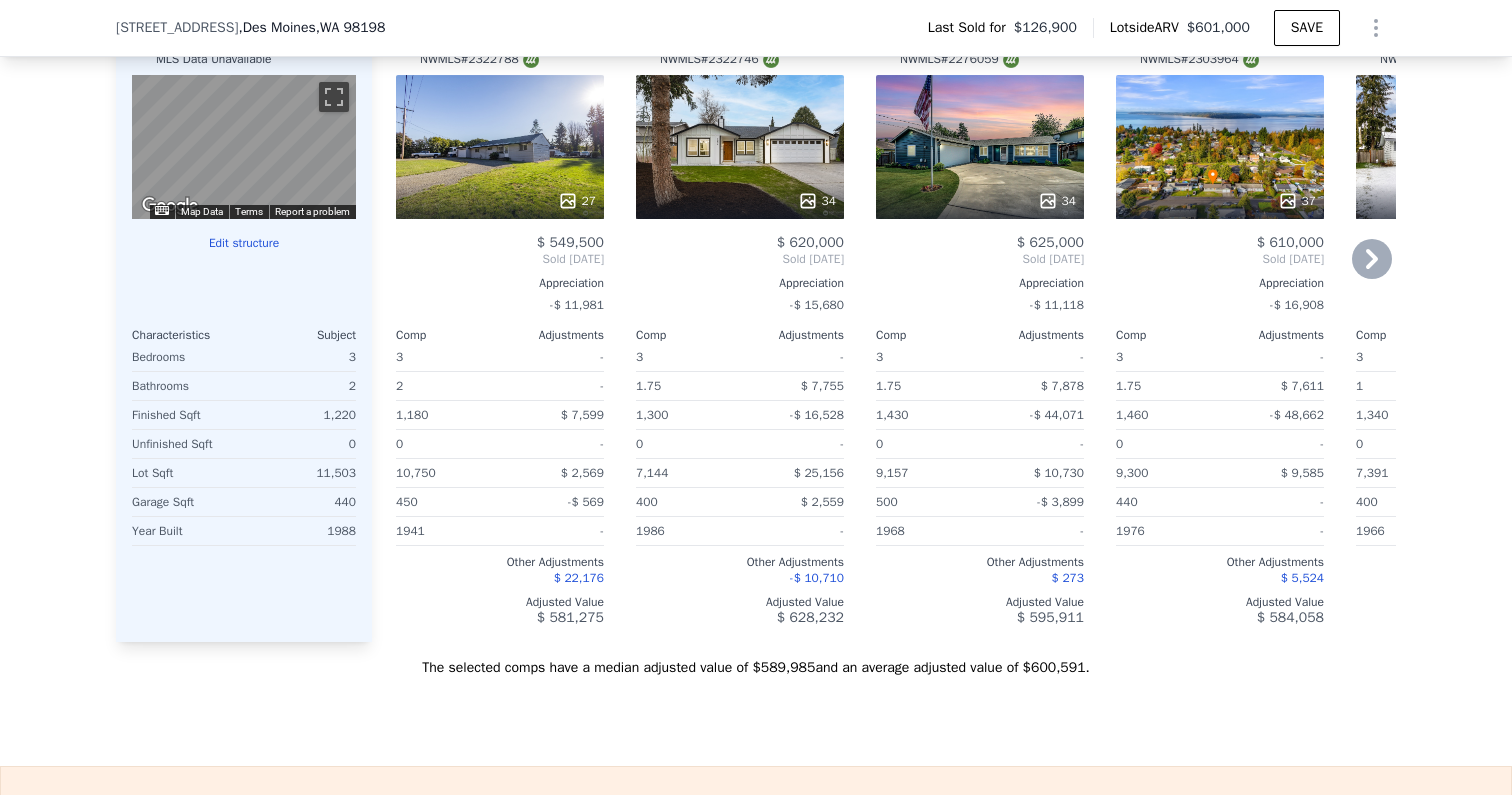 scroll, scrollTop: 1681, scrollLeft: 0, axis: vertical 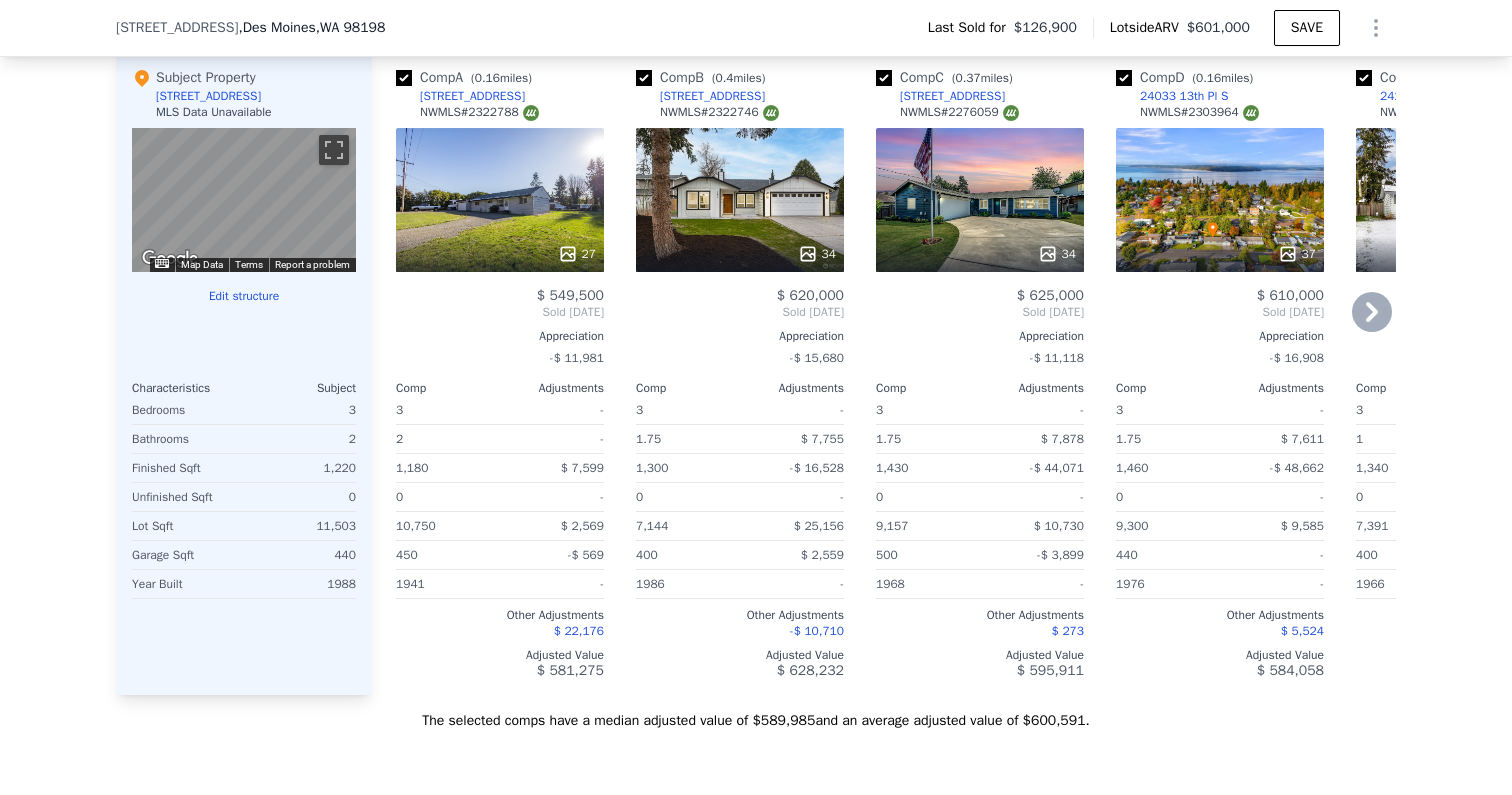 click on "27" at bounding box center (500, 200) 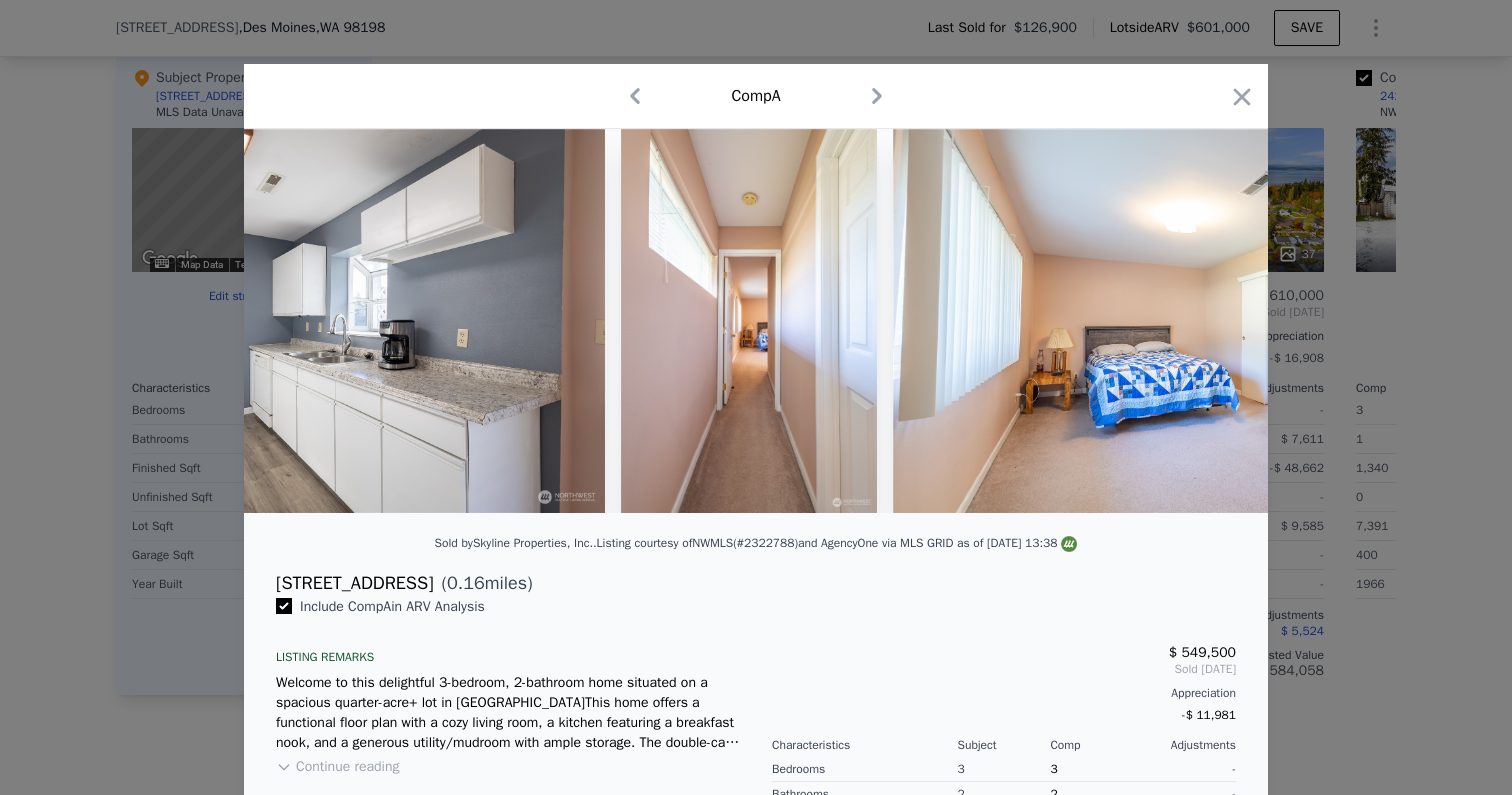scroll, scrollTop: 0, scrollLeft: 3291, axis: horizontal 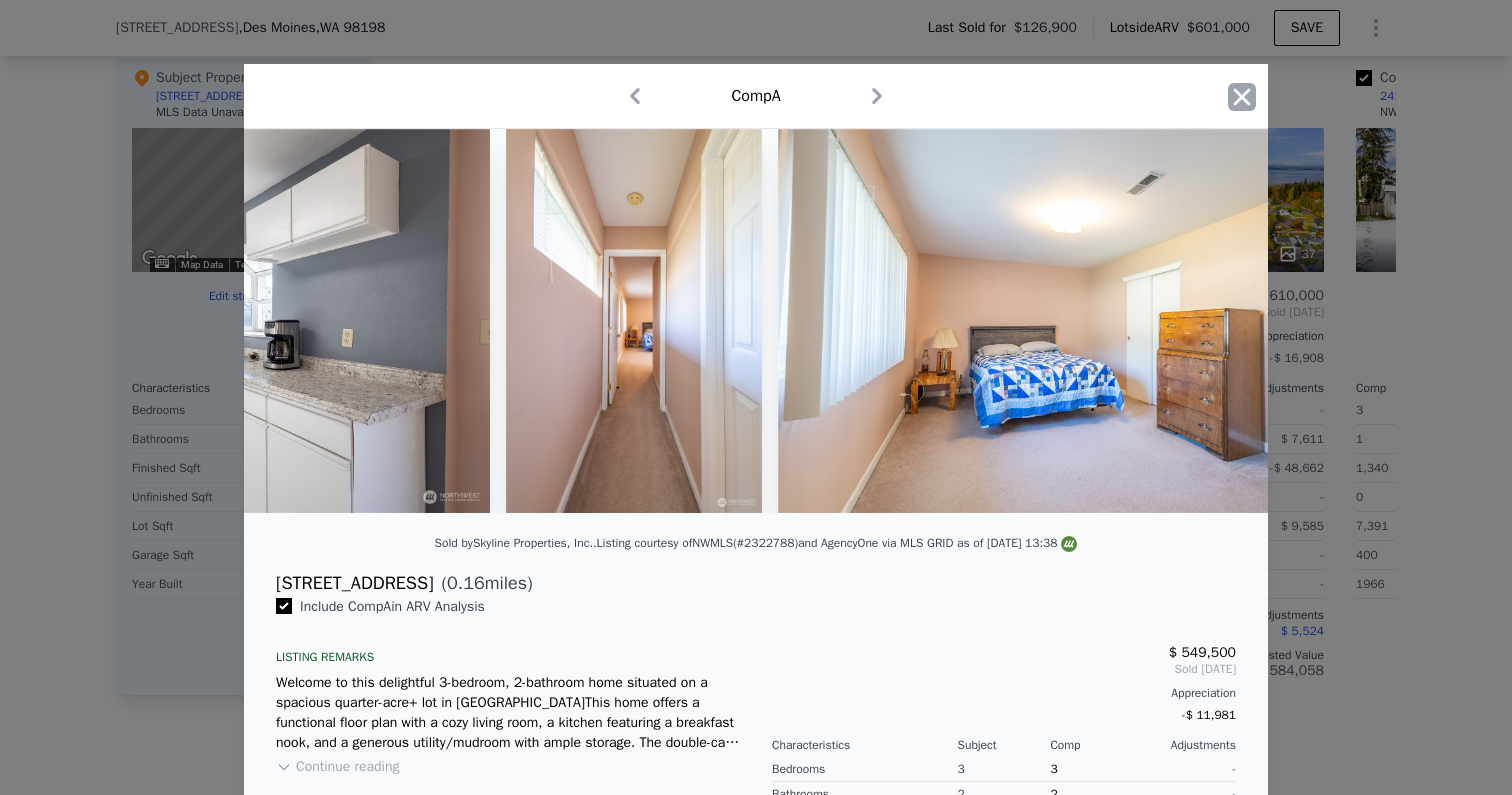 click 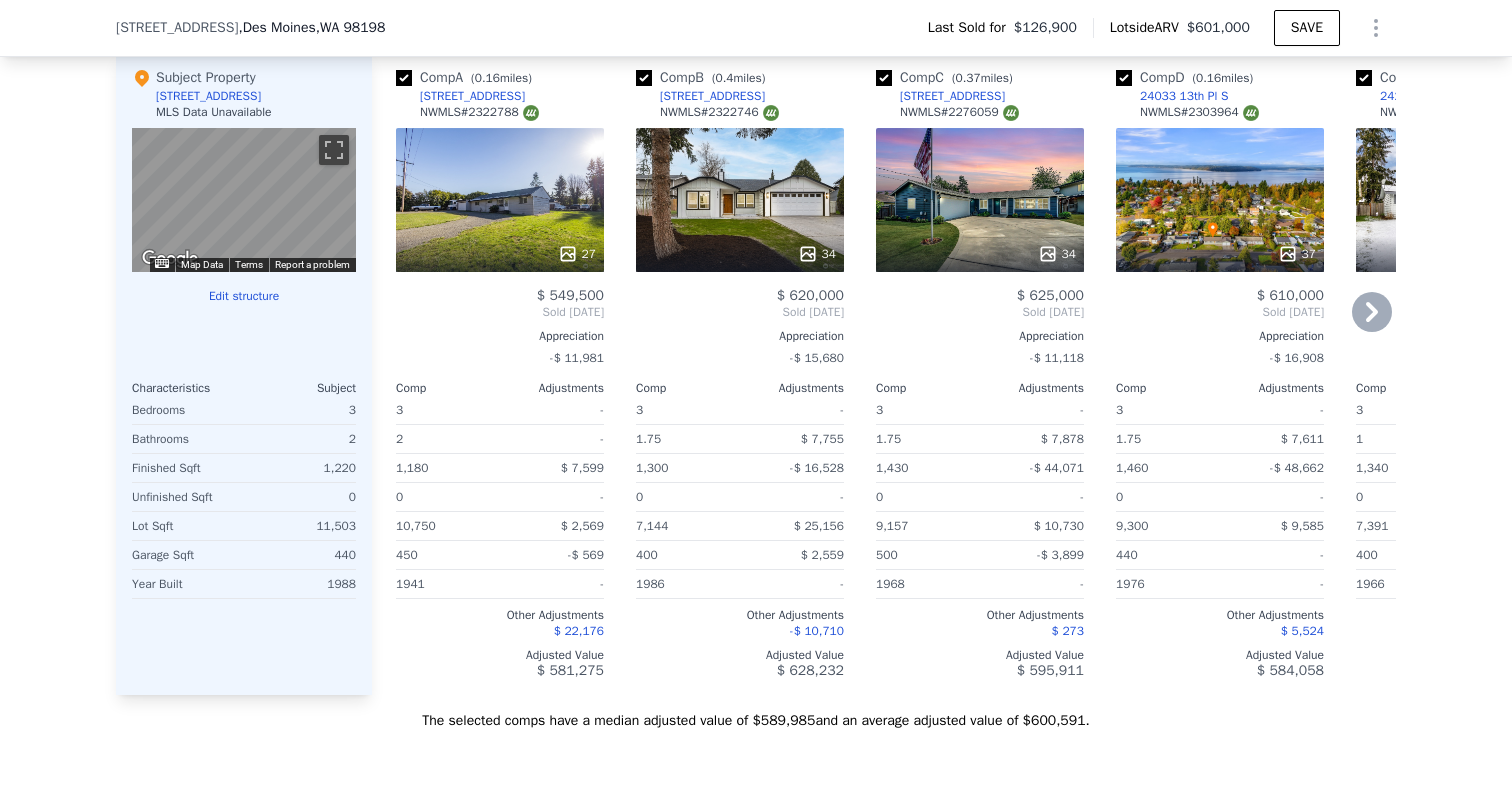 scroll, scrollTop: 0, scrollLeft: 163, axis: horizontal 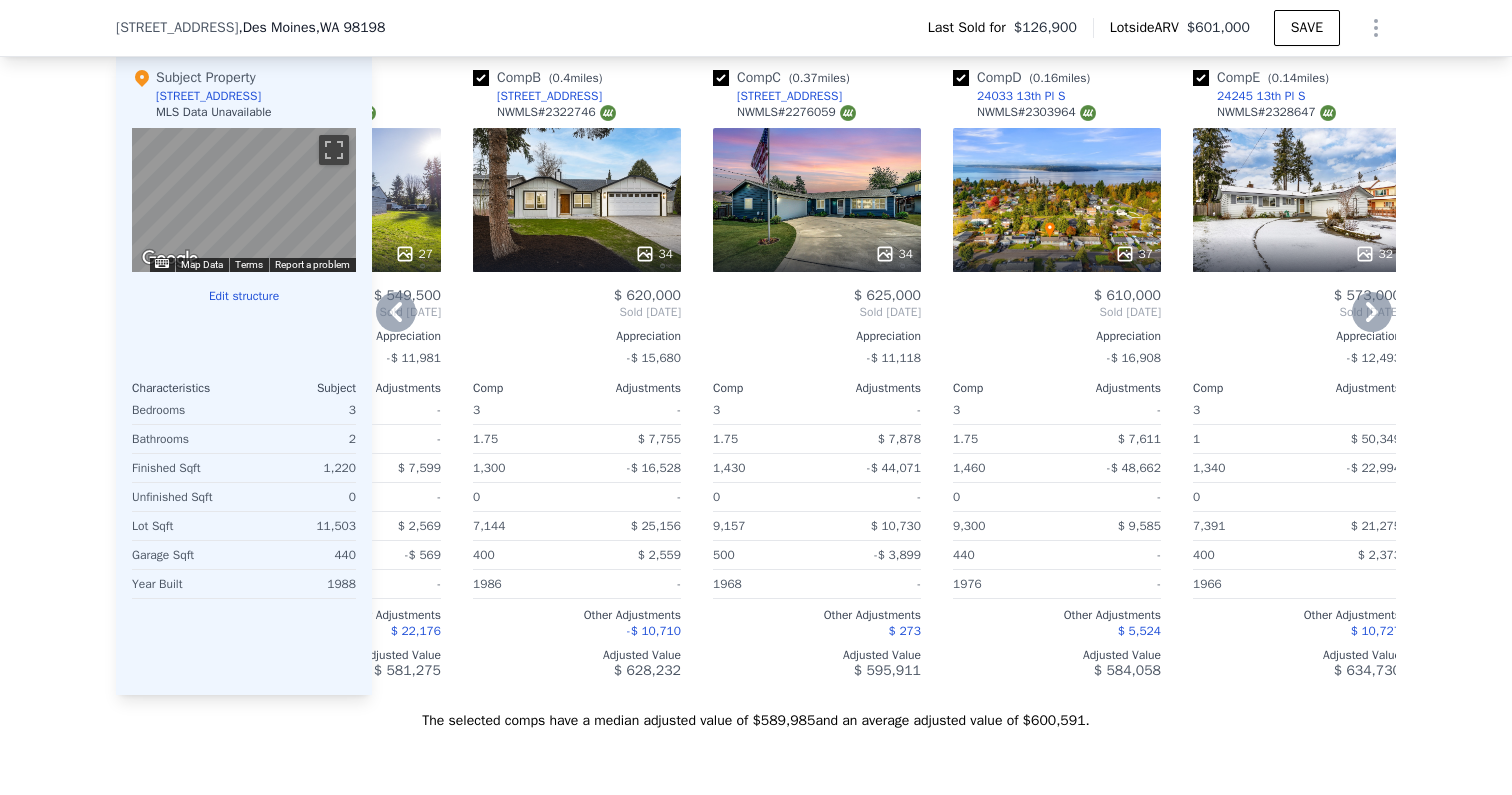 click on "34" at bounding box center [817, 200] 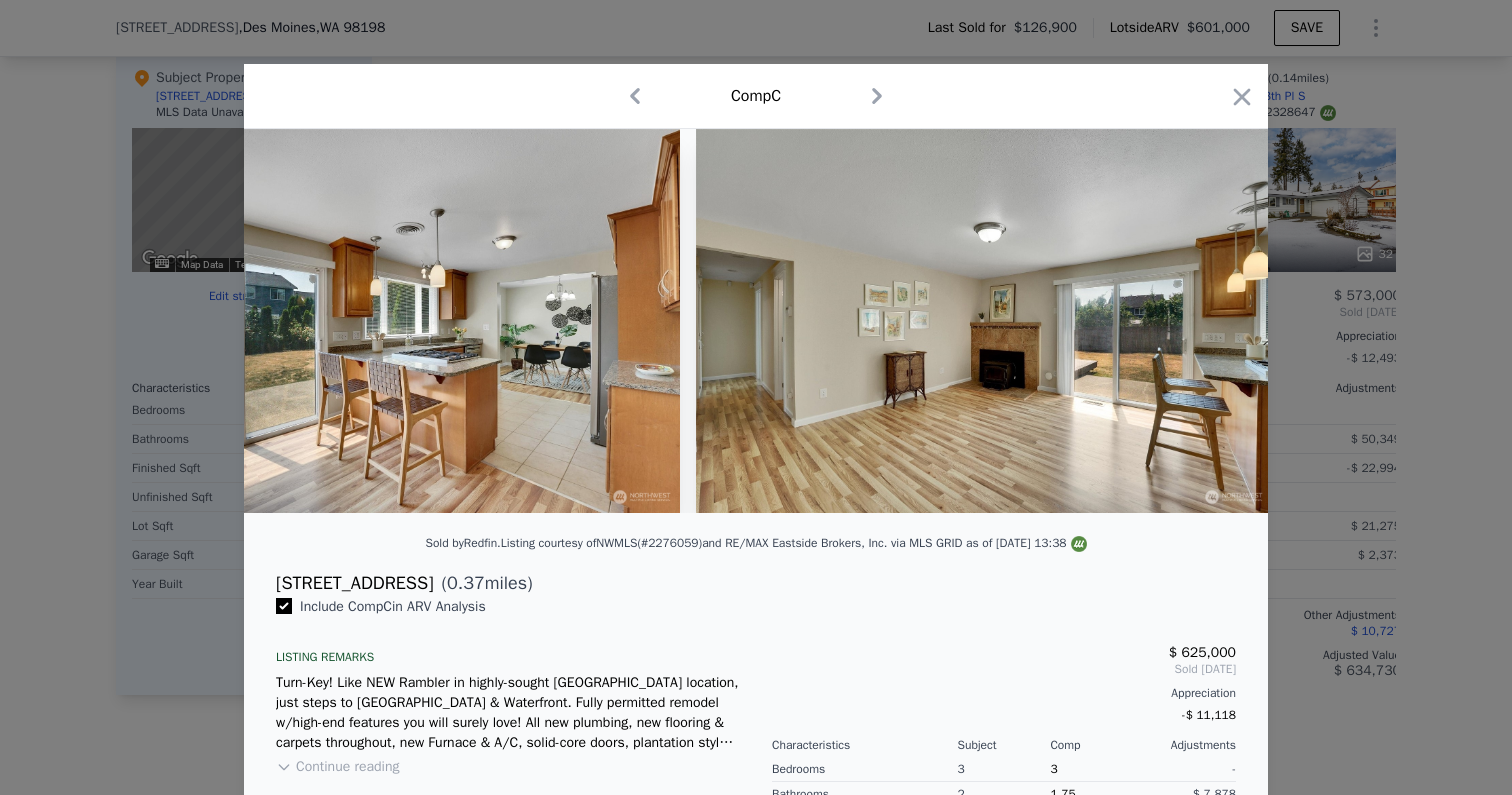 scroll, scrollTop: 0, scrollLeft: 7702, axis: horizontal 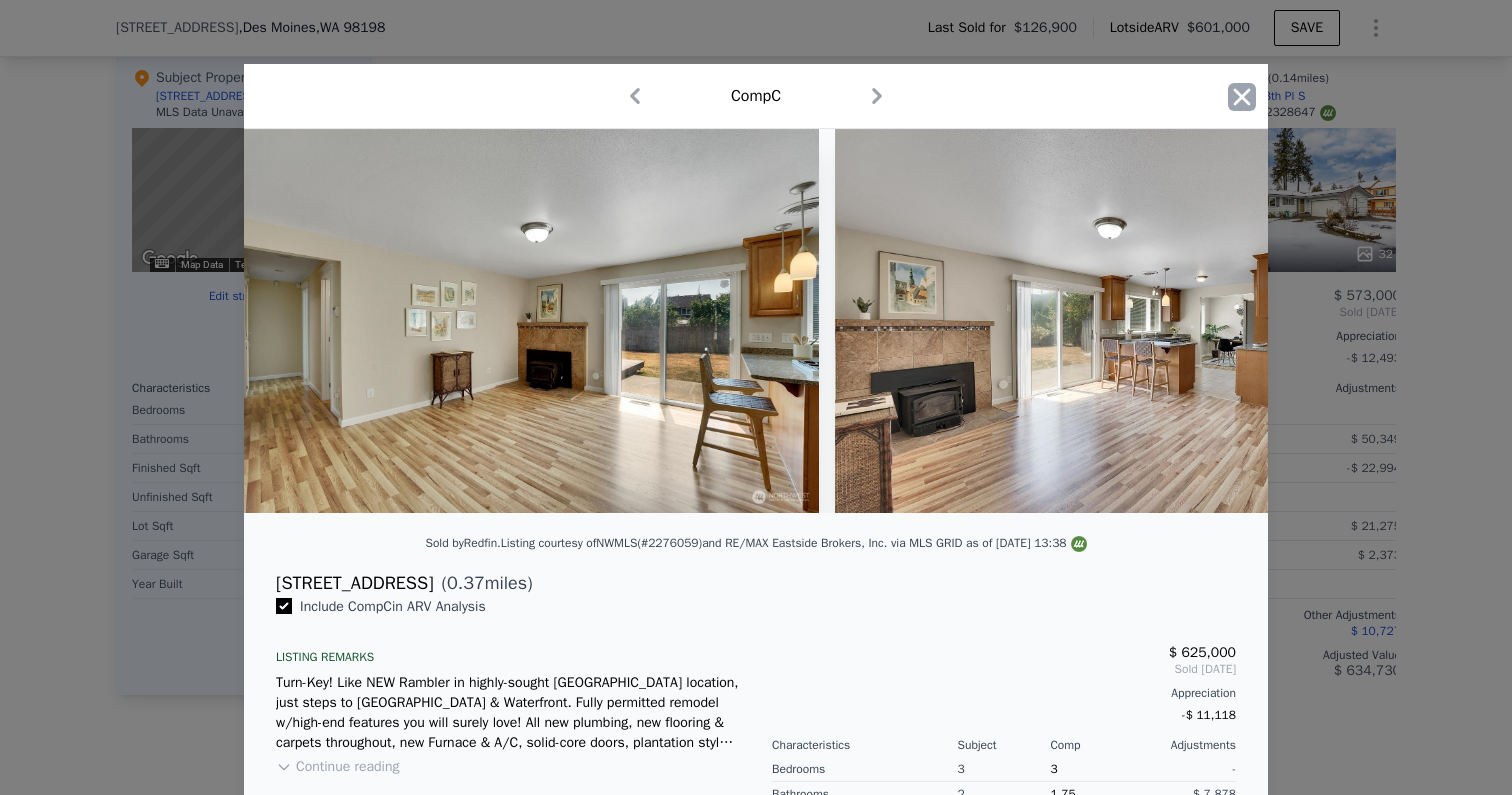 click 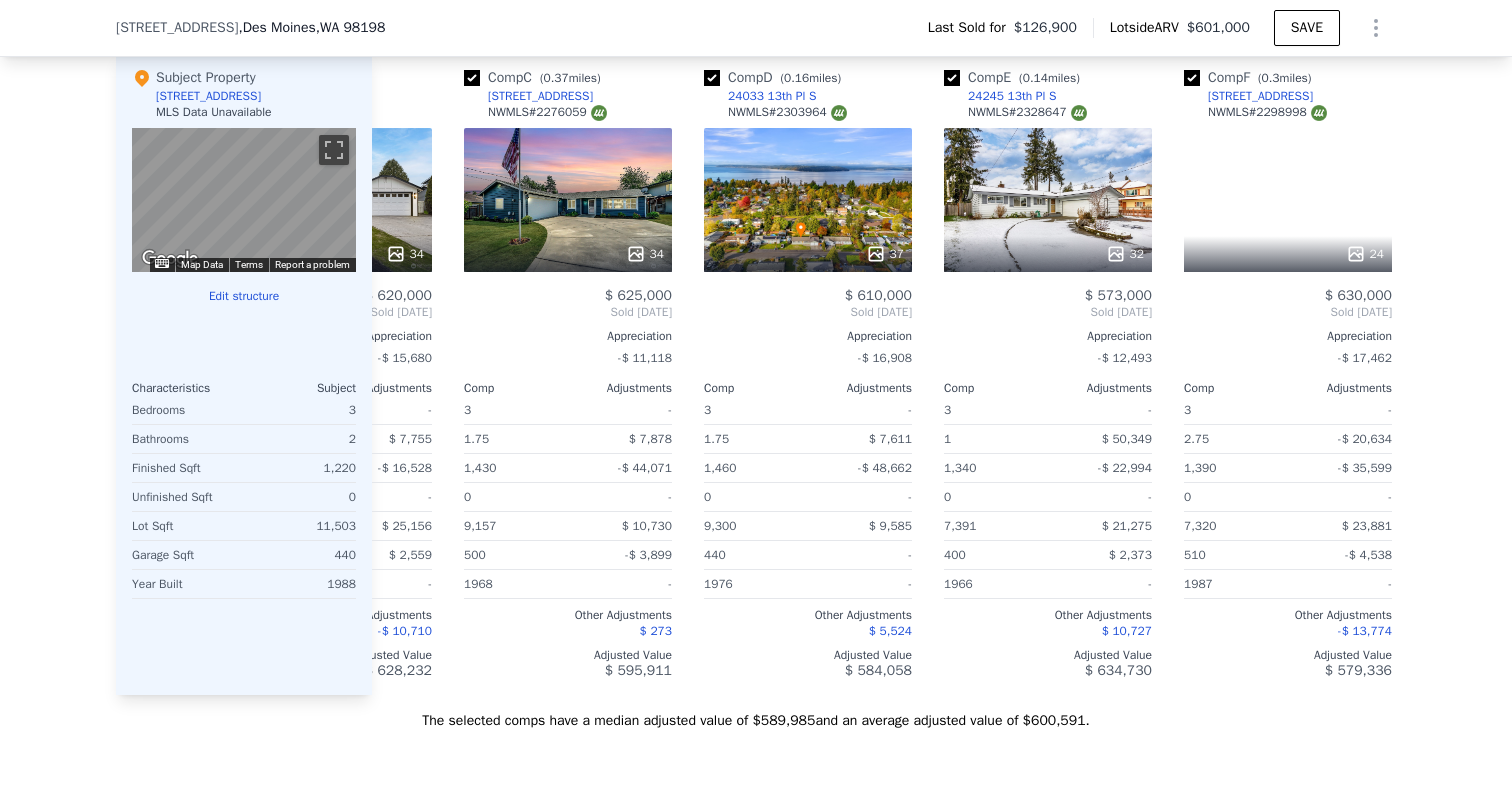 scroll, scrollTop: 0, scrollLeft: 439, axis: horizontal 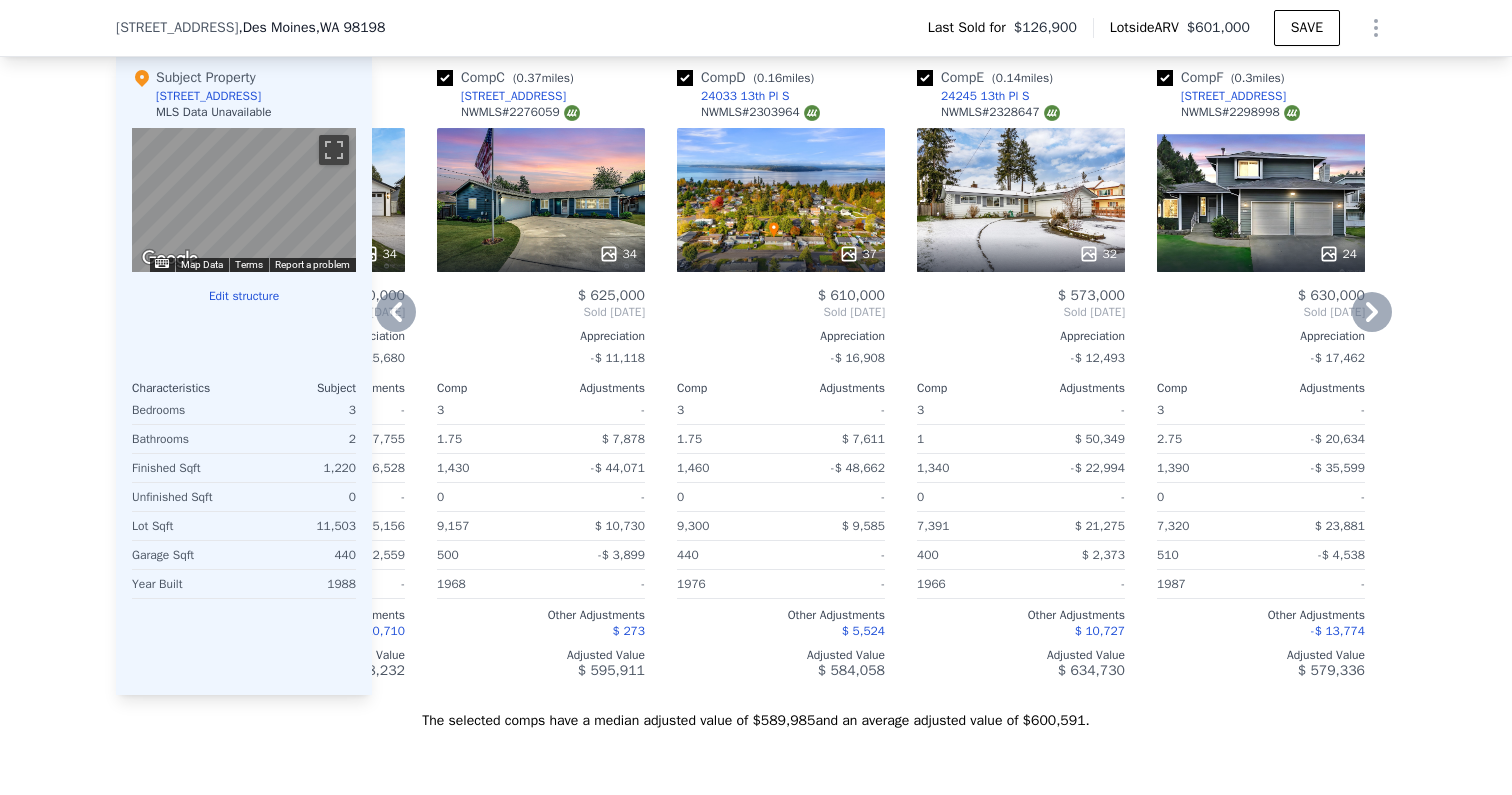 click at bounding box center (781, 254) 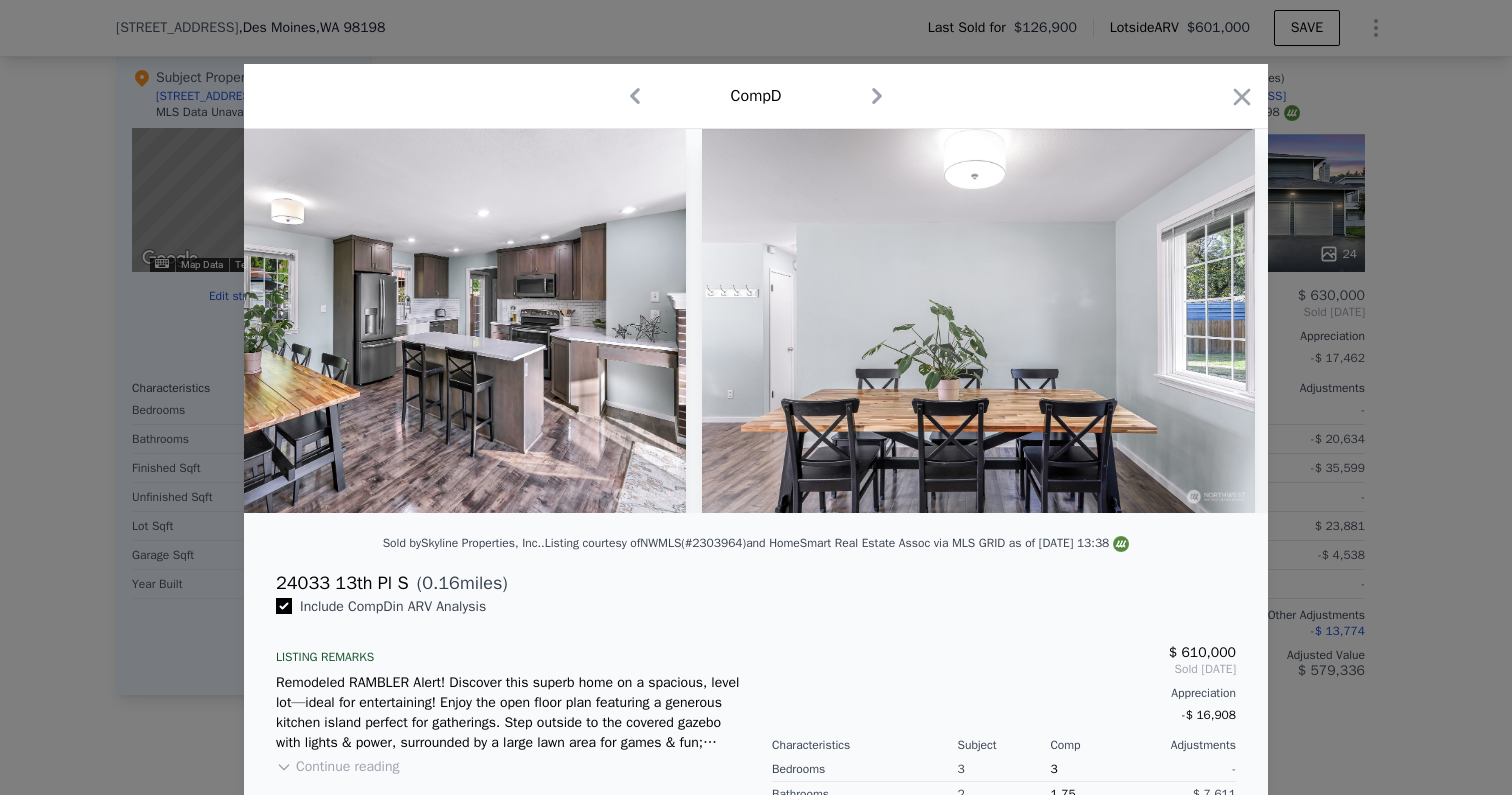 scroll, scrollTop: 0, scrollLeft: 3891, axis: horizontal 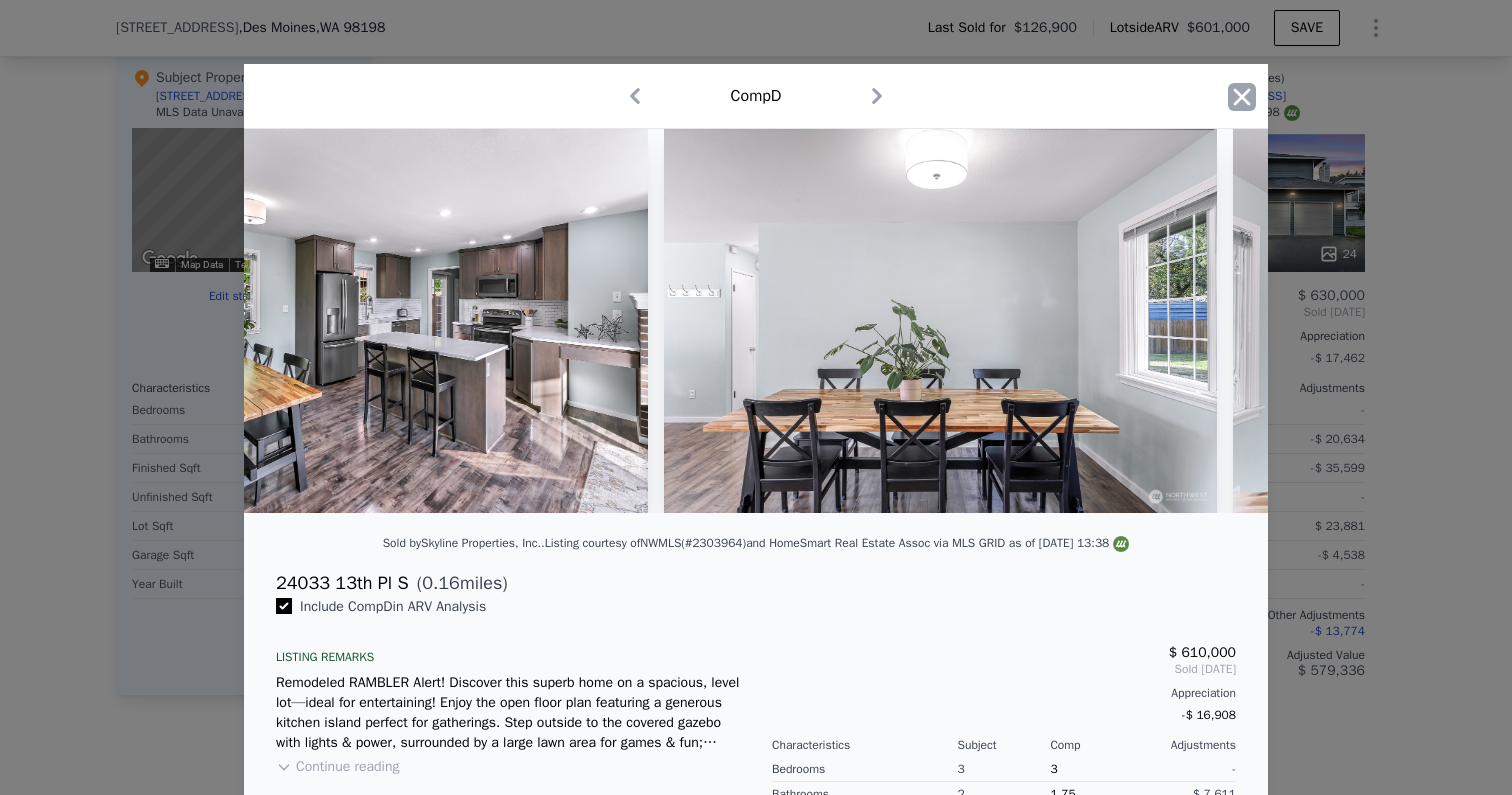 click 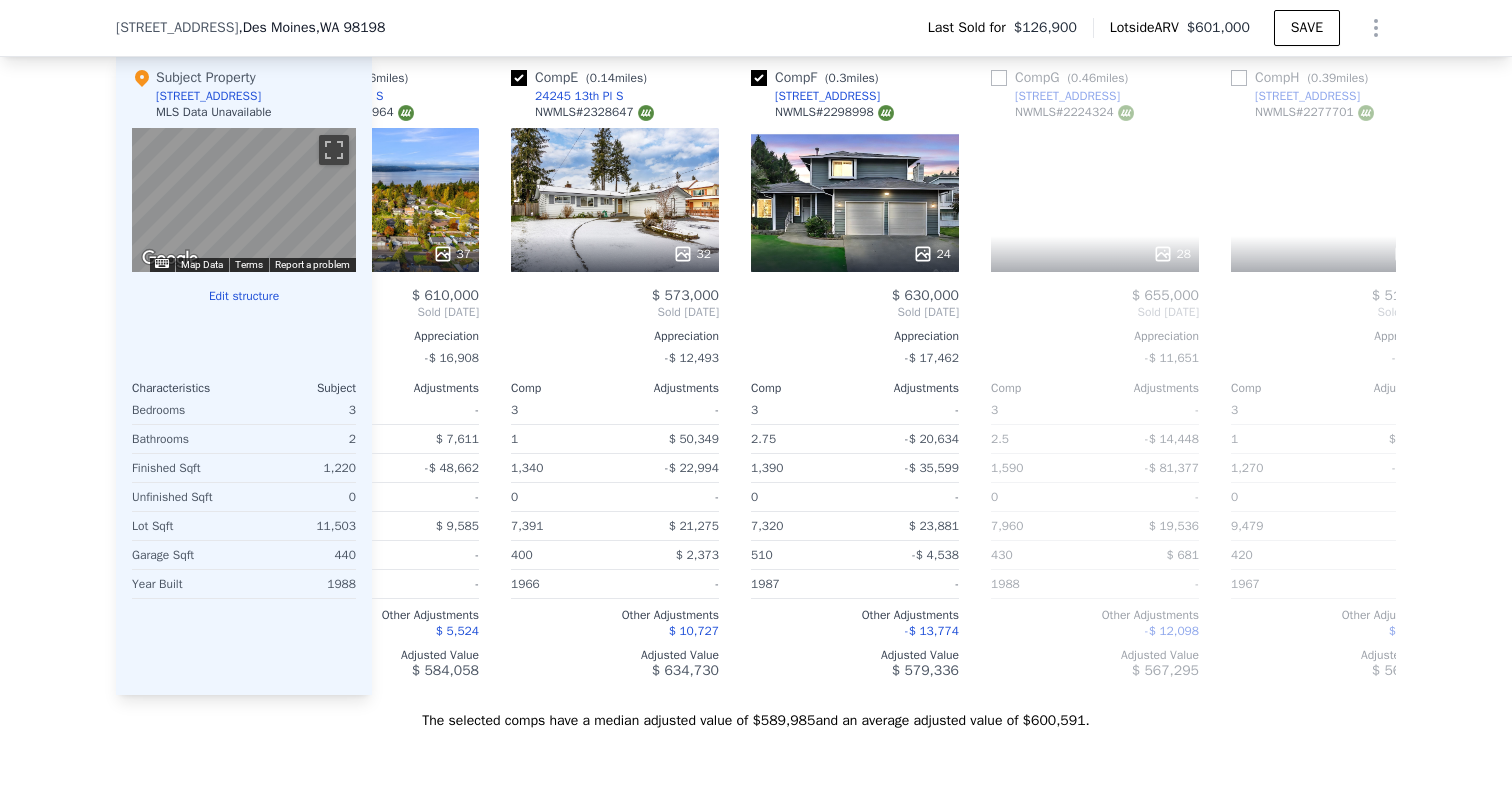 scroll, scrollTop: 0, scrollLeft: 929, axis: horizontal 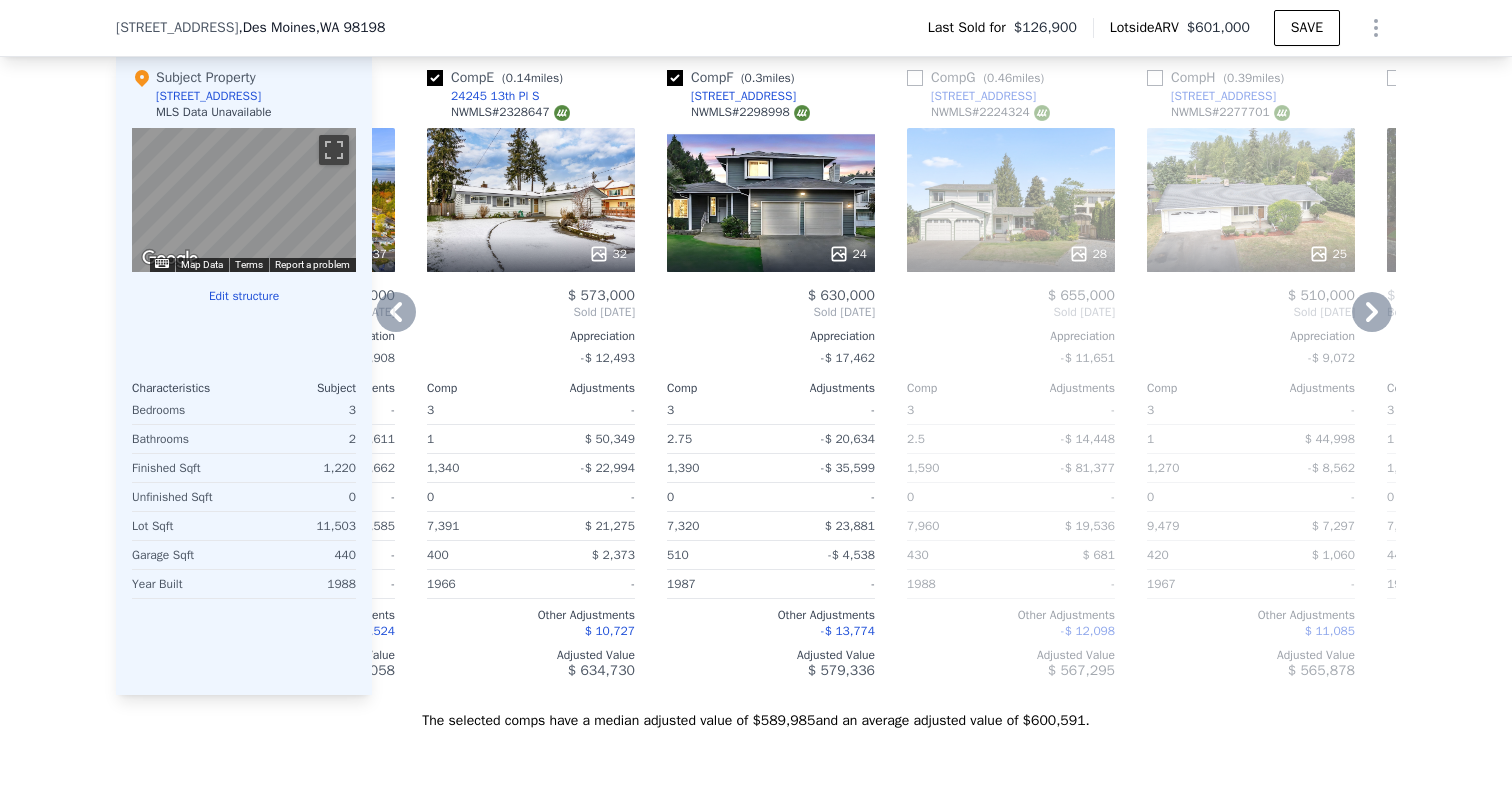 click on "24" at bounding box center (771, 200) 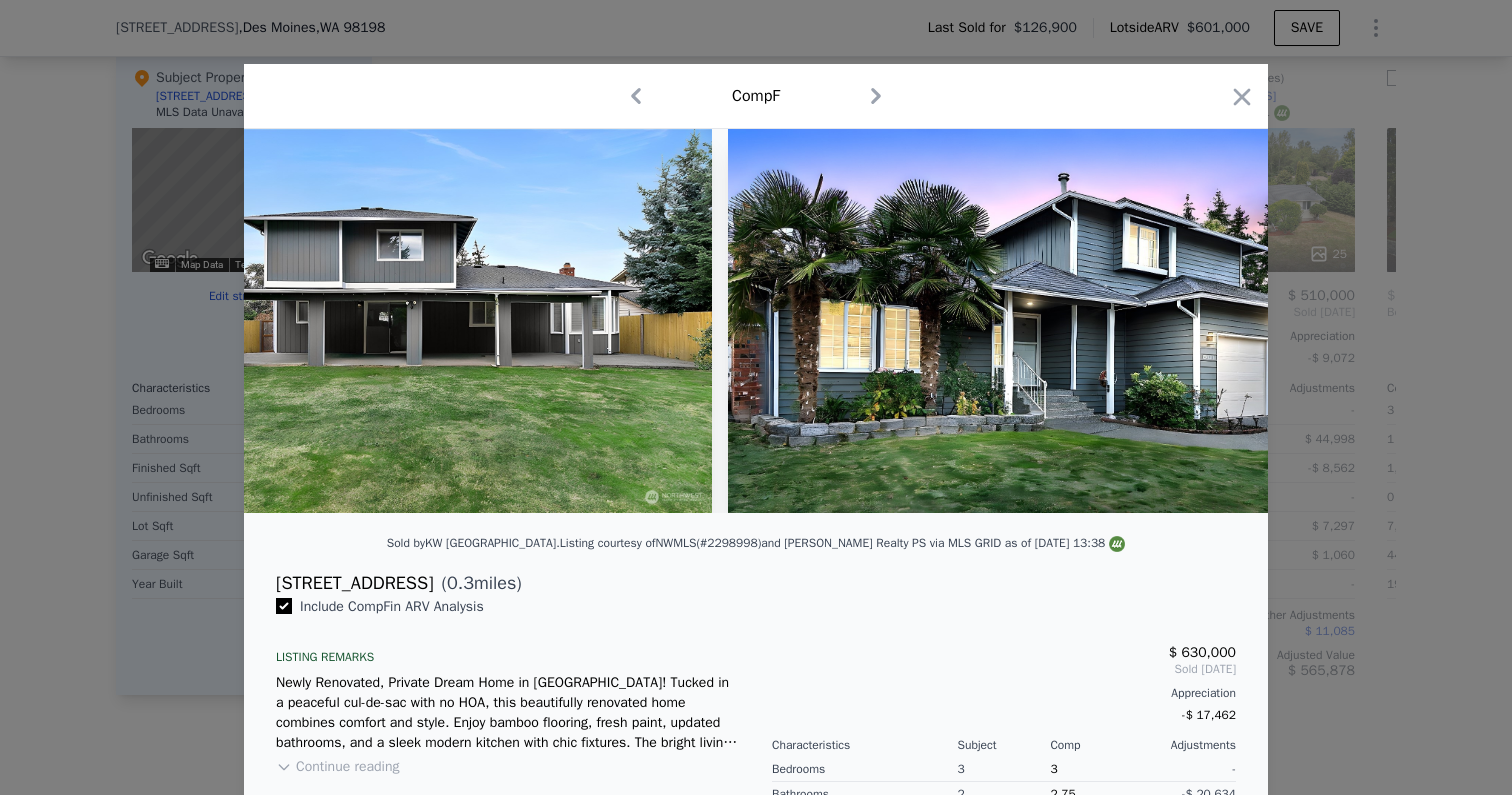 scroll, scrollTop: 0, scrollLeft: 12698, axis: horizontal 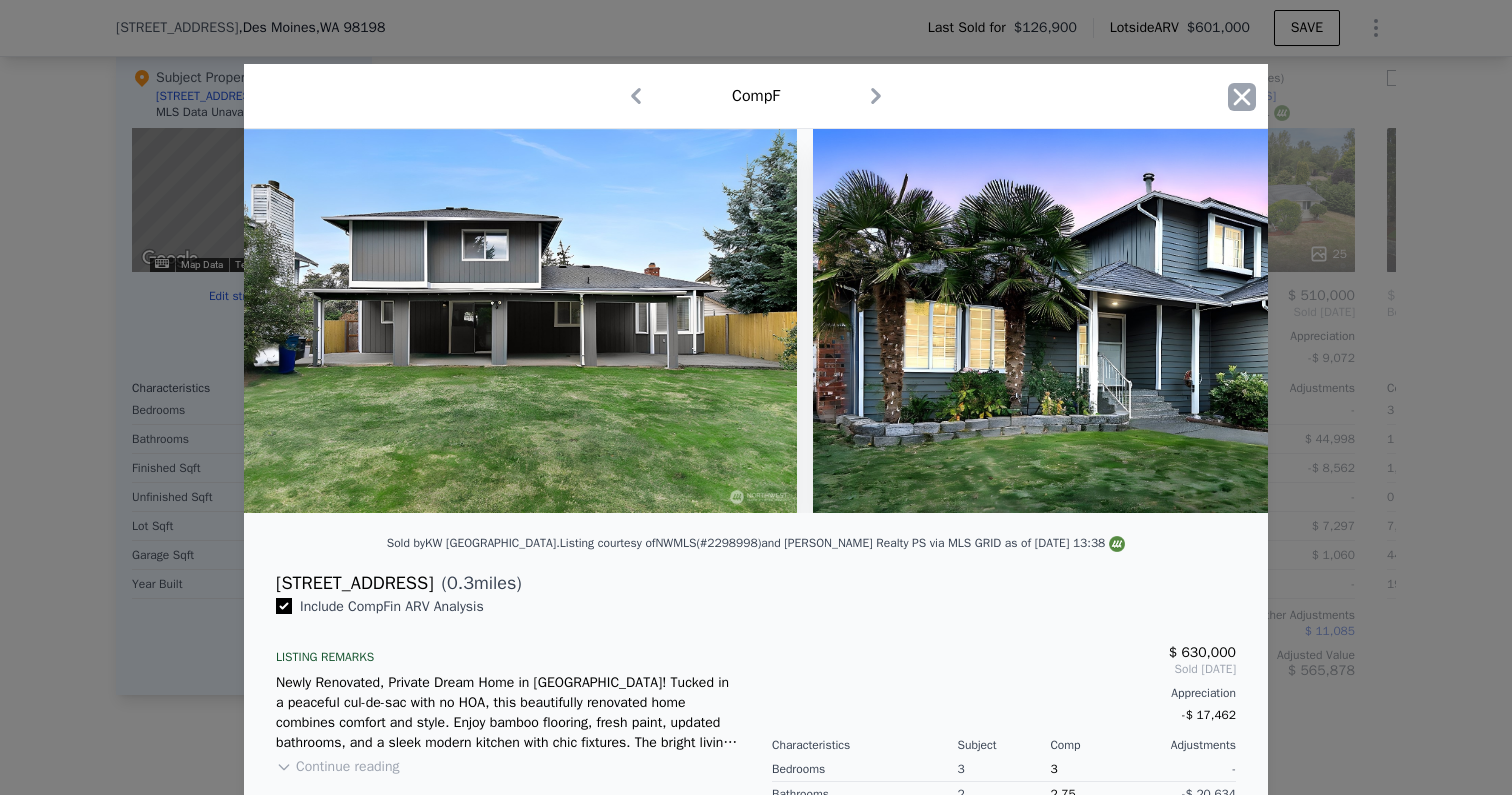 click 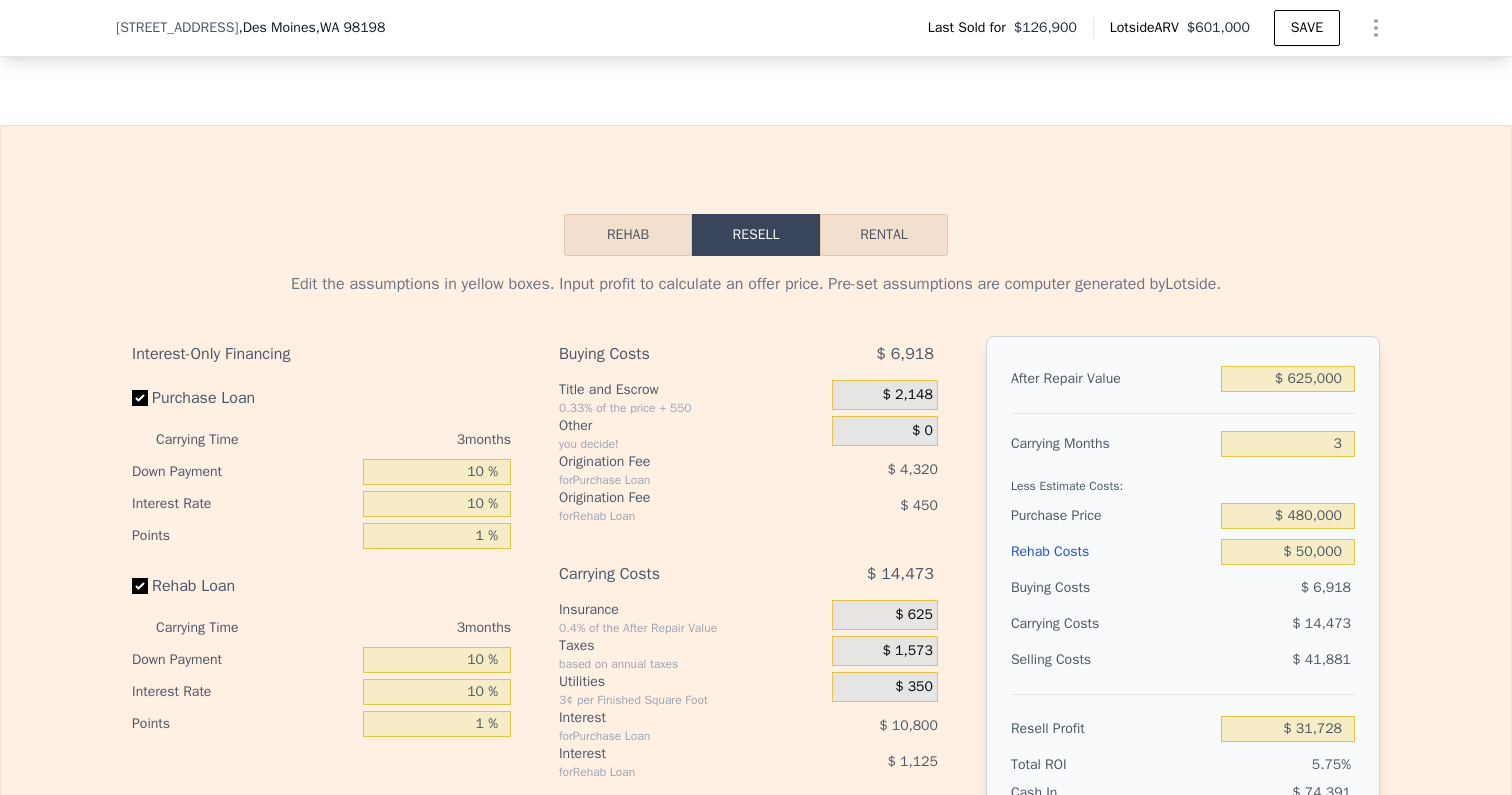scroll, scrollTop: 2377, scrollLeft: 0, axis: vertical 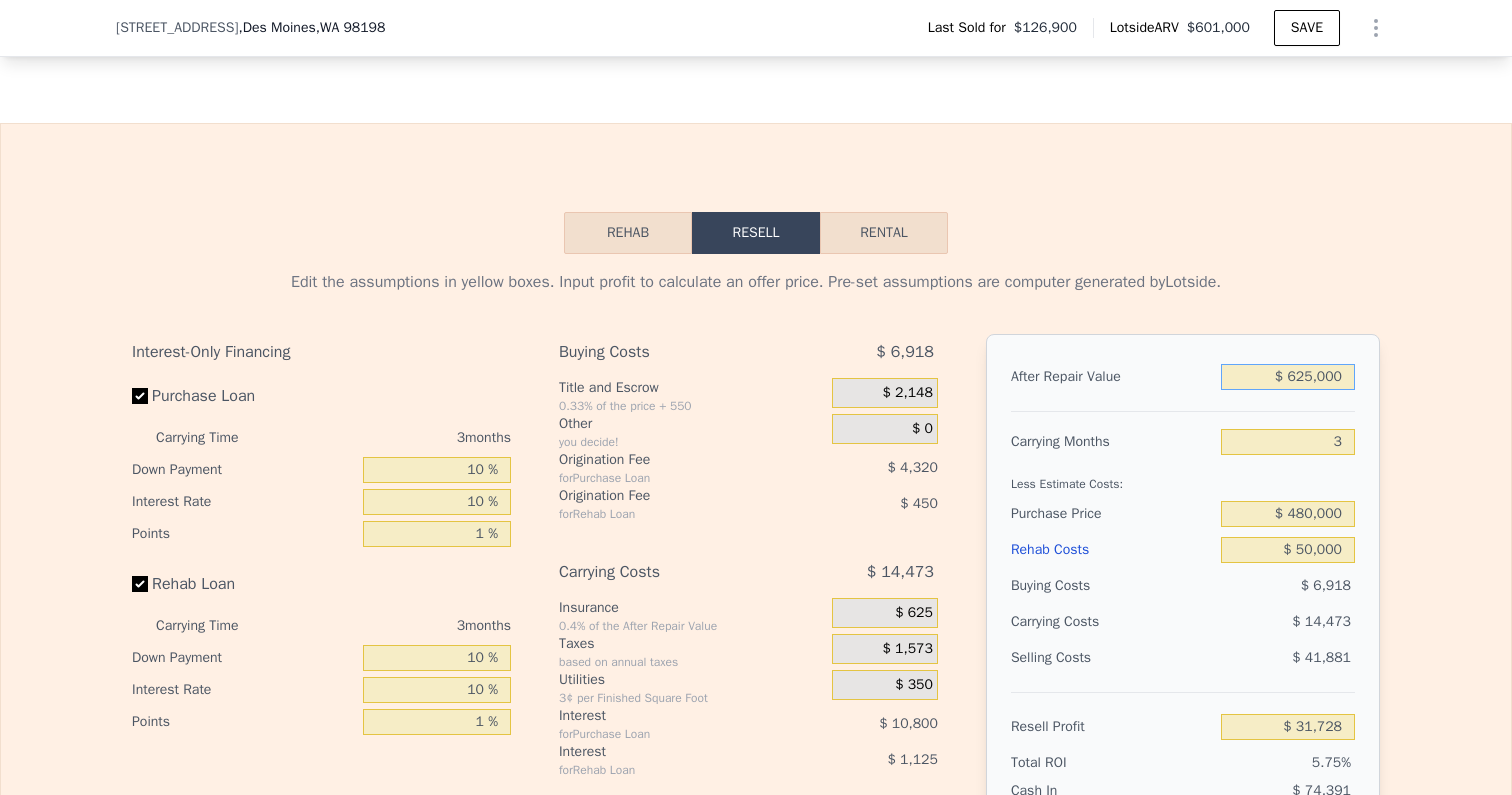 drag, startPoint x: 1295, startPoint y: 379, endPoint x: 1412, endPoint y: 379, distance: 117 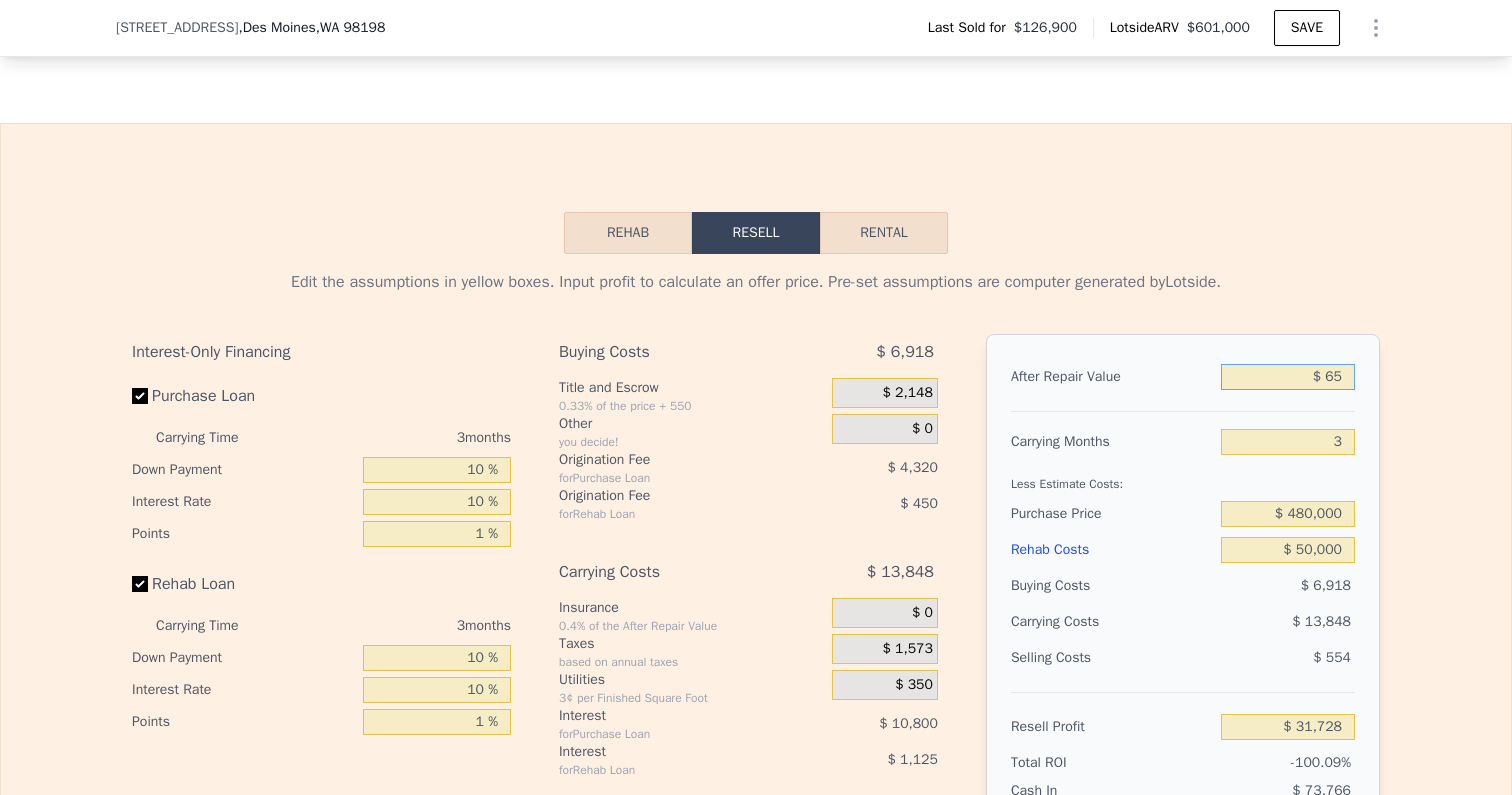 type on "-$ 551,255" 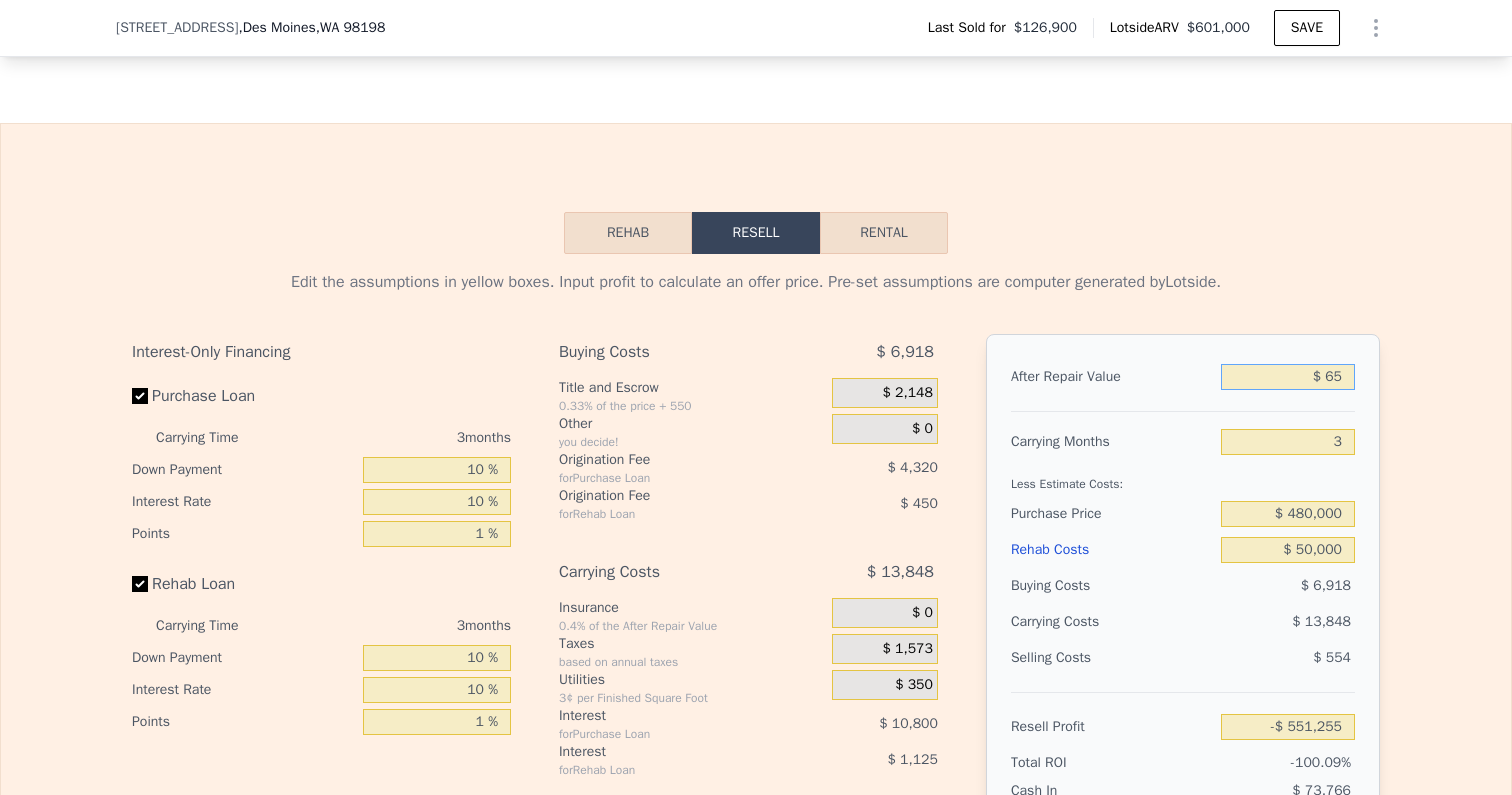 type on "$ 650" 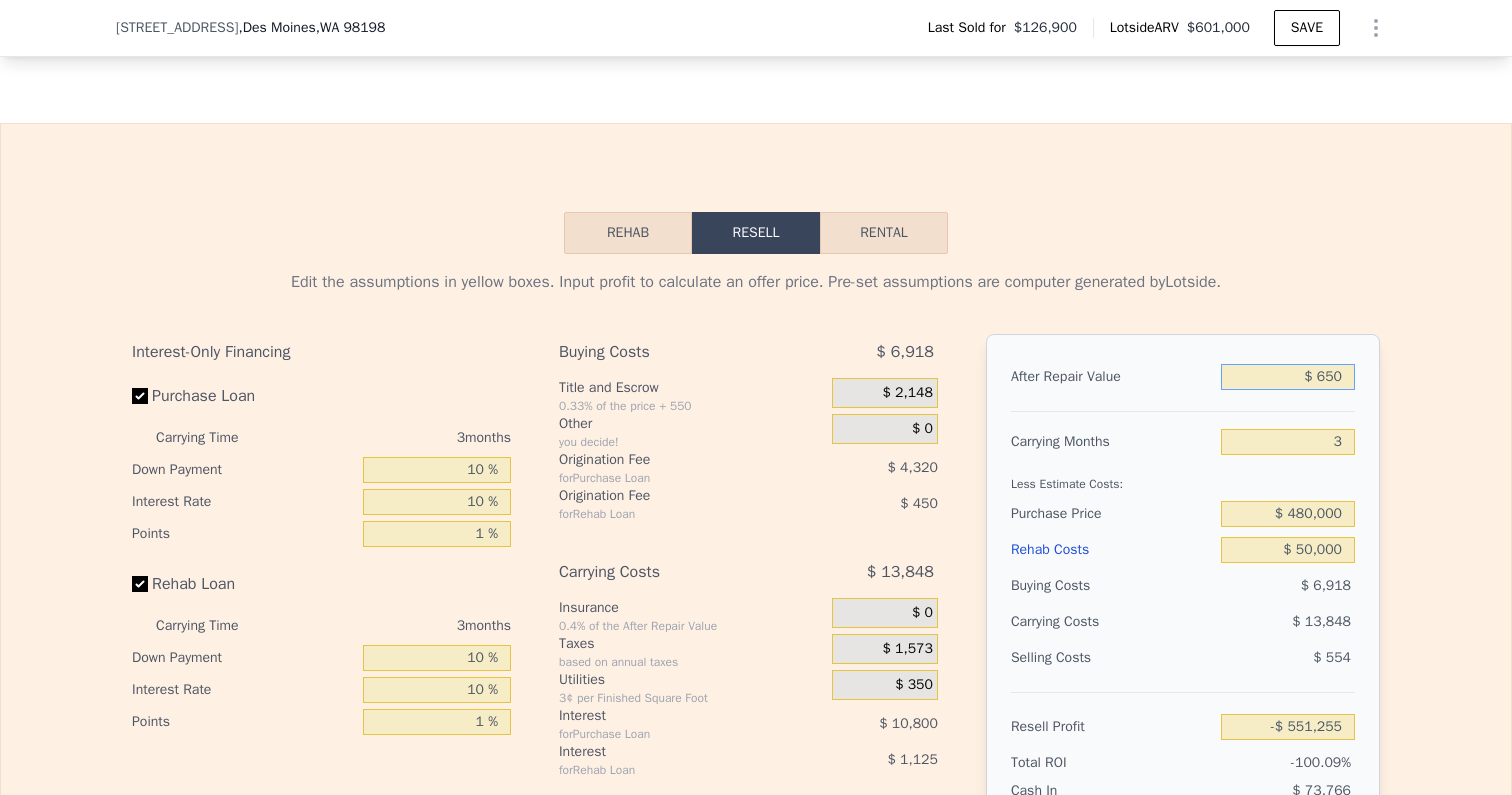type on "-$ 550,710" 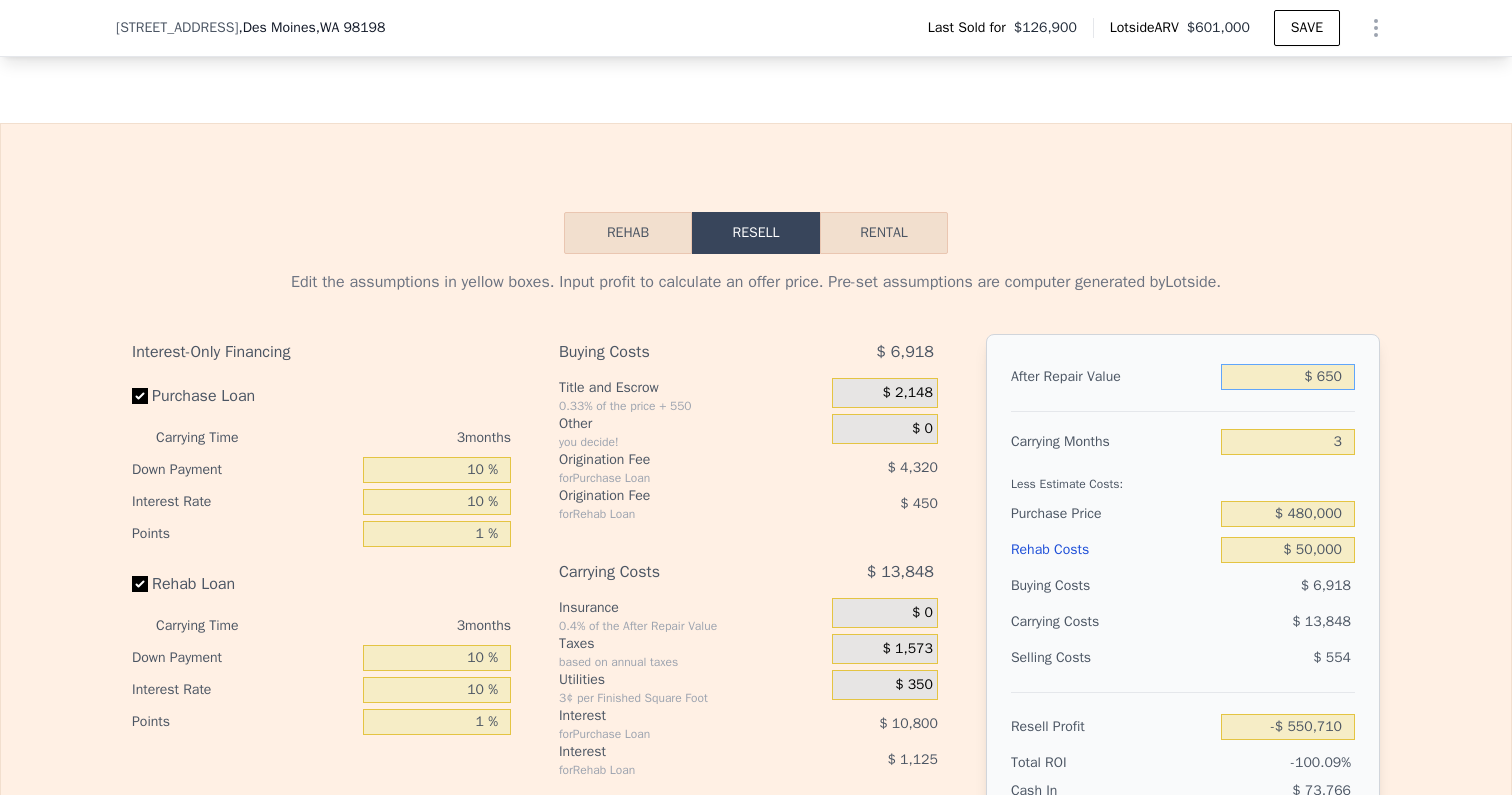 type on "$ 6,500" 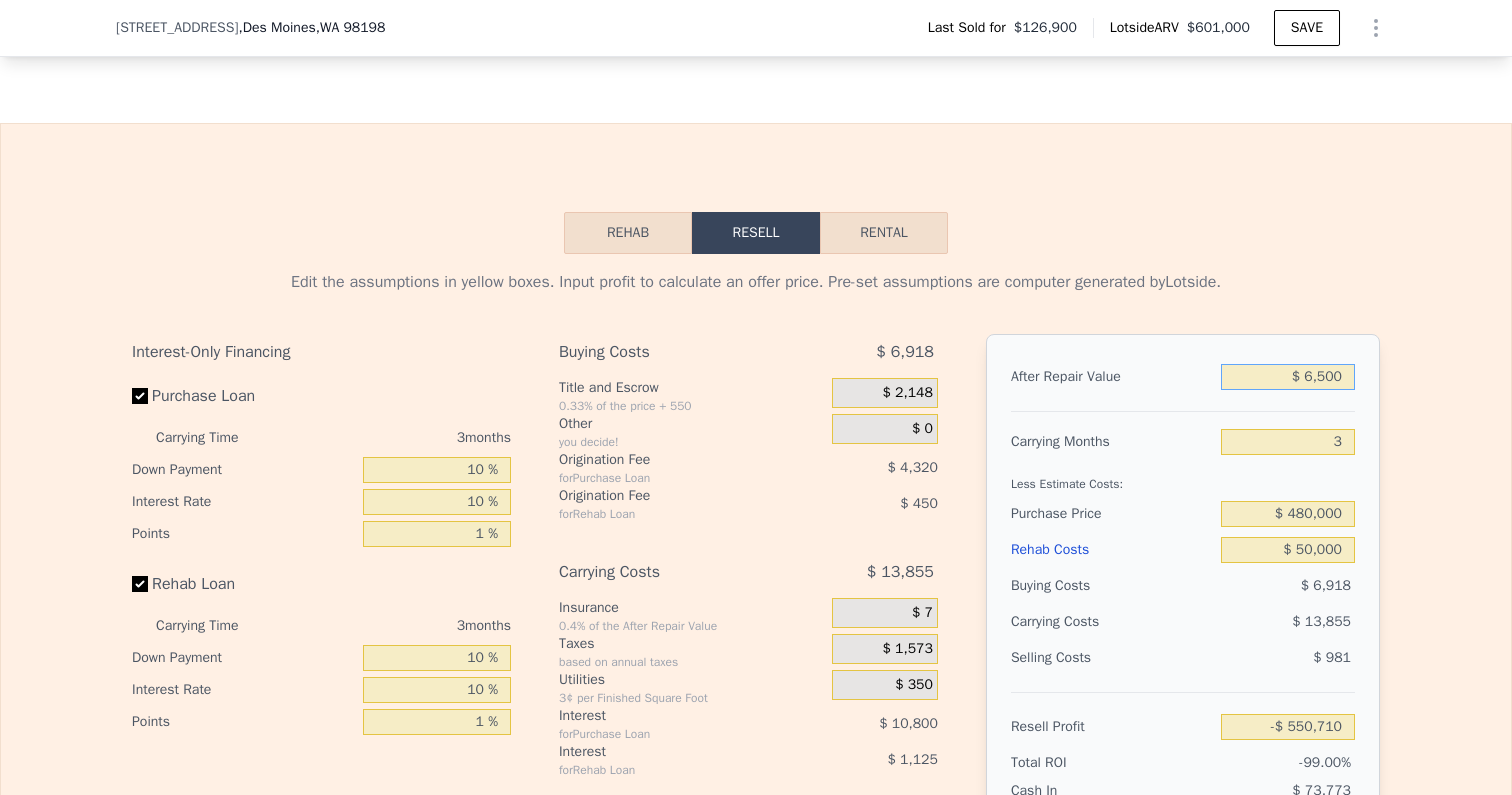 type on "-$ 545,254" 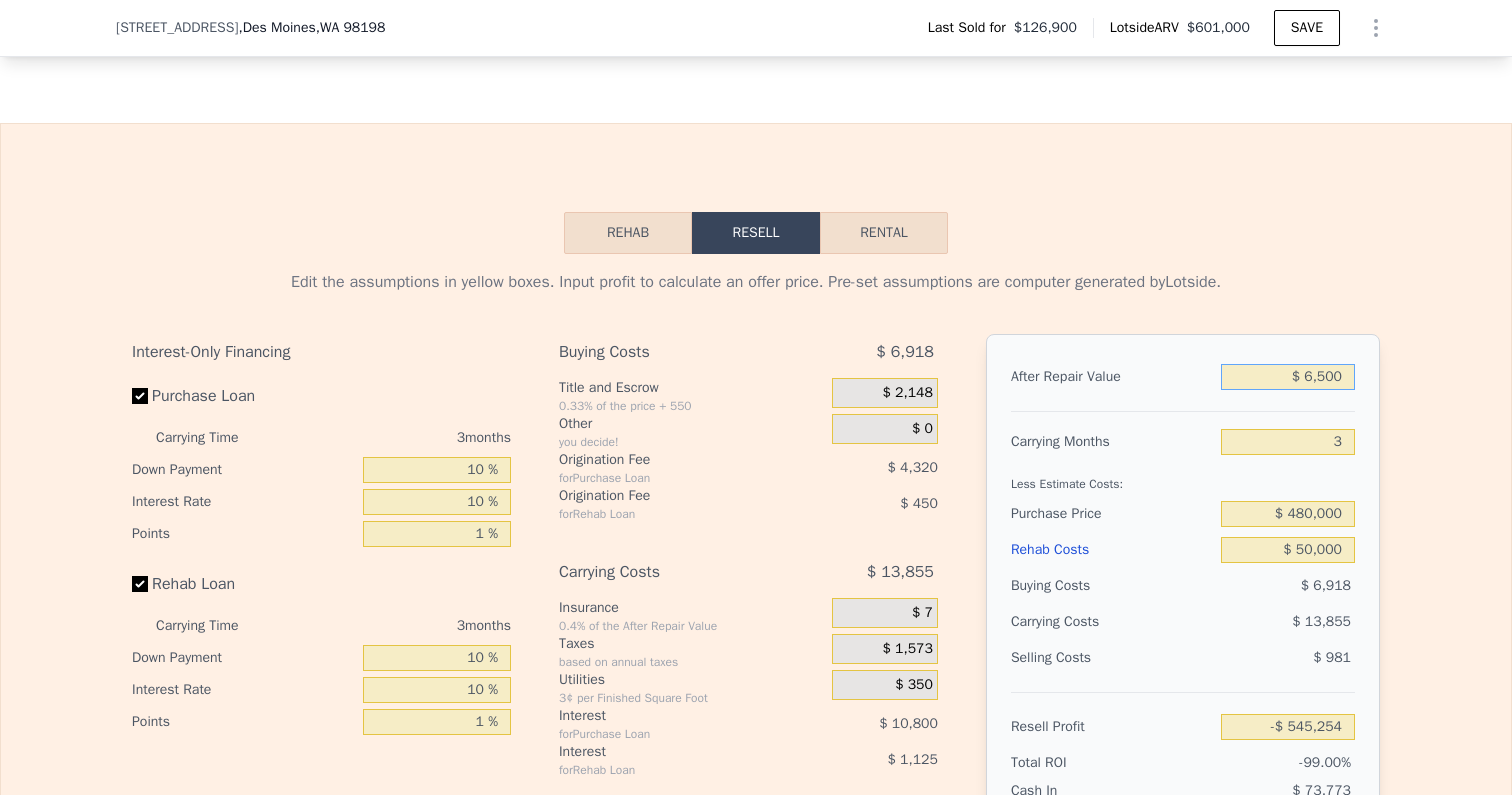 type on "$ 65,000" 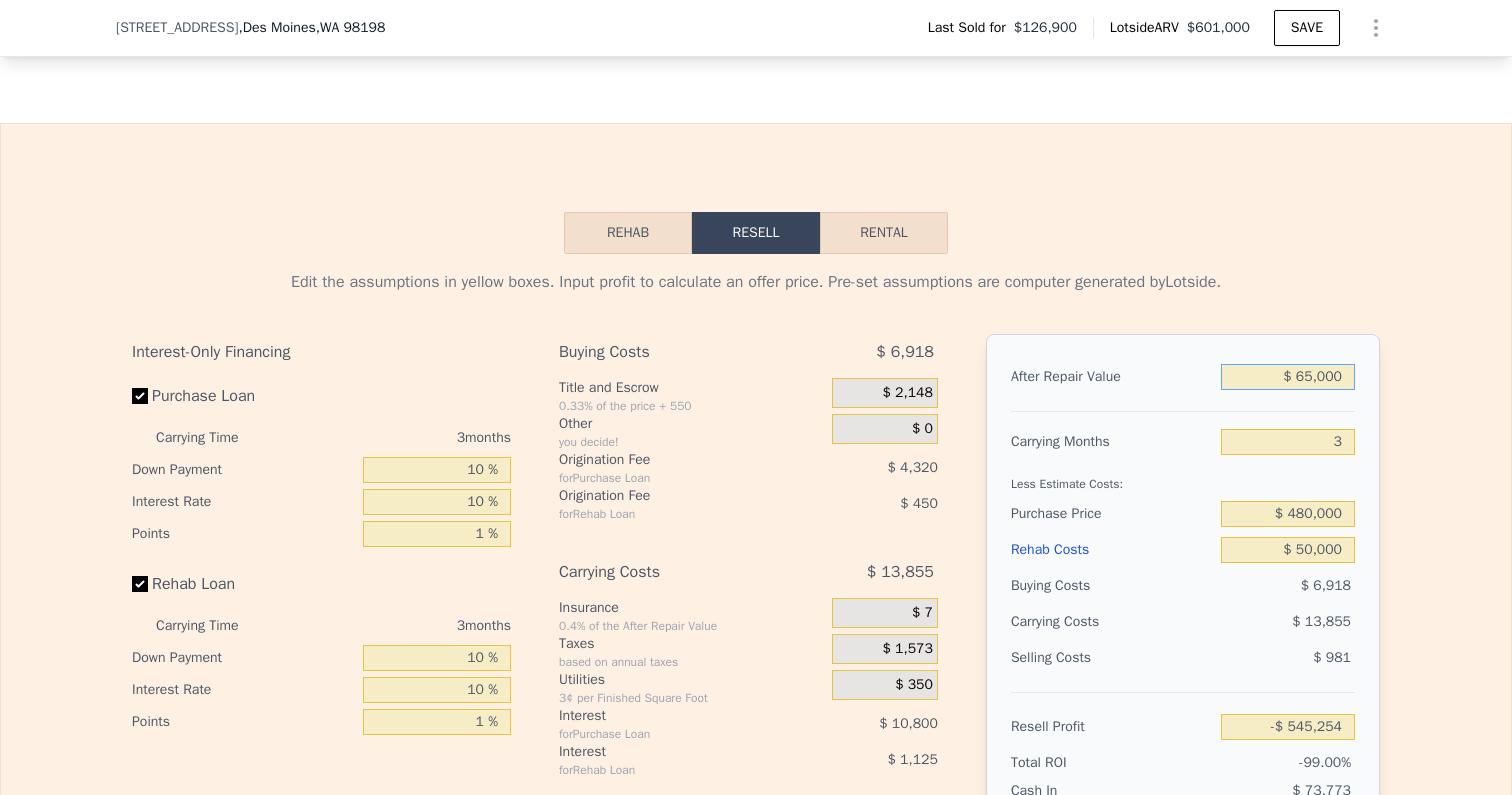 type on "-$ 490,679" 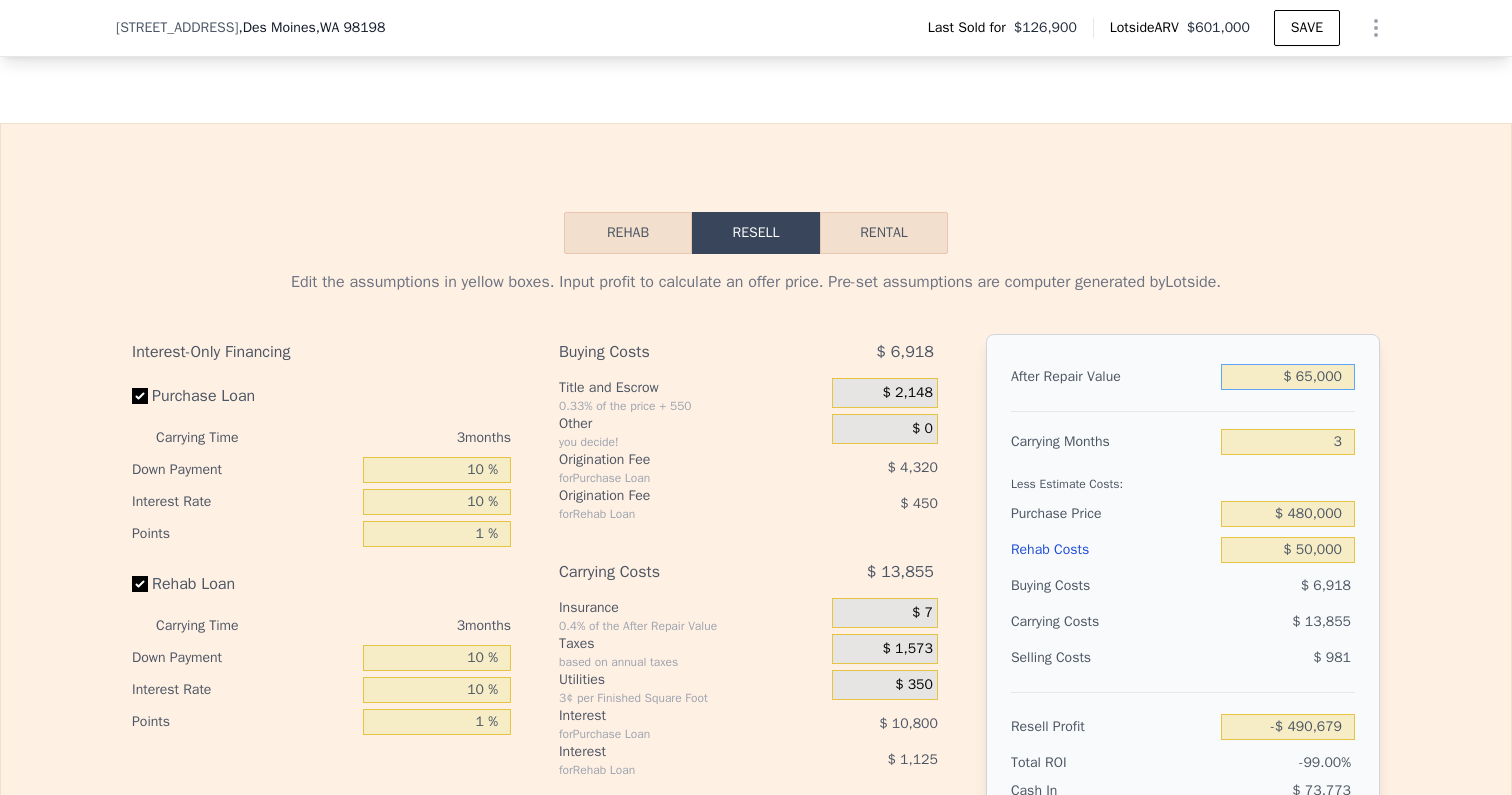 type on "$ 650,000" 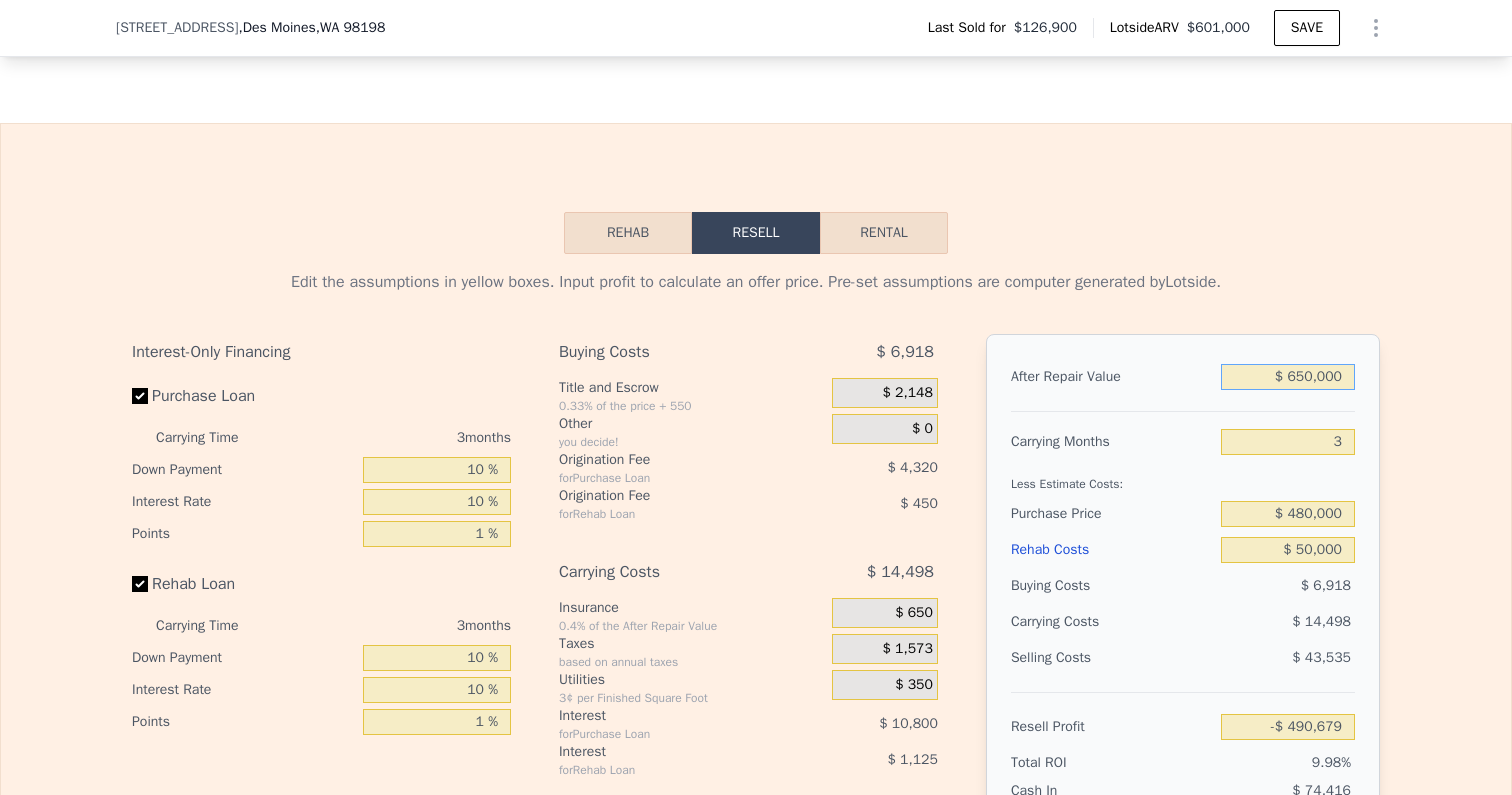 type on "$ 55,049" 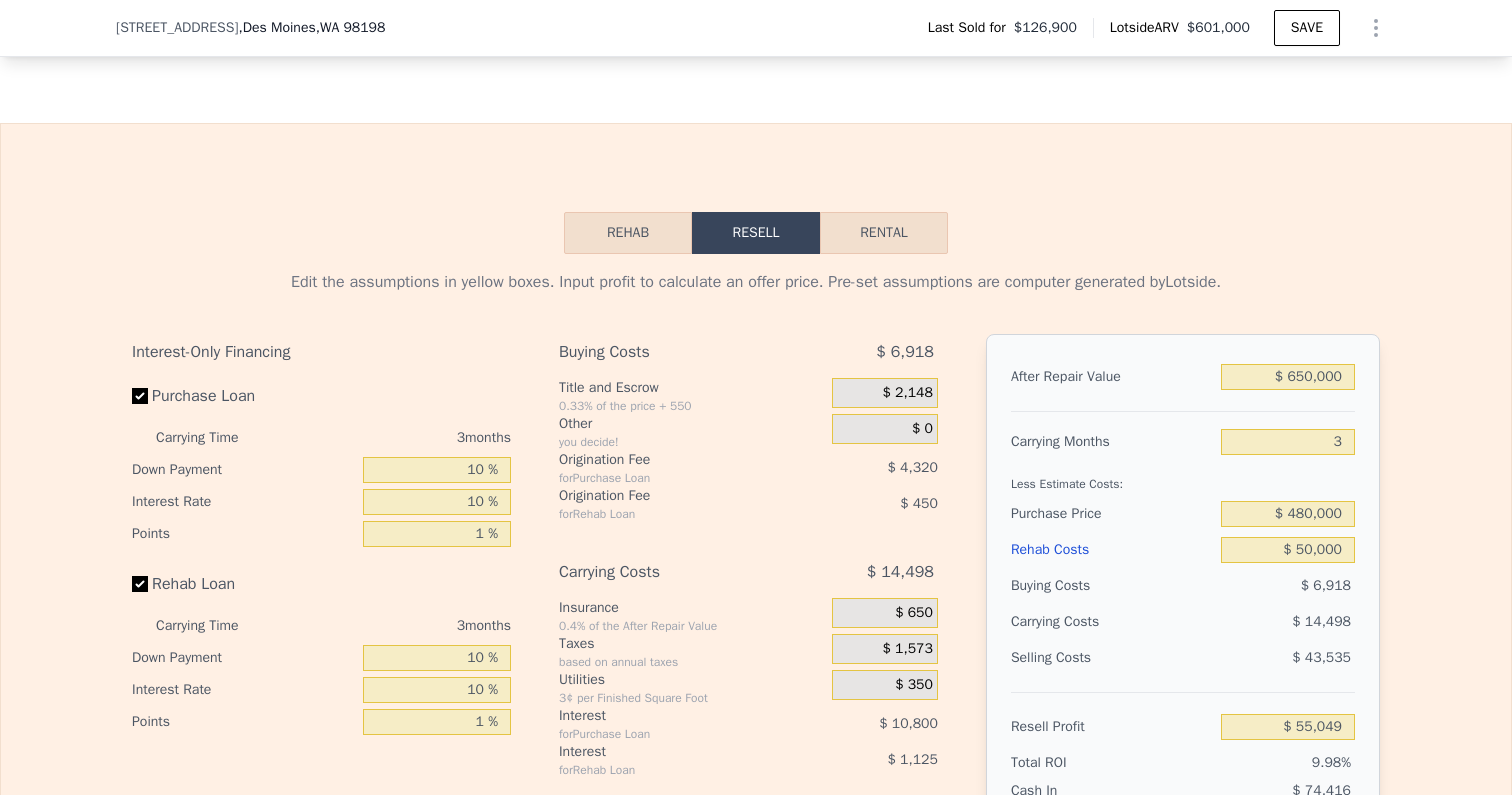 click on "Edit the assumptions in yellow boxes. Input profit to calculate an offer price. Pre-set assumptions are computer generated by  Lotside . Interest-Only Financing Purchase Loan Carrying Time 3  months Down Payment 10 % Interest Rate 10 % Points 1 % Rehab Loan Carrying Time 3  months Down Payment 10 % Interest Rate 10 % Points 1 % Buying Costs $ 6,918 Title and Escrow 0.33% of the price + 550 $ 2,148 Other you decide! $ 0 Origination Fee for  Purchase Loan $ 4,320 Origination Fee for  Rehab Loan $ 450 Carrying Costs $ 14,498 Insurance 0.4% of the After Repair Value $ 650 Taxes based on annual taxes $ 1,573 Utilities 3¢ per Finished Square Foot $ 350 Interest for  Purchase Loan $ 10,800 Interest for  Rehab Loan $ 1,125 Selling Costs $ 43,535 Excise Tax 1.78% of the After Repair Value $ 11,570 Listing Commission 2% of the After Repair Value $ 13,000 Selling Commission 2.5% of the After Repair Value $ 16,250 Title and Escrow 0.33% of the After Repair Value $ 2,715 After Repair Value $ 650,000 Carrying Months 3" at bounding box center [756, 626] 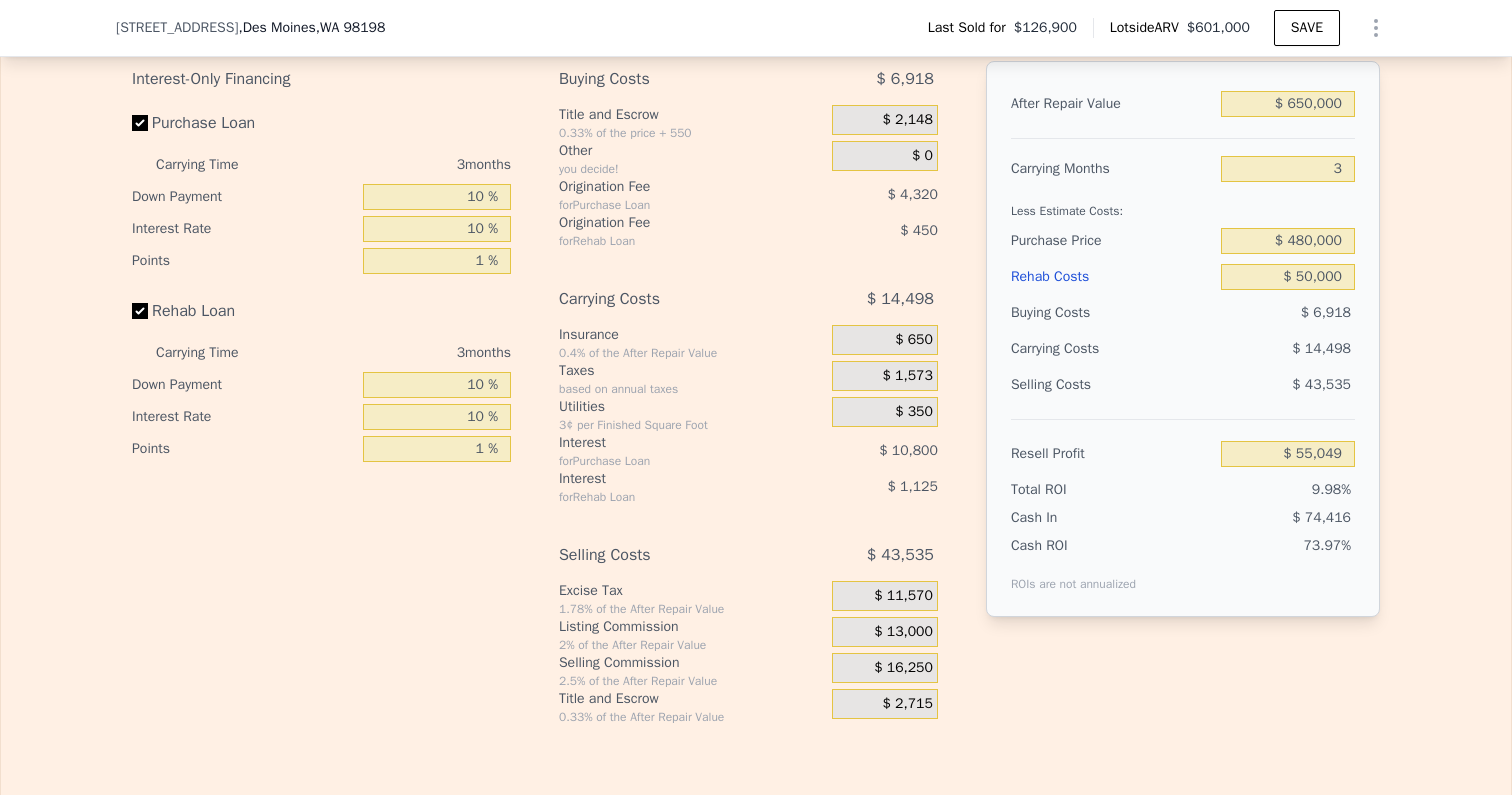 scroll, scrollTop: 2609, scrollLeft: 0, axis: vertical 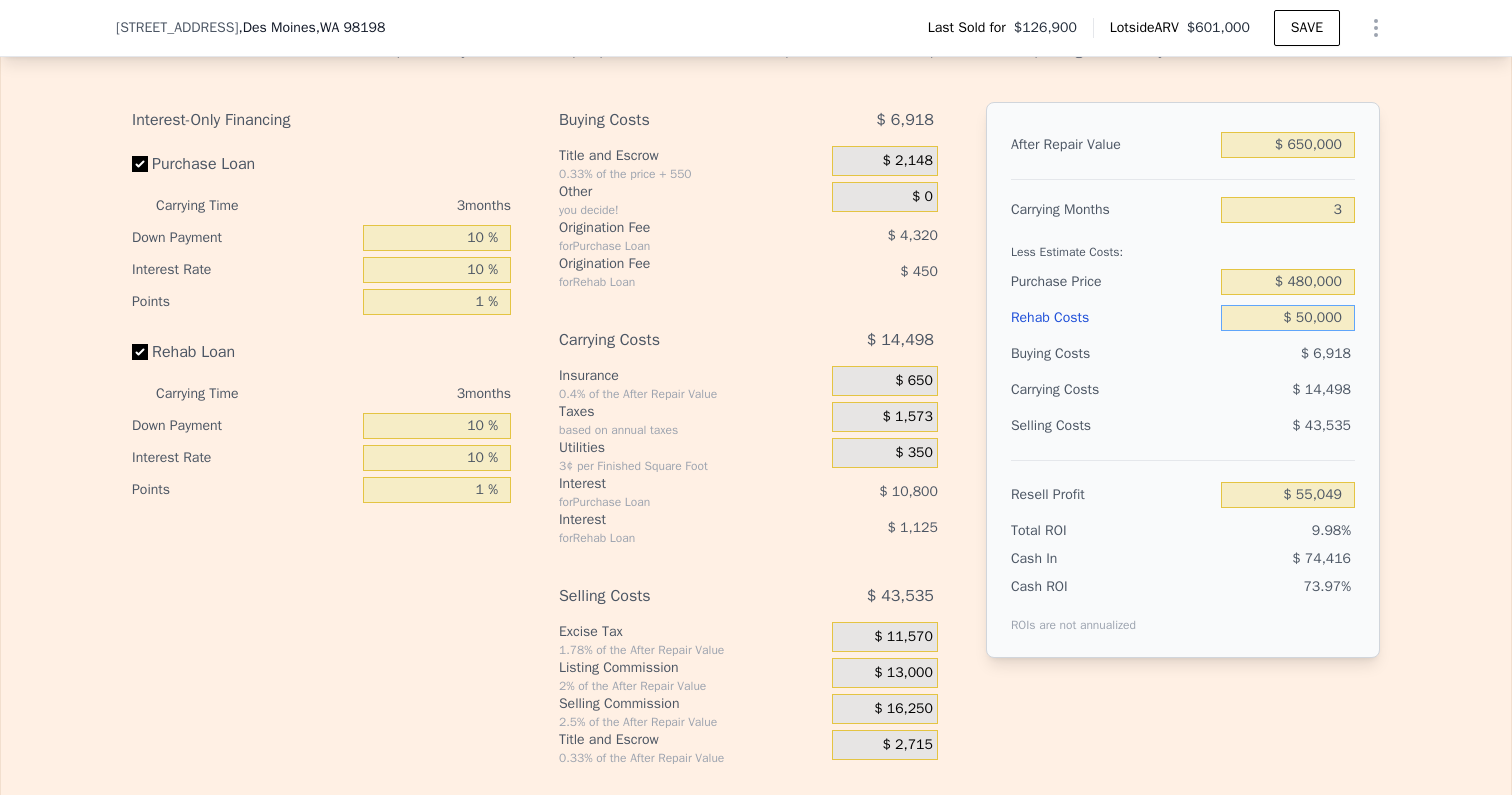 click on "$ 50,000" at bounding box center (1288, 318) 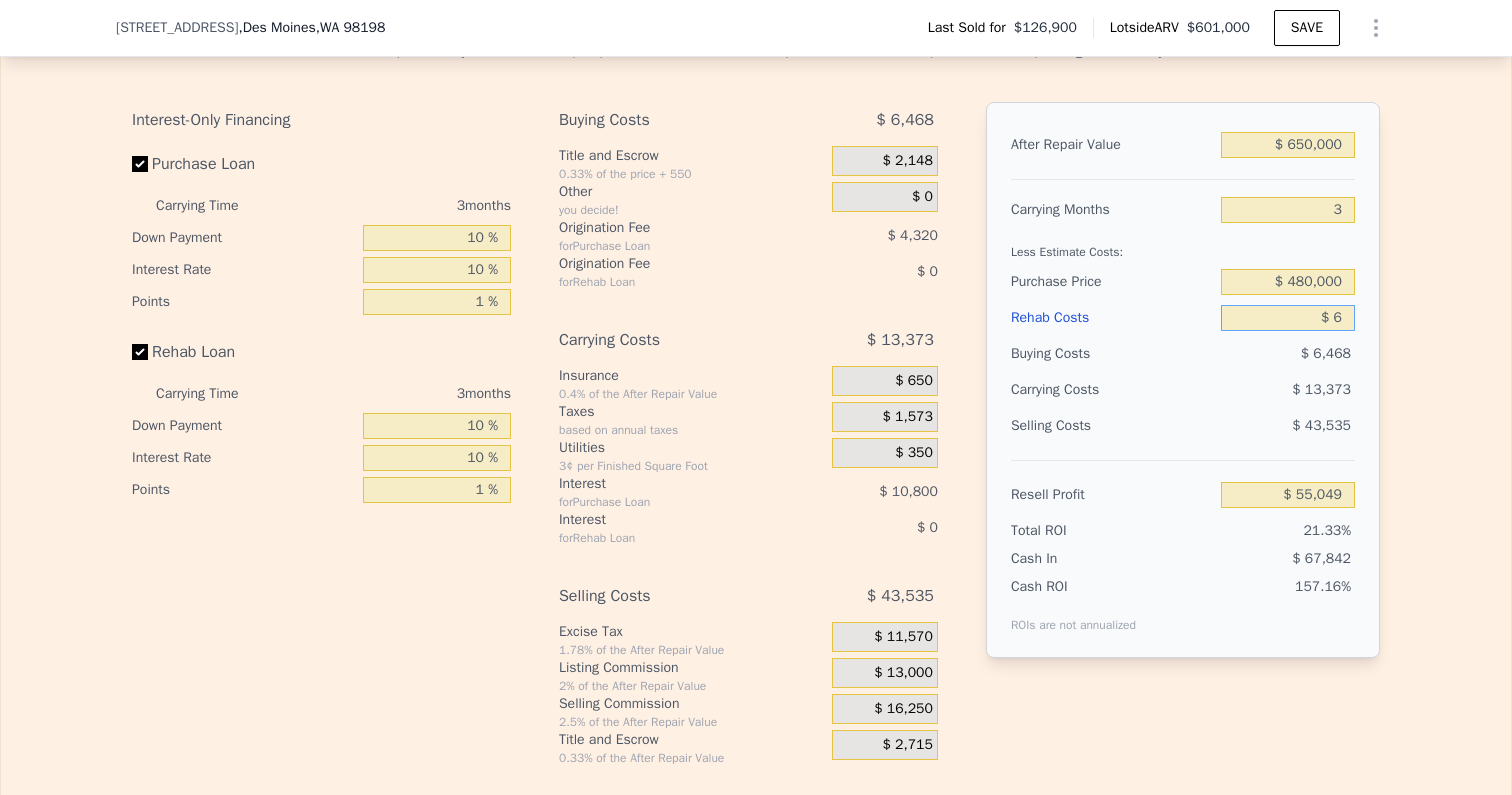 type on "$ 106,618" 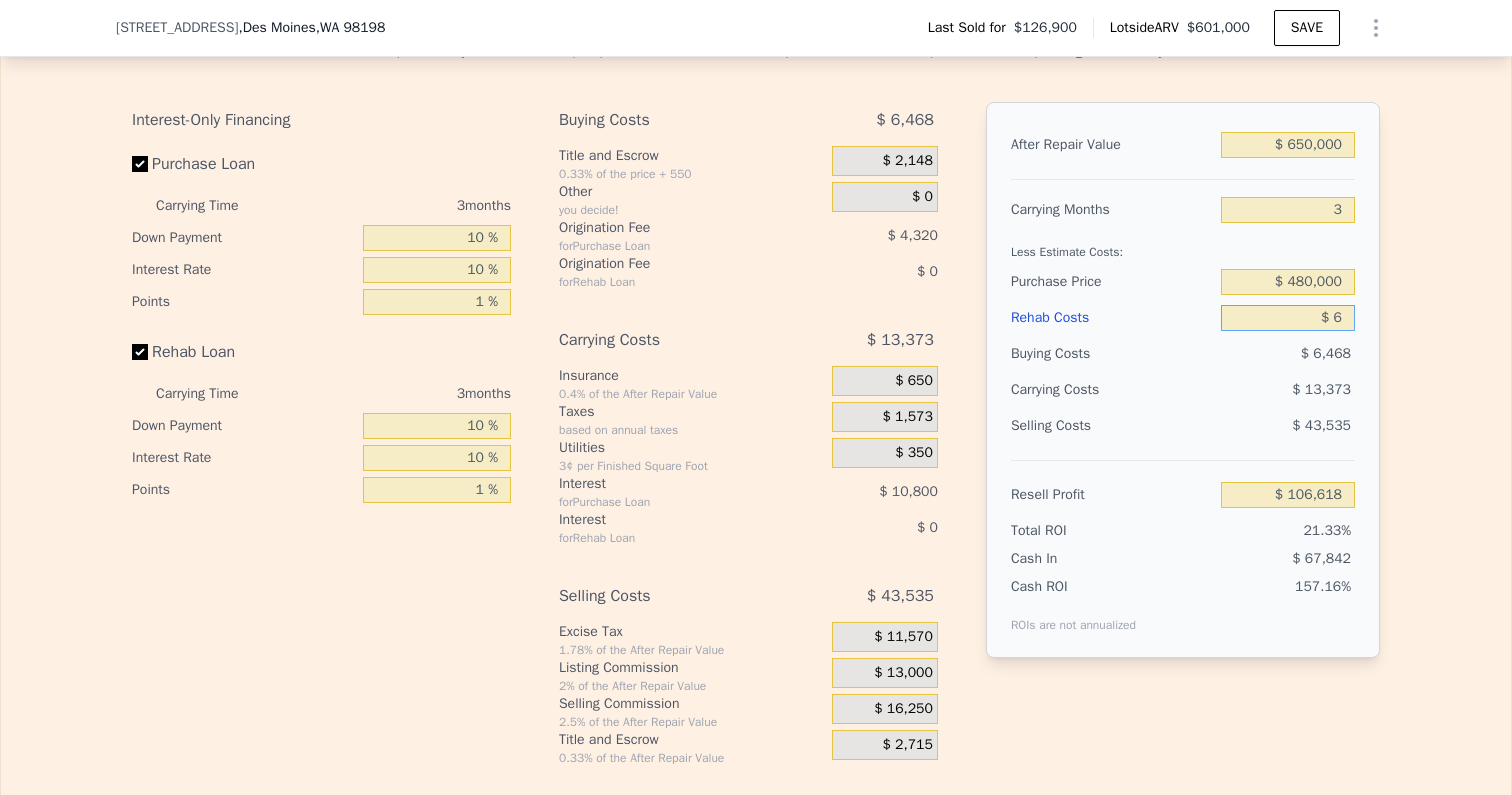 type on "$ 60" 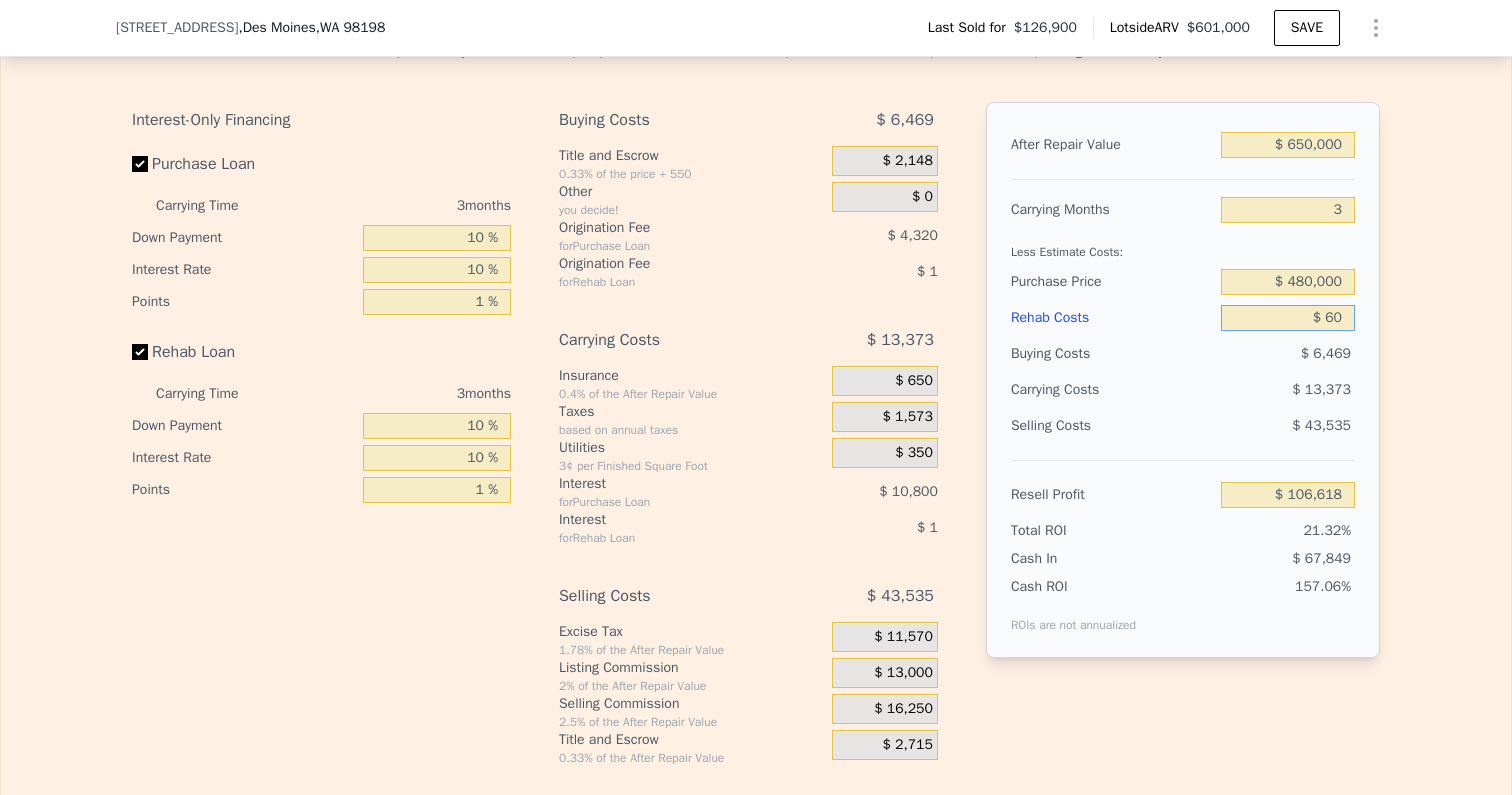 type on "$ 106,563" 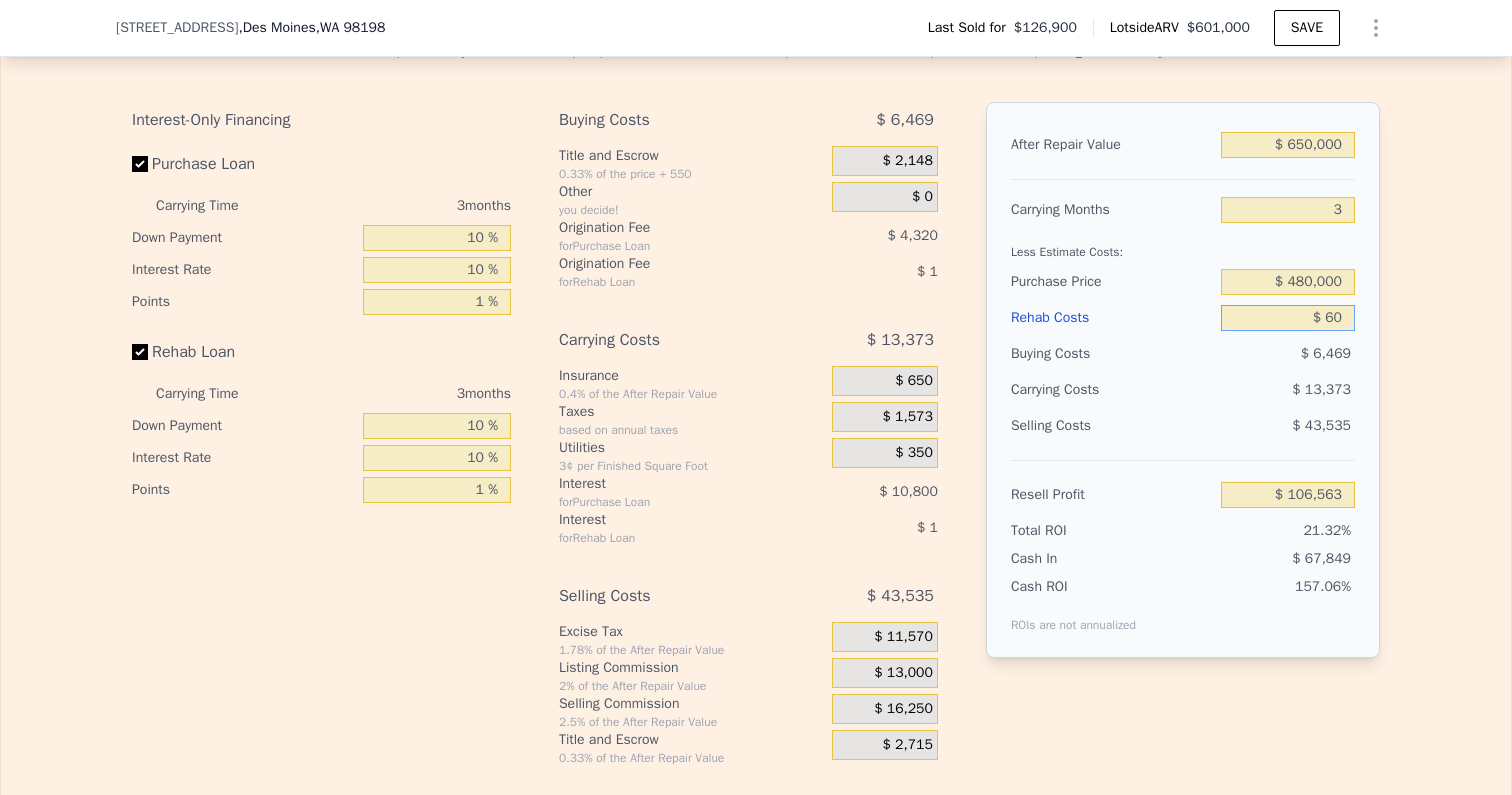 type on "$ 600" 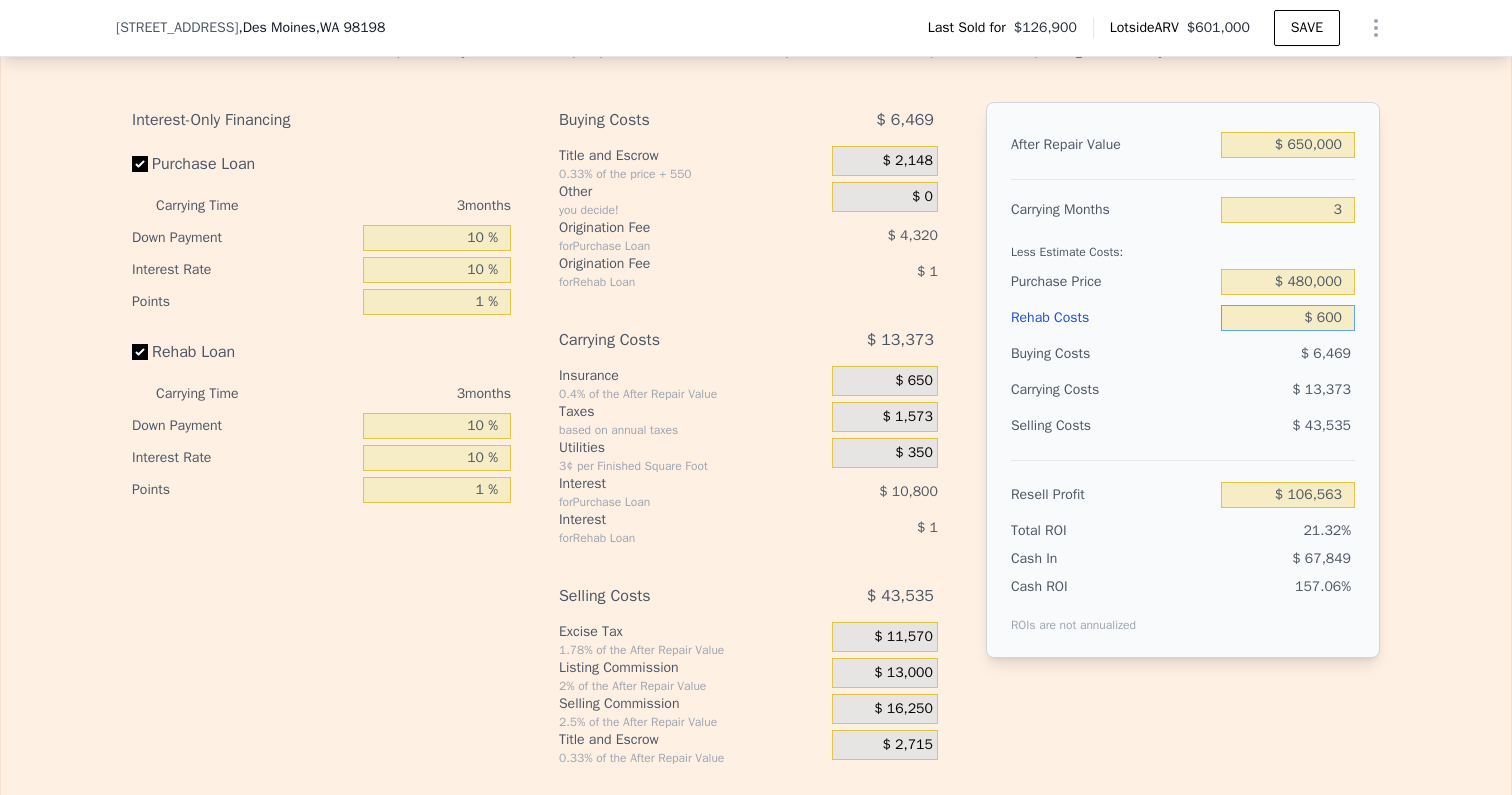 type on "$ 106,004" 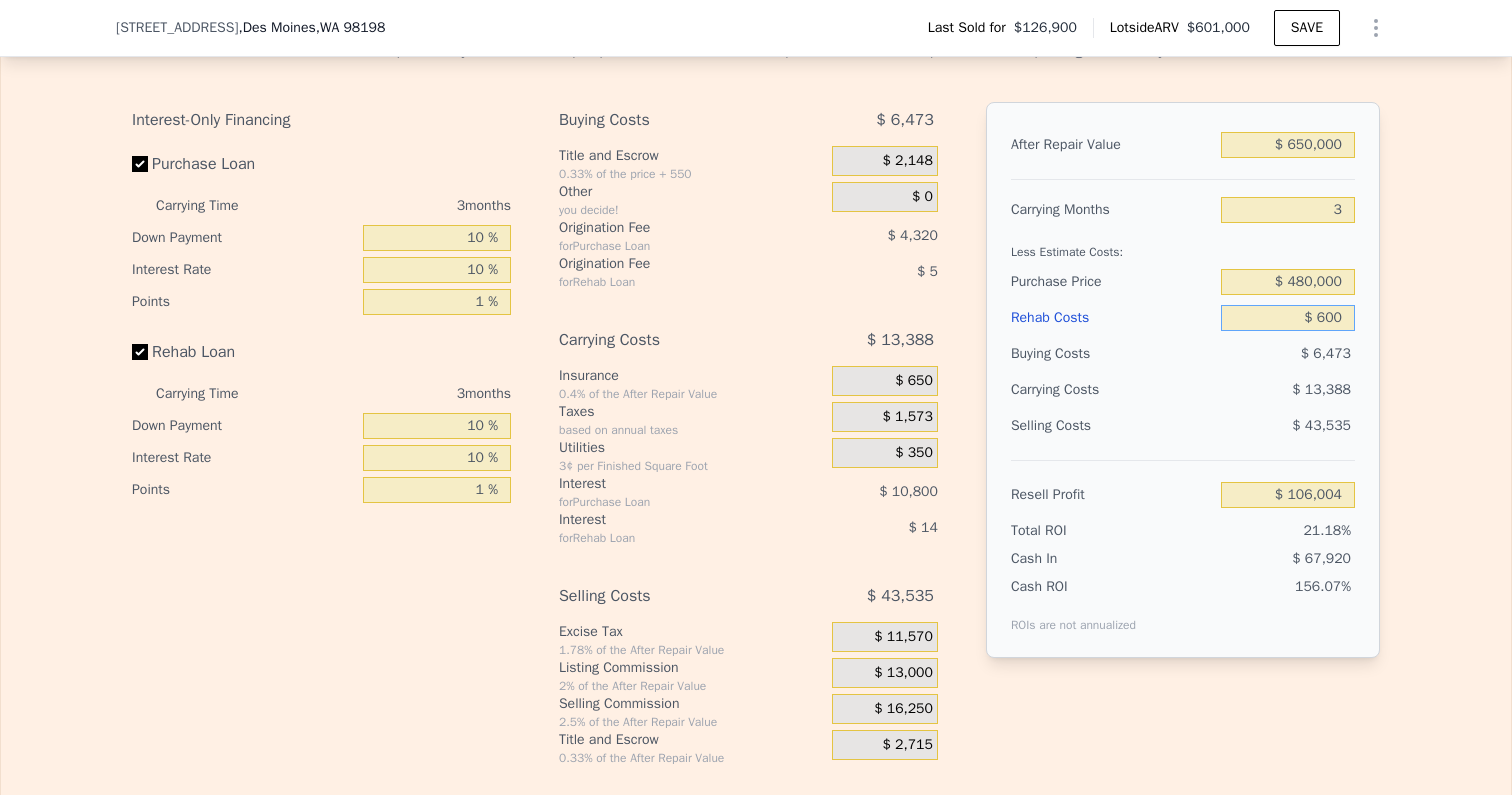 type on "$ 6,000" 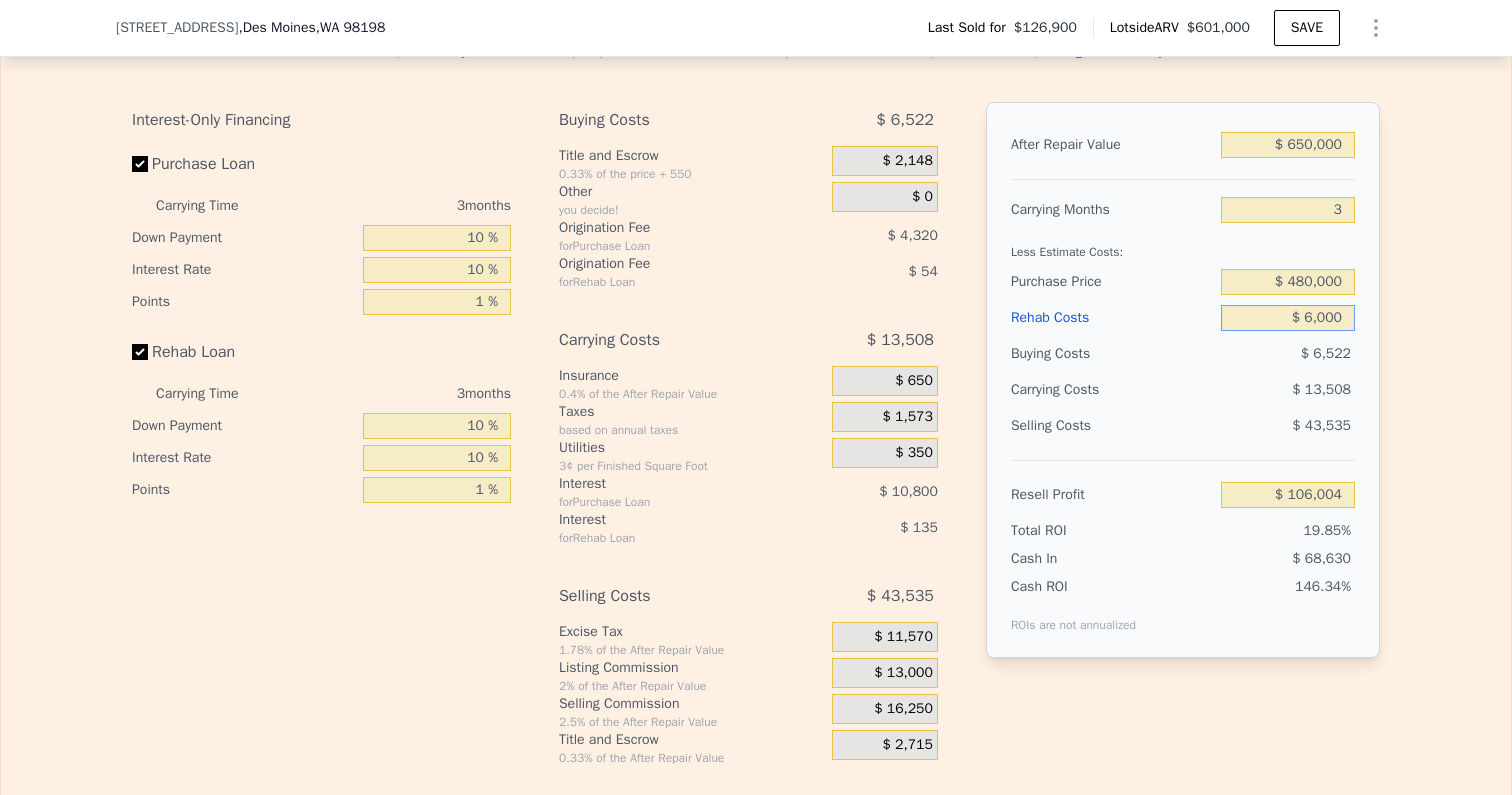type on "$ 100,435" 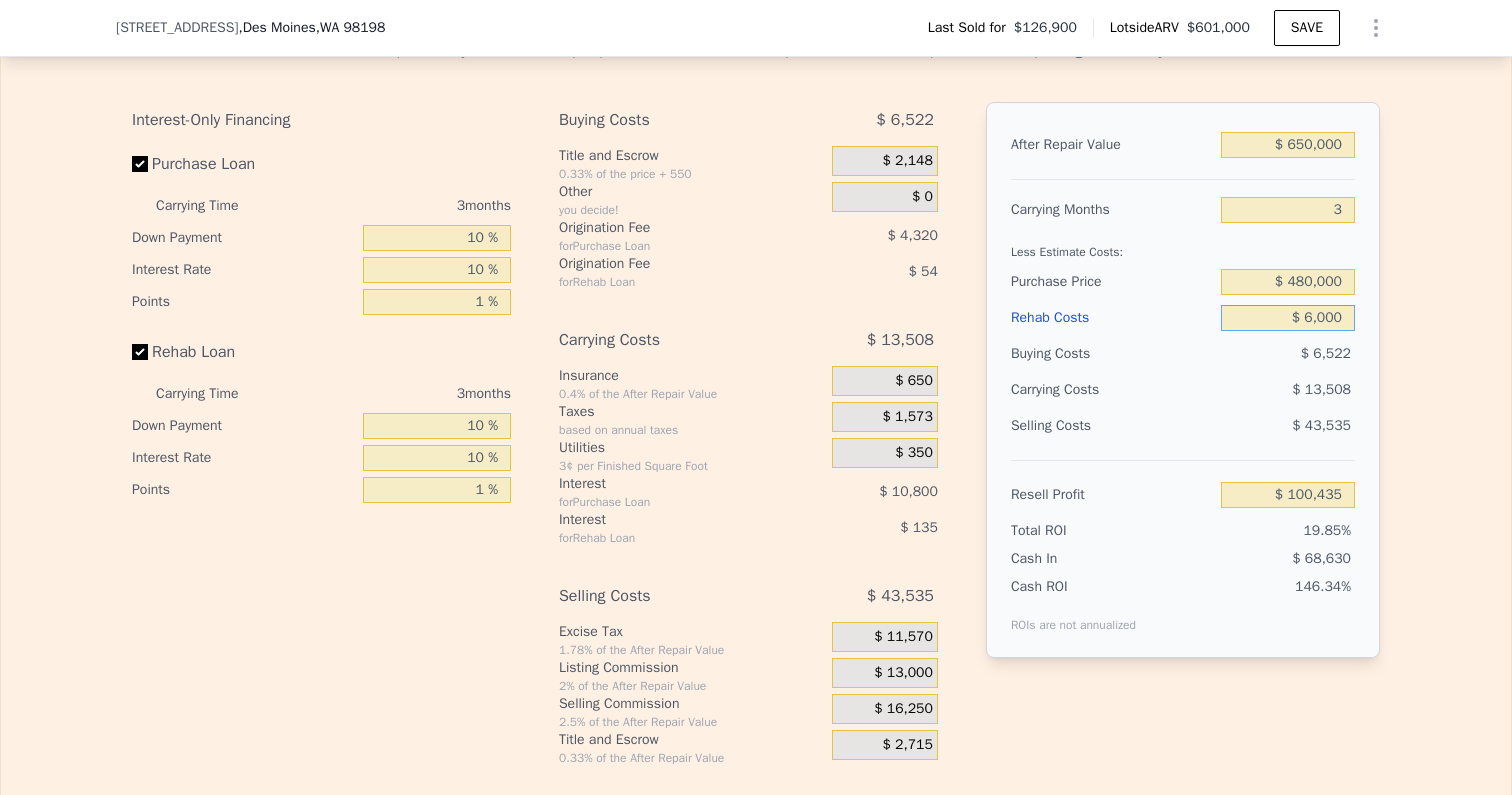 type on "$ 60,000" 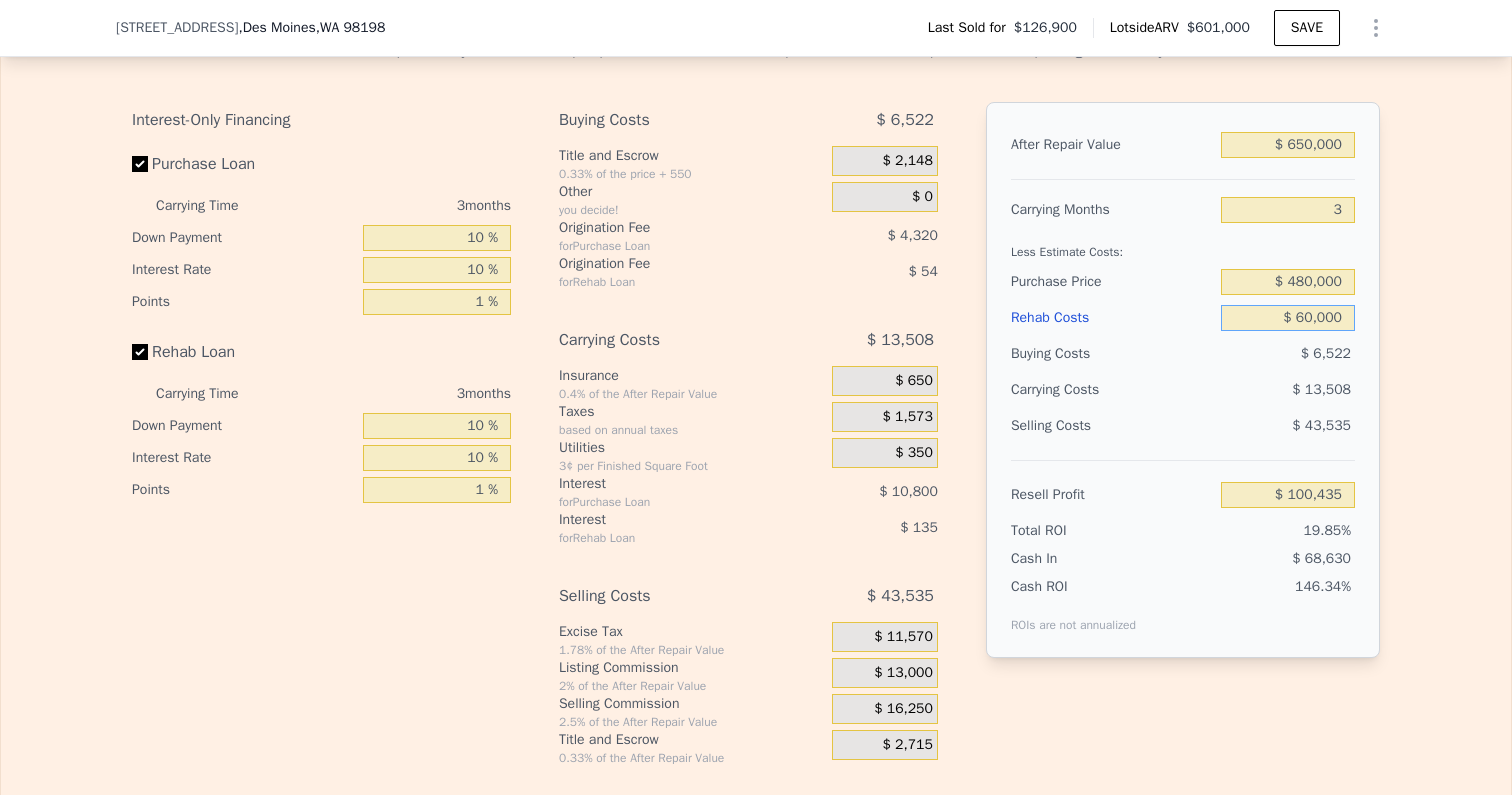 type on "$ 44,734" 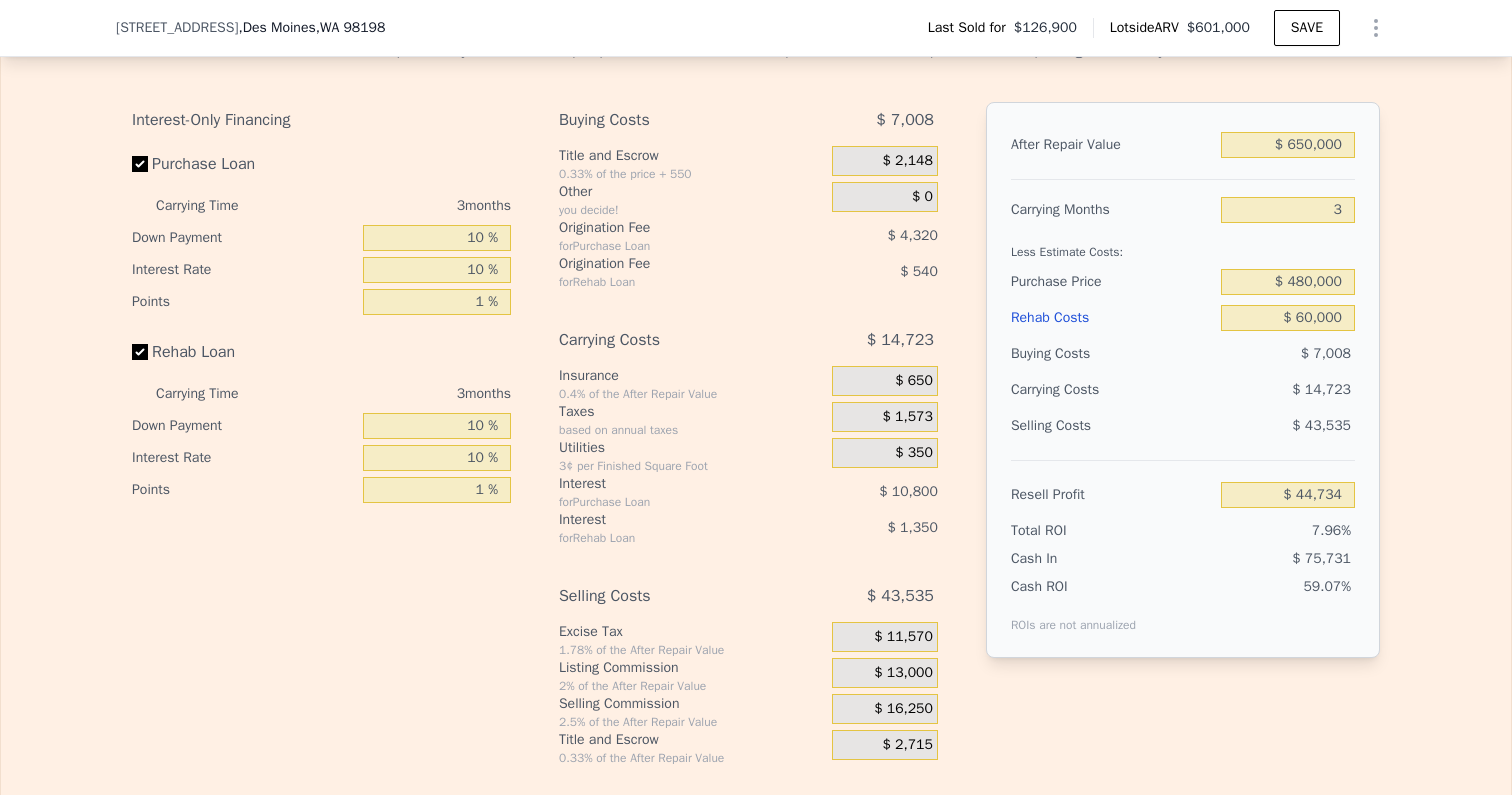 click on "Edit the assumptions in yellow boxes. Input profit to calculate an offer price. Pre-set assumptions are computer generated by  Lotside . Interest-Only Financing Purchase Loan Carrying Time 3  months Down Payment 10 % Interest Rate 10 % Points 1 % Rehab Loan Carrying Time 3  months Down Payment 10 % Interest Rate 10 % Points 1 % Buying Costs $ 7,008 Title and Escrow 0.33% of the price + 550 $ 2,148 Other you decide! $ 0 Origination Fee for  Purchase Loan $ 4,320 Origination Fee for  Rehab Loan $ 540 Carrying Costs $ 14,723 Insurance 0.4% of the After Repair Value $ 650 Taxes based on annual taxes $ 1,573 Utilities 3¢ per Finished Square Foot $ 350 Interest for  Purchase Loan $ 10,800 Interest for  Rehab Loan $ 1,350 Selling Costs $ 43,535 Excise Tax 1.78% of the After Repair Value $ 11,570 Listing Commission 2% of the After Repair Value $ 13,000 Selling Commission 2.5% of the After Repair Value $ 16,250 Title and Escrow 0.33% of the After Repair Value $ 2,715 After Repair Value $ 650,000 Carrying Months 3" at bounding box center [756, 394] 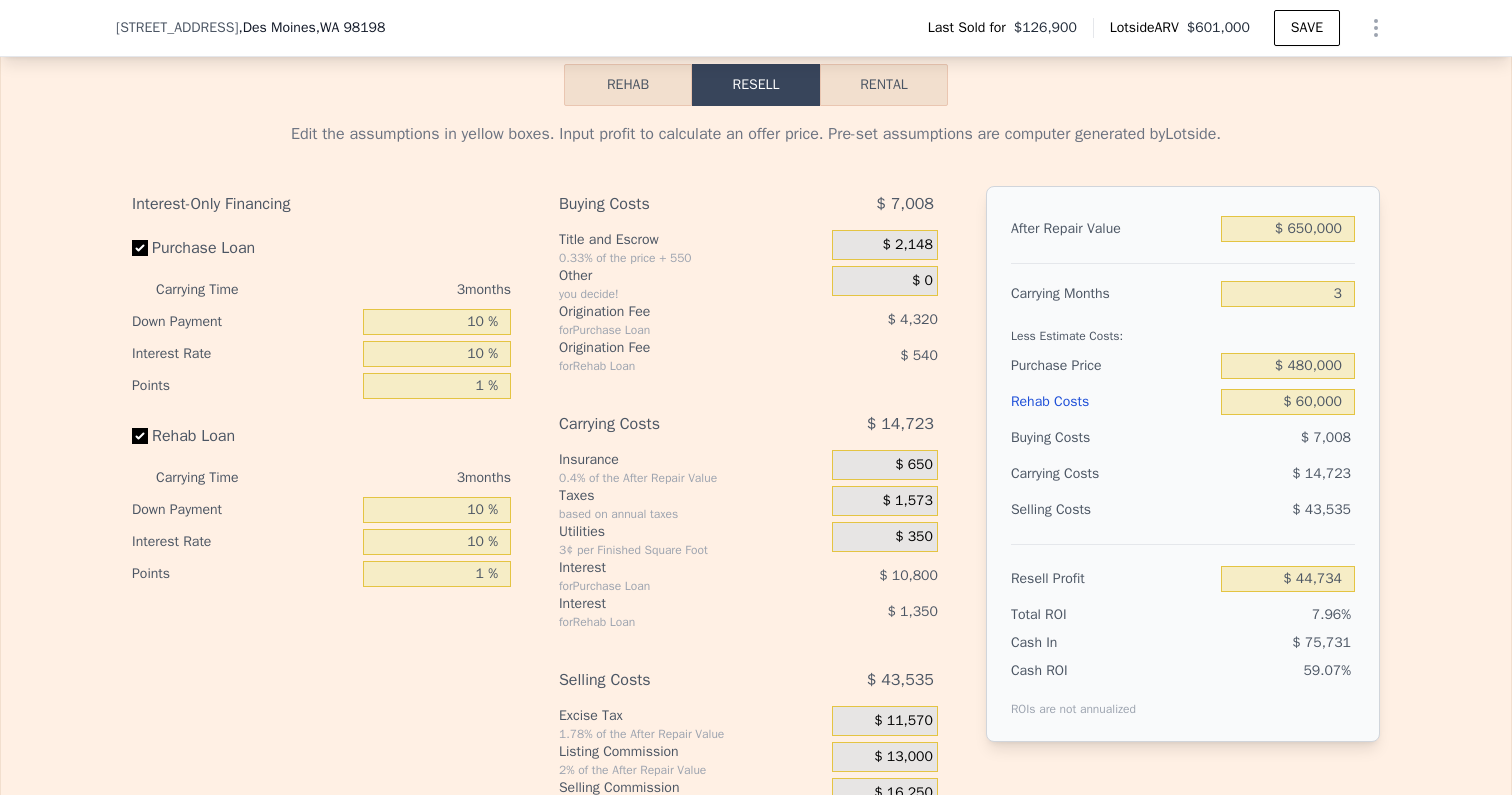 scroll, scrollTop: 2497, scrollLeft: 0, axis: vertical 